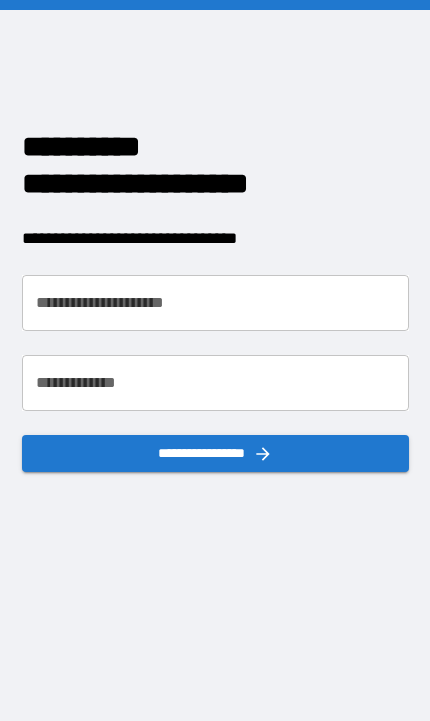 scroll, scrollTop: 0, scrollLeft: 0, axis: both 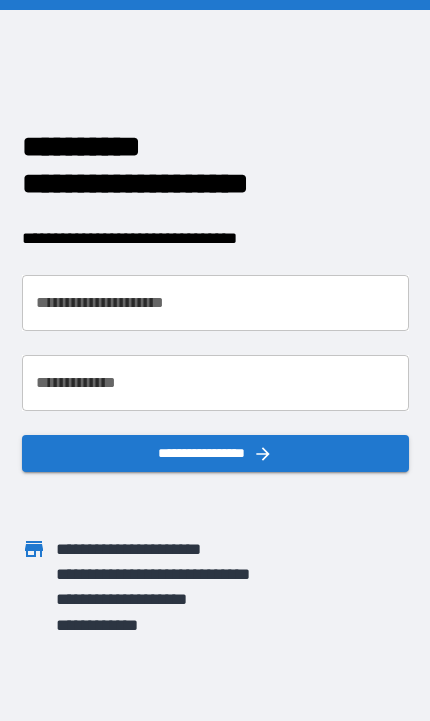 click on "**********" at bounding box center (215, 303) 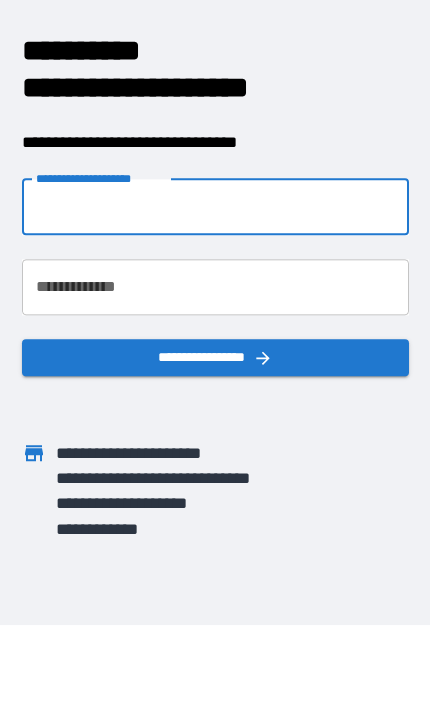 scroll, scrollTop: 95, scrollLeft: 0, axis: vertical 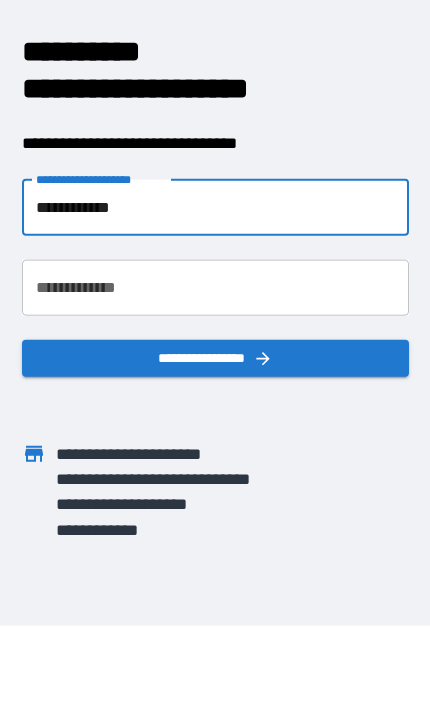 type on "**********" 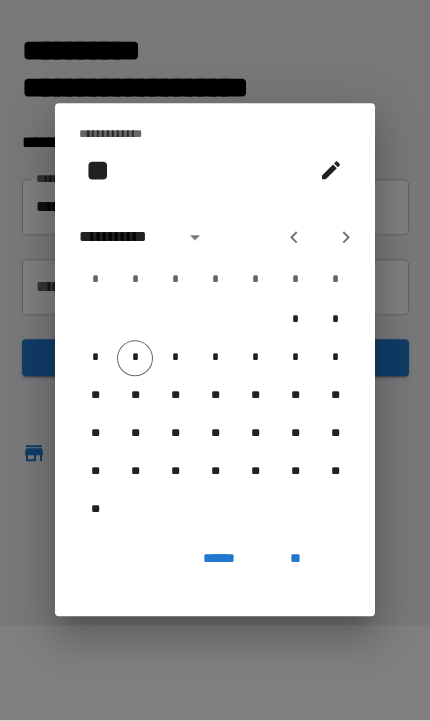 scroll, scrollTop: 96, scrollLeft: 0, axis: vertical 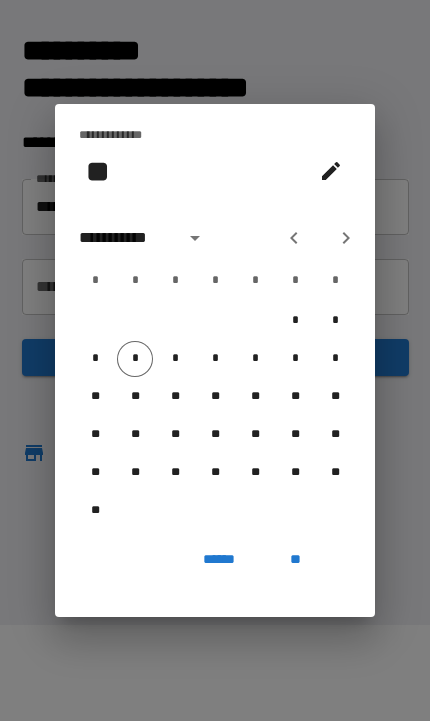click on "**********" at bounding box center (128, 238) 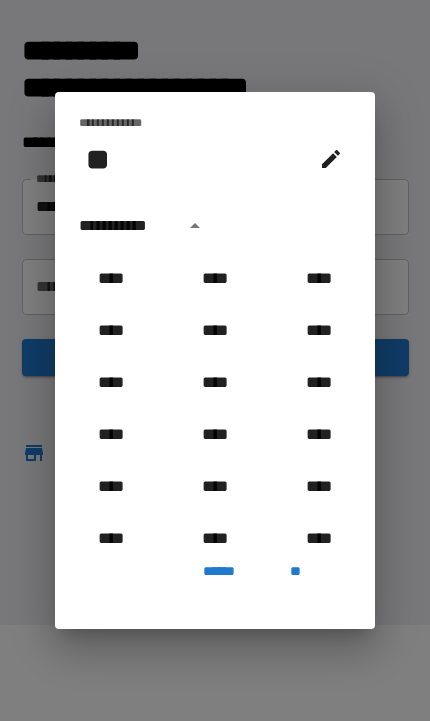 scroll, scrollTop: 825, scrollLeft: 0, axis: vertical 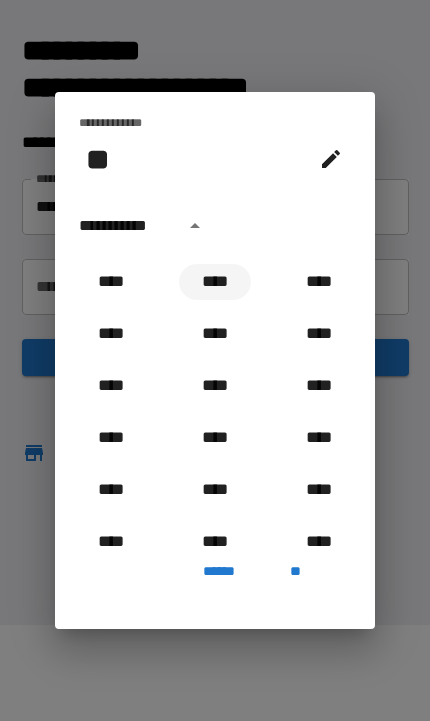 click on "****" at bounding box center [215, 282] 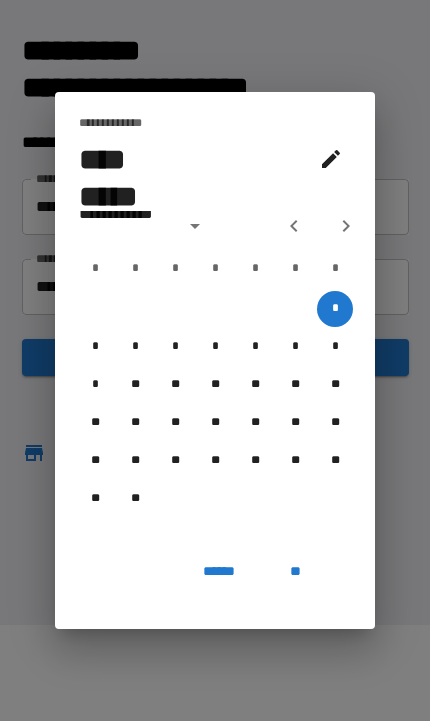 type on "**********" 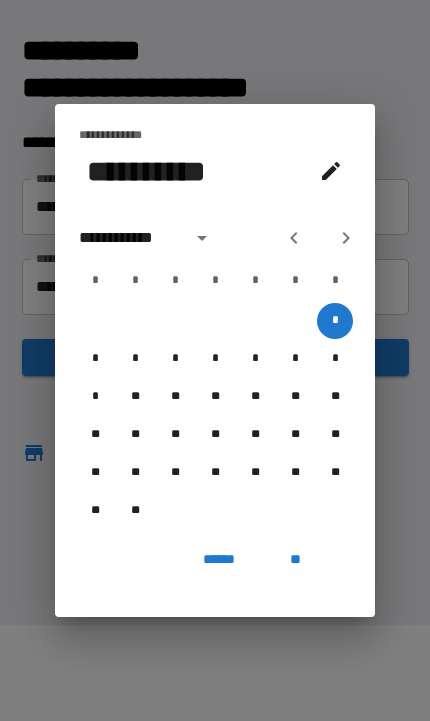 click on "**********" at bounding box center [129, 238] 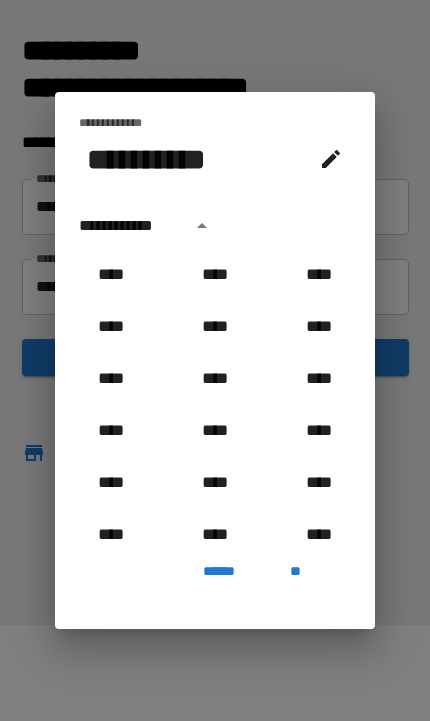 scroll, scrollTop: 706, scrollLeft: 0, axis: vertical 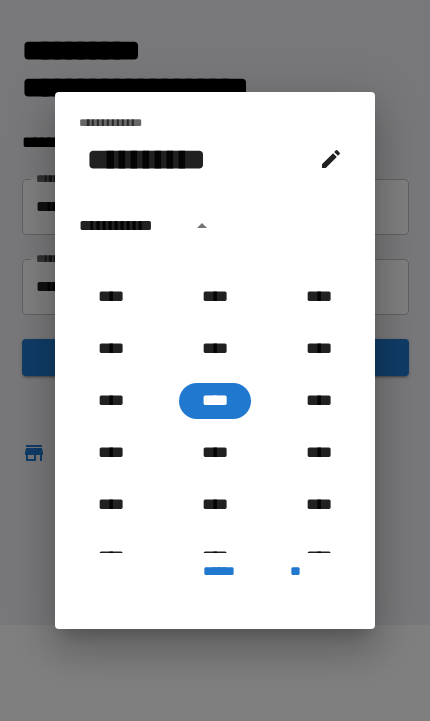 click 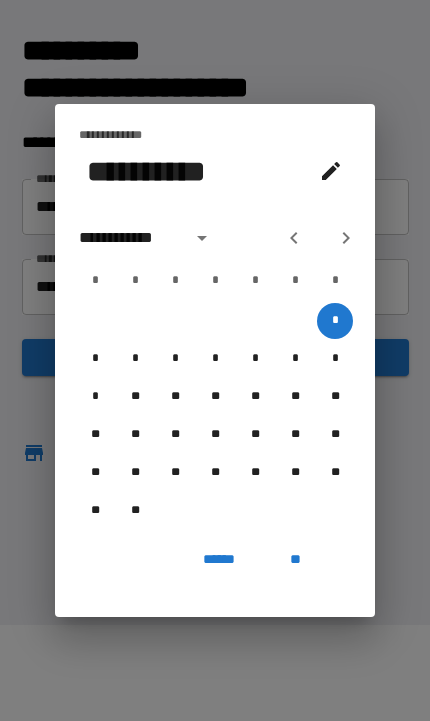 click 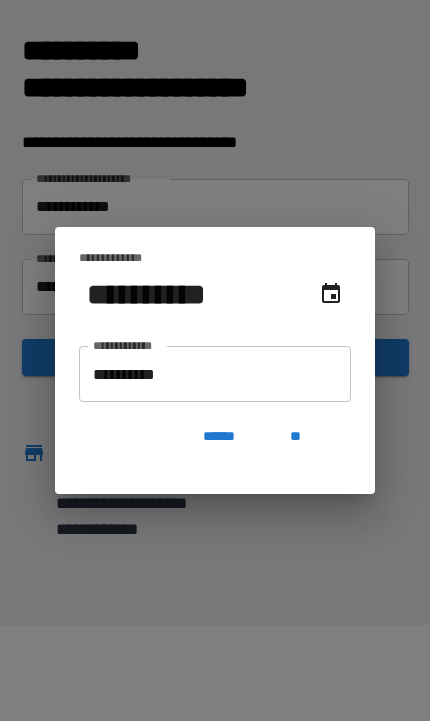 click on "**********" at bounding box center (215, 374) 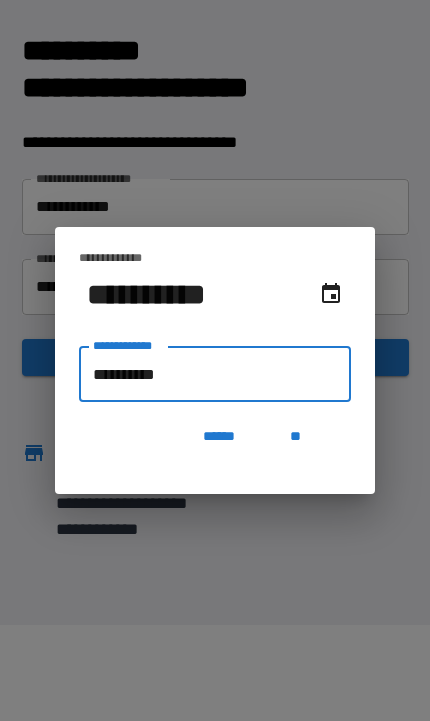 scroll, scrollTop: 95, scrollLeft: 0, axis: vertical 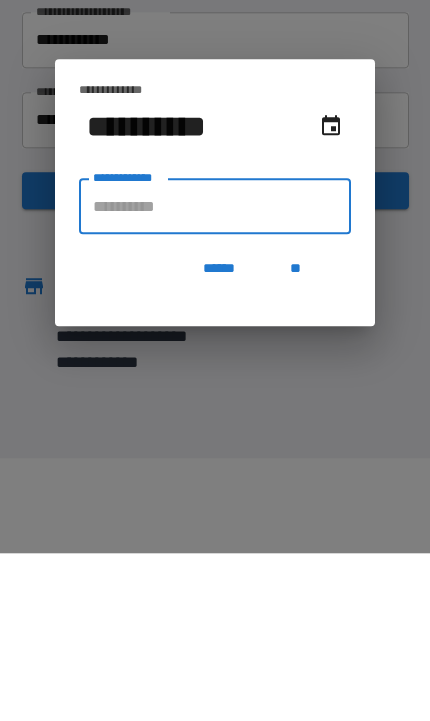 type on "**********" 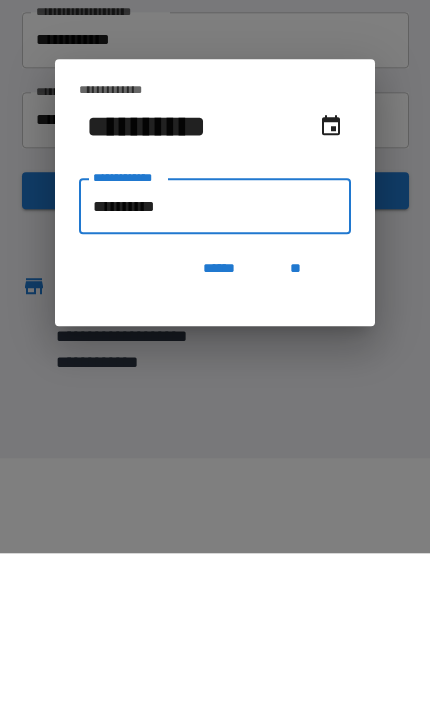 type on "**********" 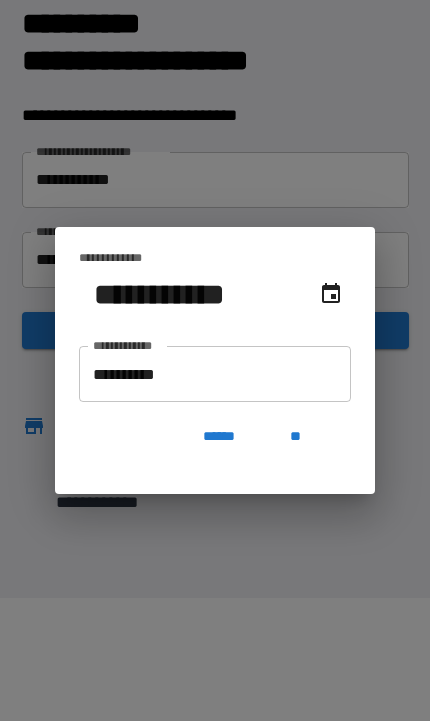 click on "**" at bounding box center (295, 436) 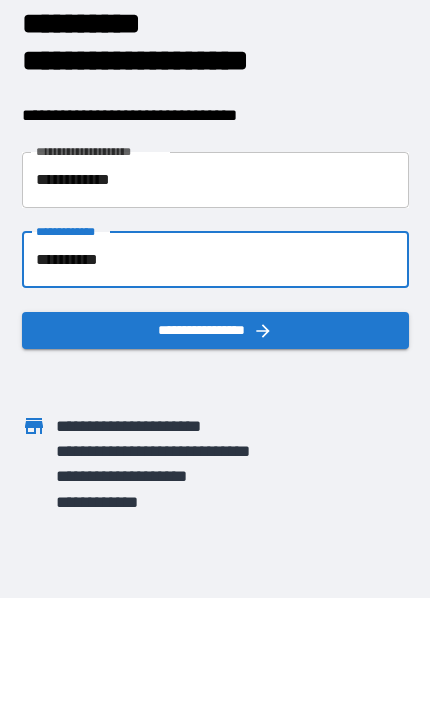 click on "**********" at bounding box center (215, 330) 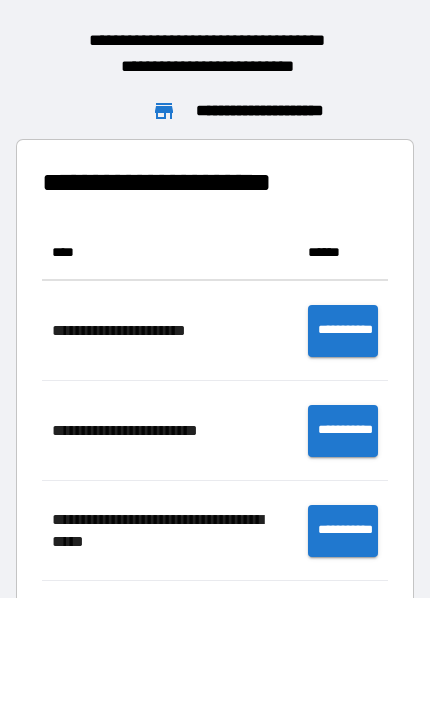 scroll, scrollTop: 756, scrollLeft: 346, axis: both 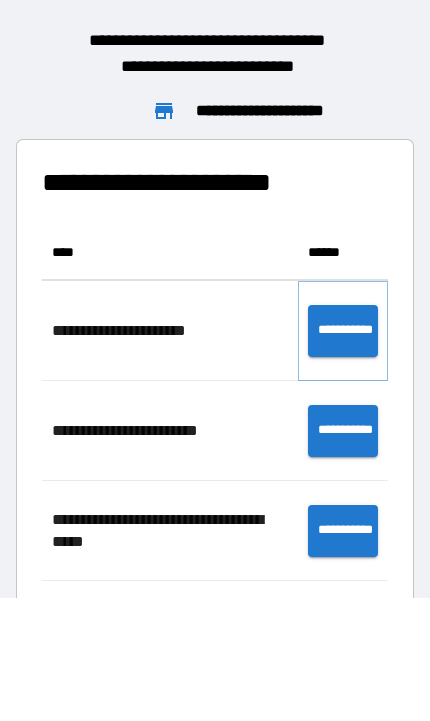 click on "**********" at bounding box center [343, 331] 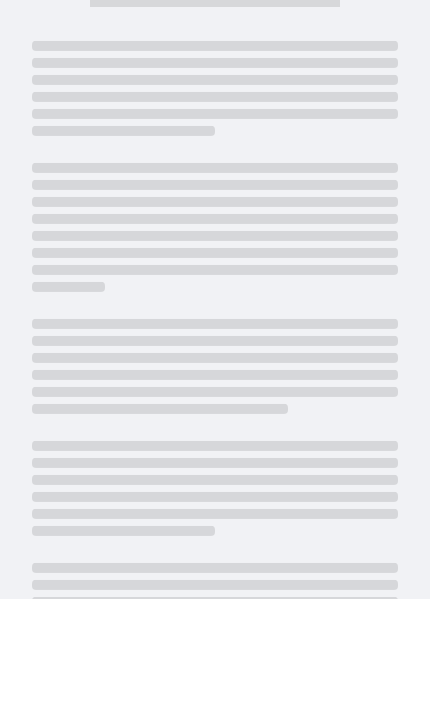 scroll, scrollTop: 123, scrollLeft: 0, axis: vertical 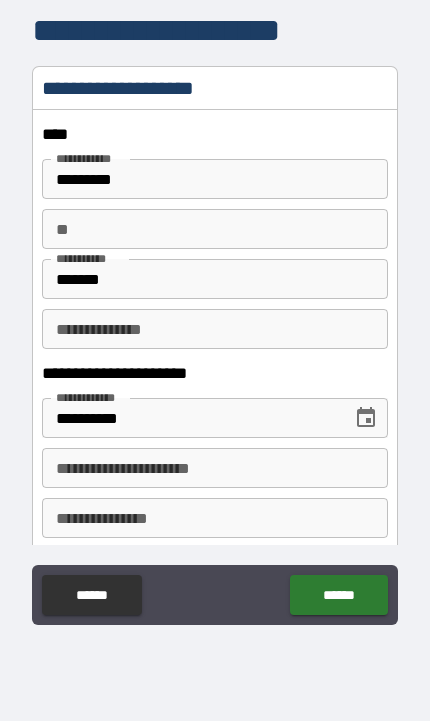 click on "**" at bounding box center (214, 229) 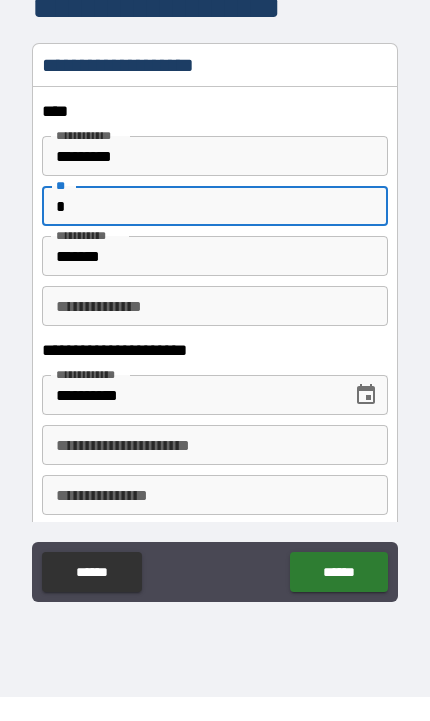 type on "*" 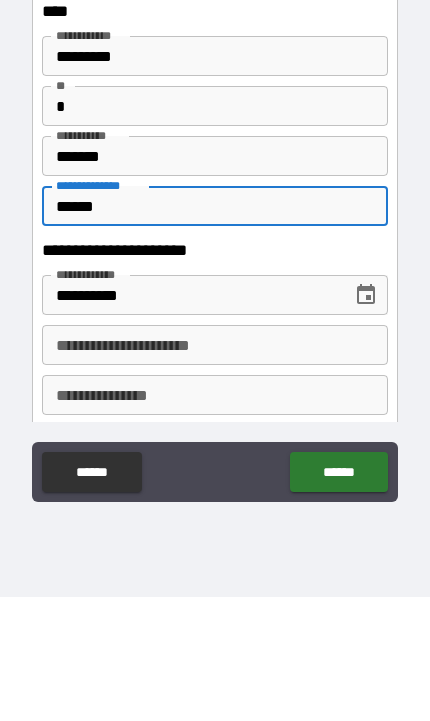 type on "******" 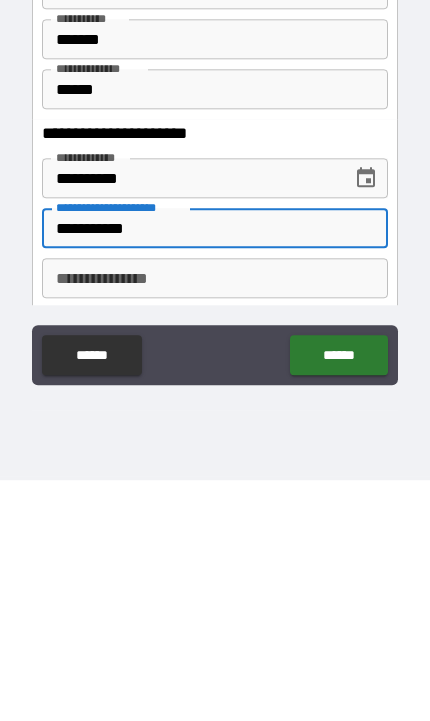 type on "**********" 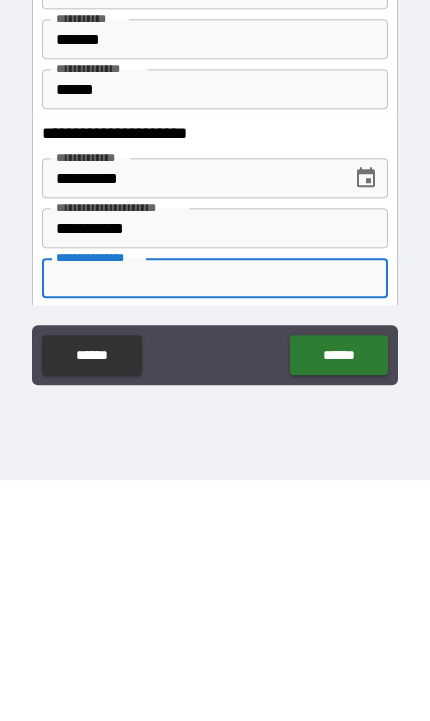 scroll, scrollTop: 123, scrollLeft: 0, axis: vertical 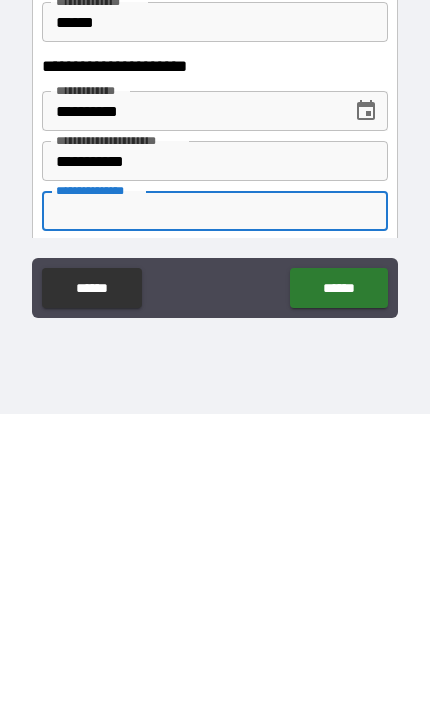 click on "**********" at bounding box center [214, 518] 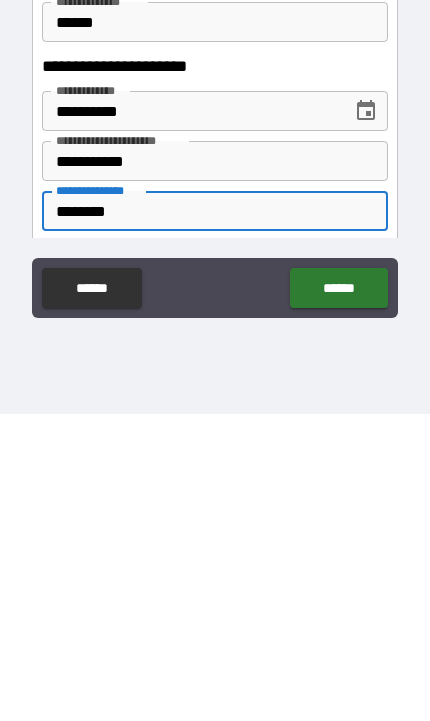 type on "********" 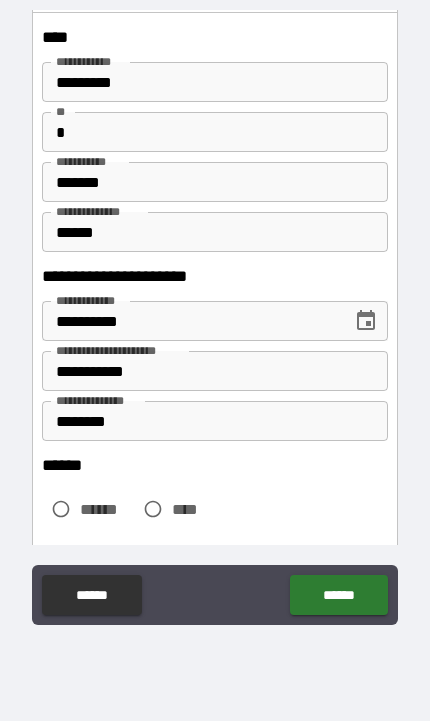 scroll, scrollTop: 96, scrollLeft: 0, axis: vertical 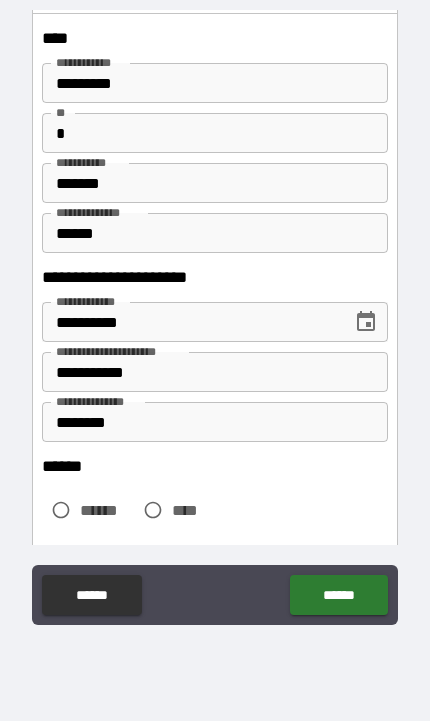 click on "********" at bounding box center (214, 422) 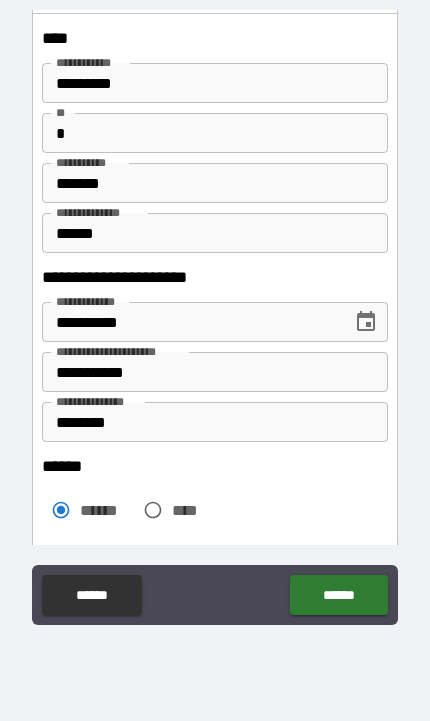 click on "******" at bounding box center (338, 595) 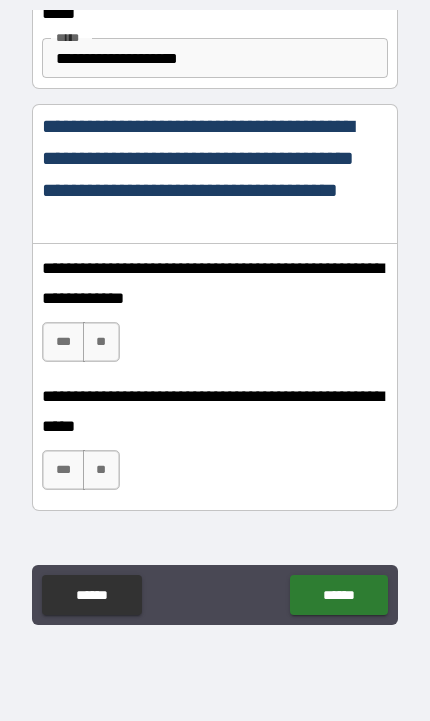 scroll, scrollTop: 1304, scrollLeft: 0, axis: vertical 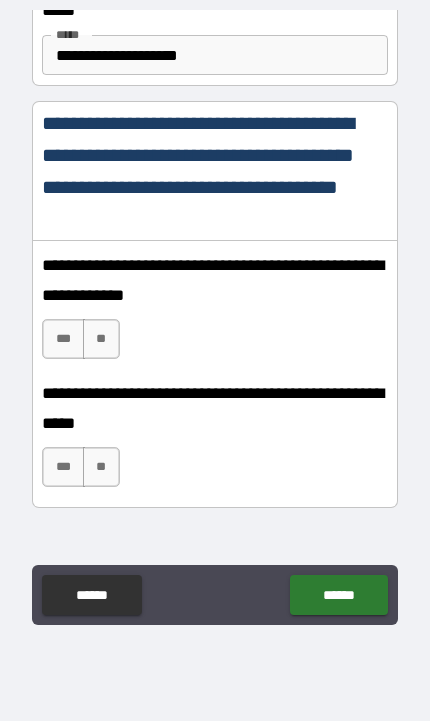 click on "***" at bounding box center [63, 339] 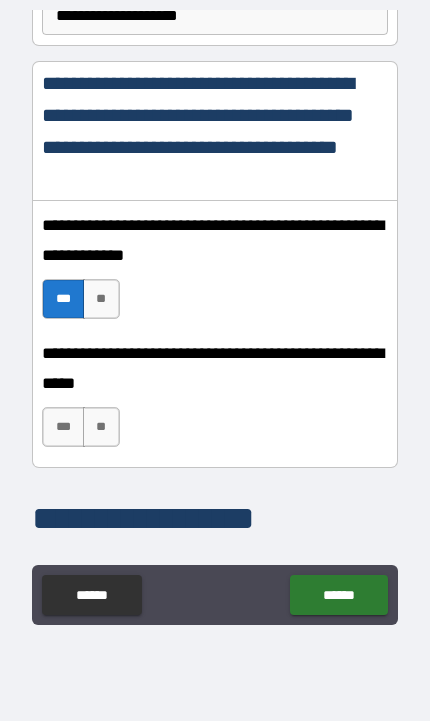 scroll, scrollTop: 1360, scrollLeft: 0, axis: vertical 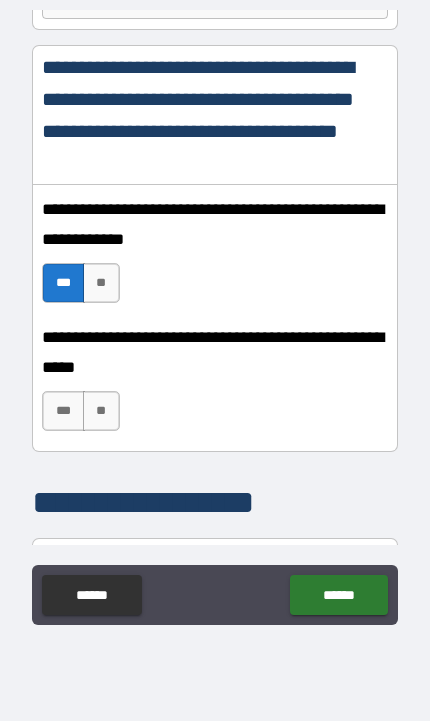 click on "***" at bounding box center [63, 411] 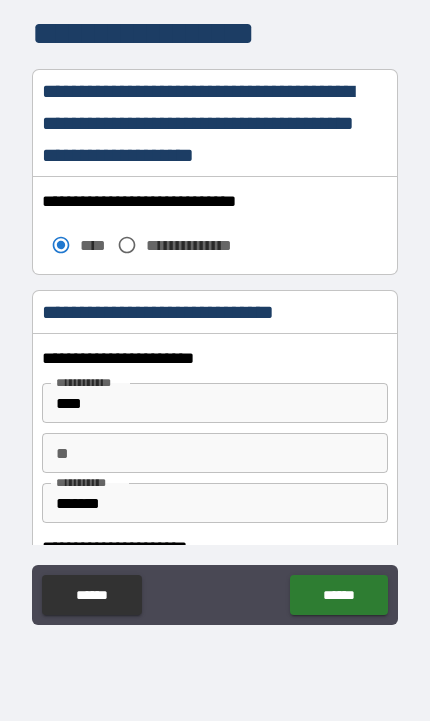scroll, scrollTop: 1830, scrollLeft: 0, axis: vertical 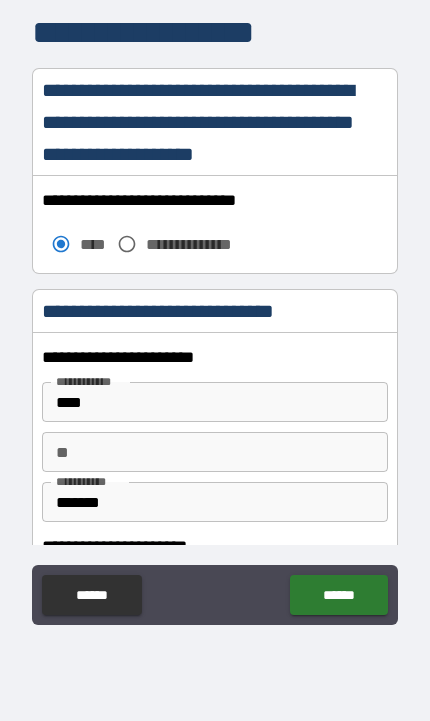 click on "****" at bounding box center [214, 402] 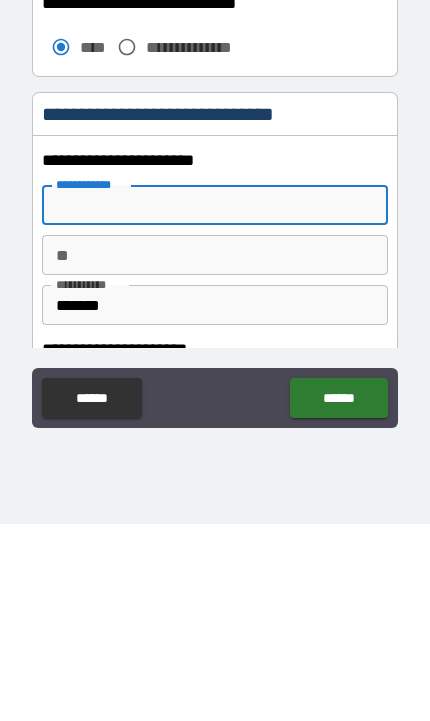 type on "*********" 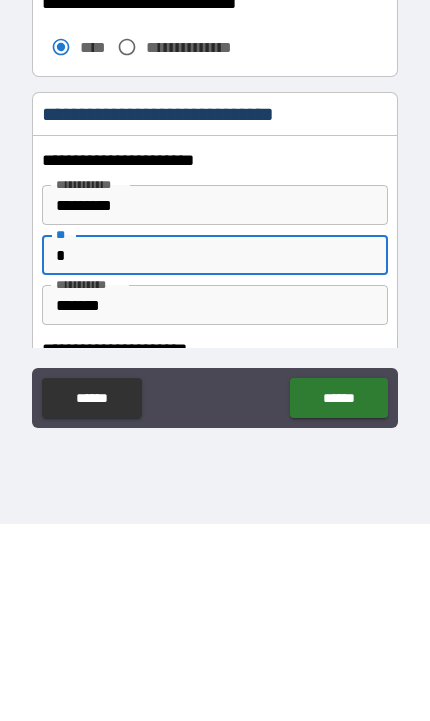 type on "*" 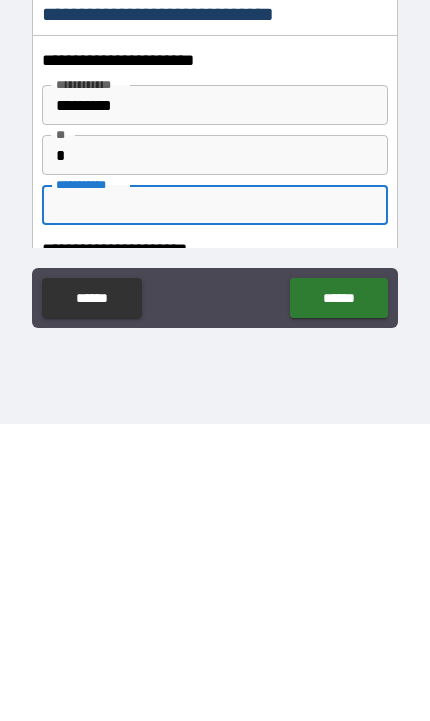 type on "*******" 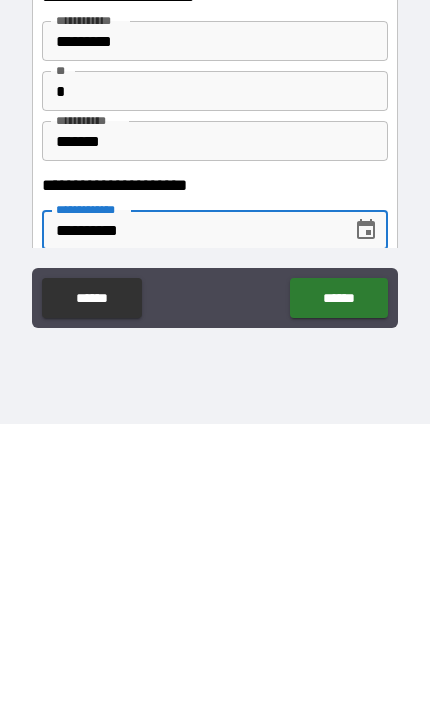 scroll, scrollTop: 1900, scrollLeft: 0, axis: vertical 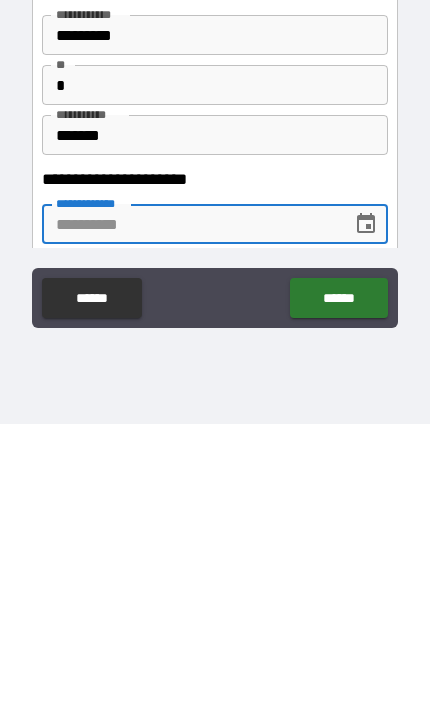 type on "**********" 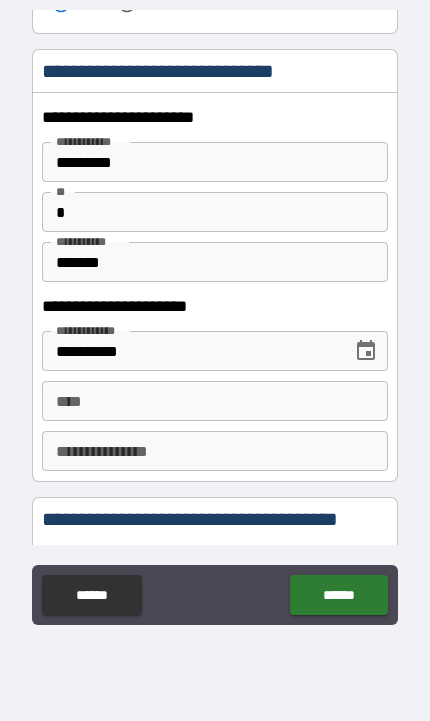 scroll, scrollTop: 2091, scrollLeft: 0, axis: vertical 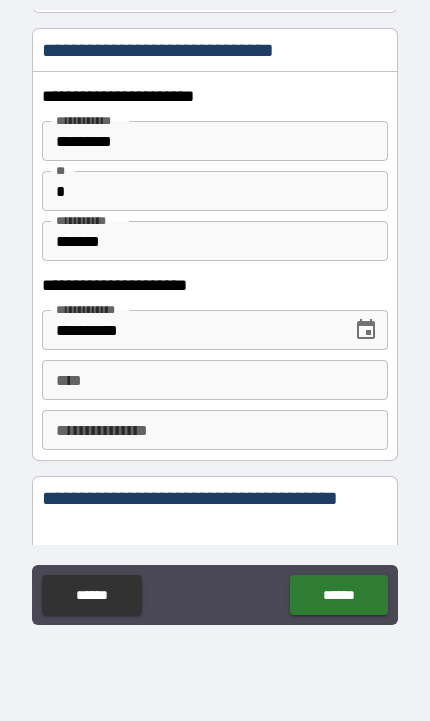 click on "****" at bounding box center (214, 380) 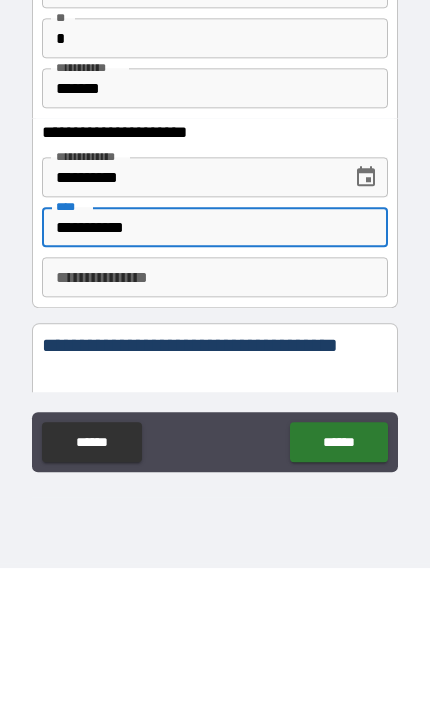 type on "**********" 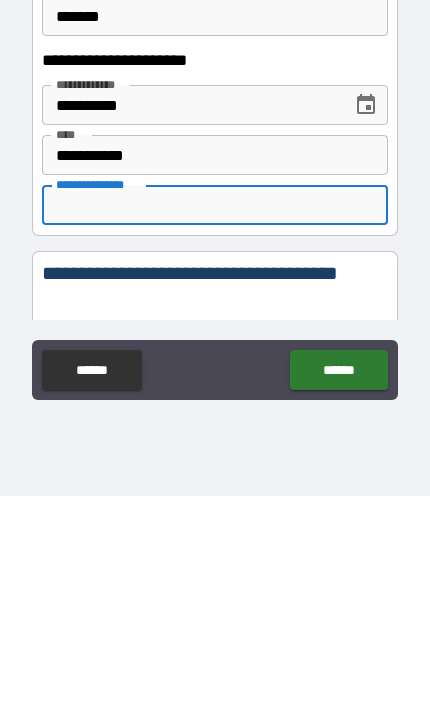 click on "**********" at bounding box center (214, 430) 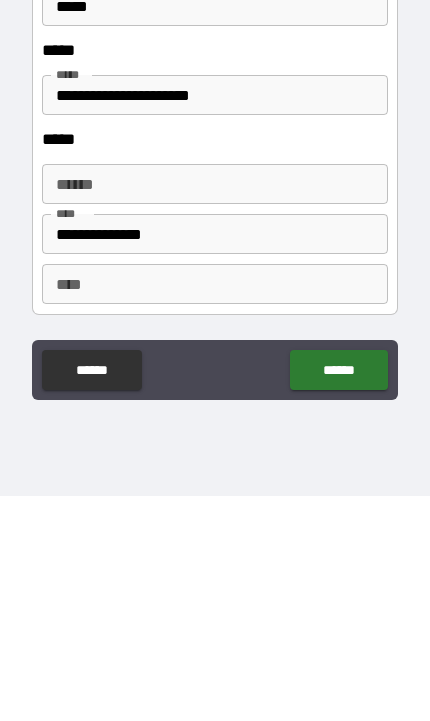 scroll, scrollTop: 2677, scrollLeft: 0, axis: vertical 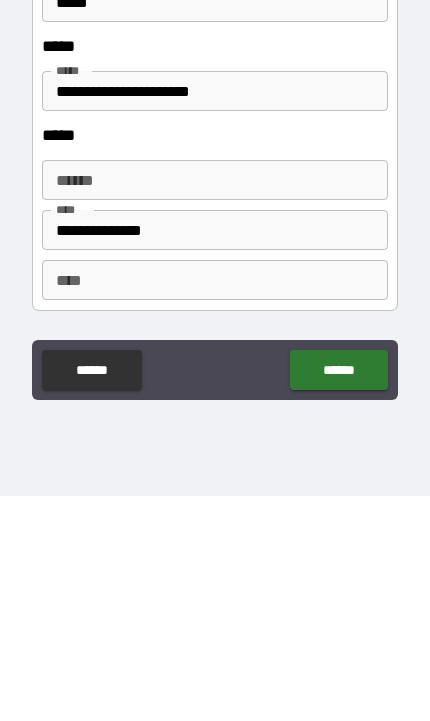 type on "********" 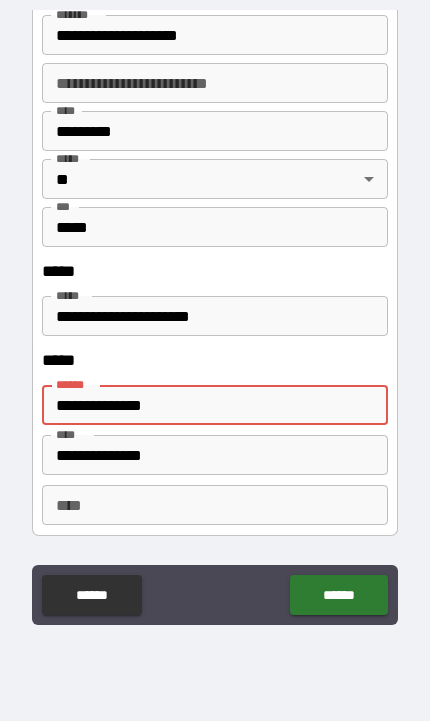 type on "**********" 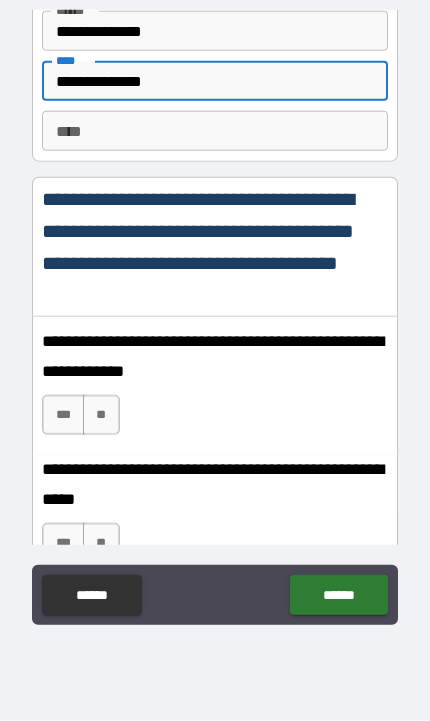 scroll, scrollTop: 3113, scrollLeft: 0, axis: vertical 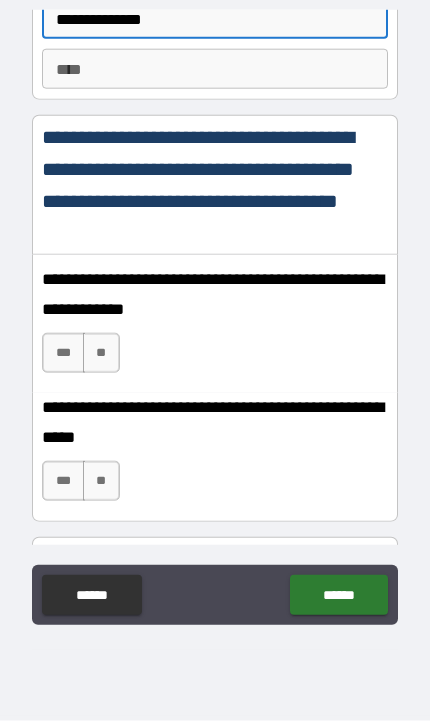 click on "***" at bounding box center [63, 353] 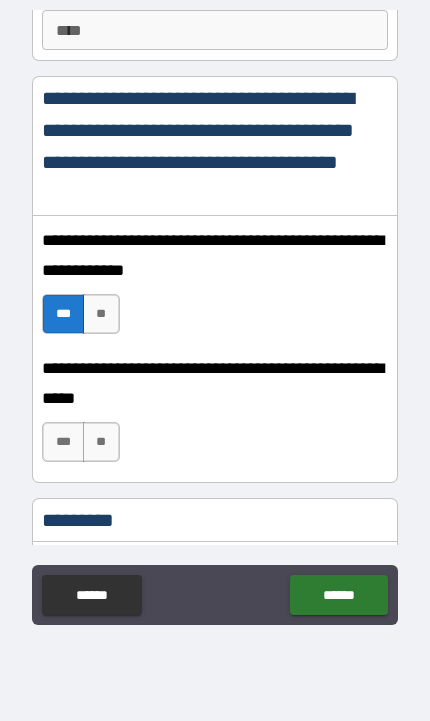 scroll, scrollTop: 3182, scrollLeft: 0, axis: vertical 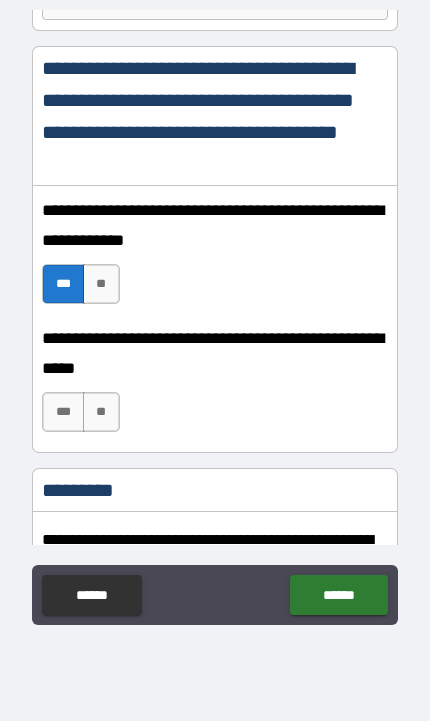 click on "***" at bounding box center (63, 412) 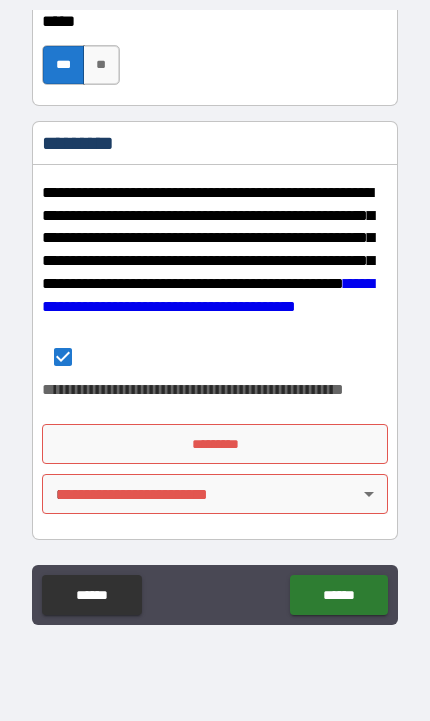 scroll, scrollTop: 3529, scrollLeft: 0, axis: vertical 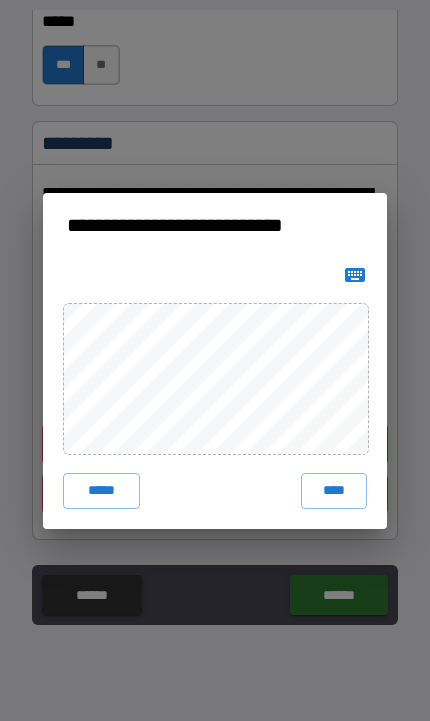 click on "****" at bounding box center [334, 491] 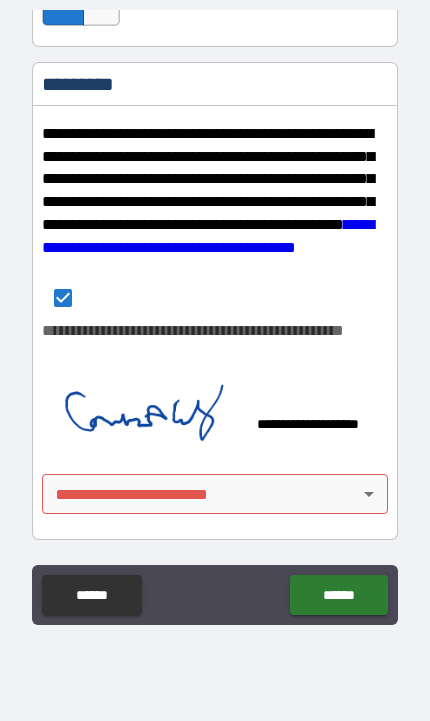 scroll, scrollTop: 3588, scrollLeft: 0, axis: vertical 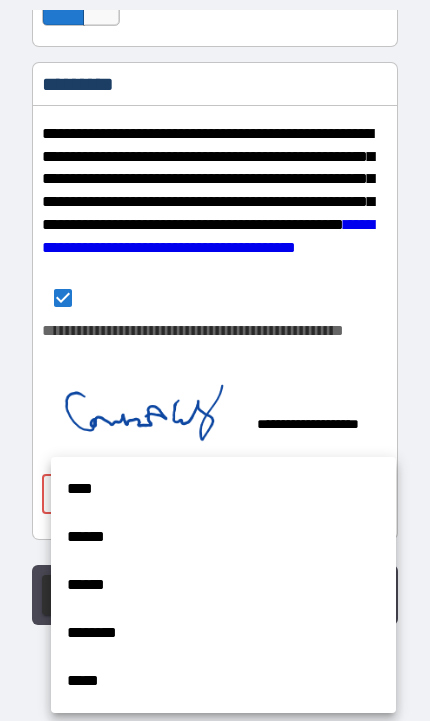 click on "****" at bounding box center (223, 489) 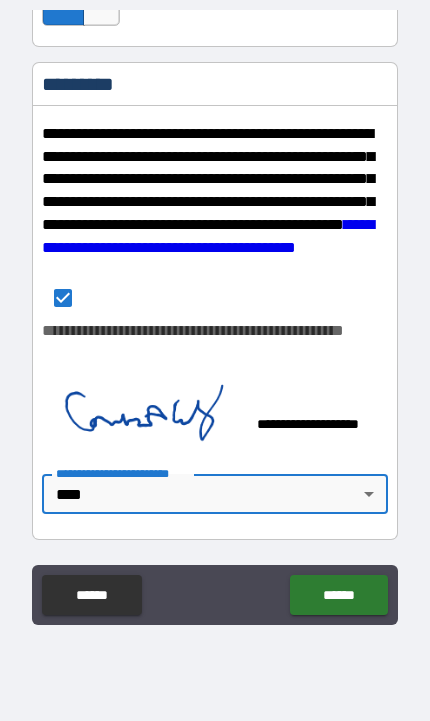 click on "******" at bounding box center (338, 595) 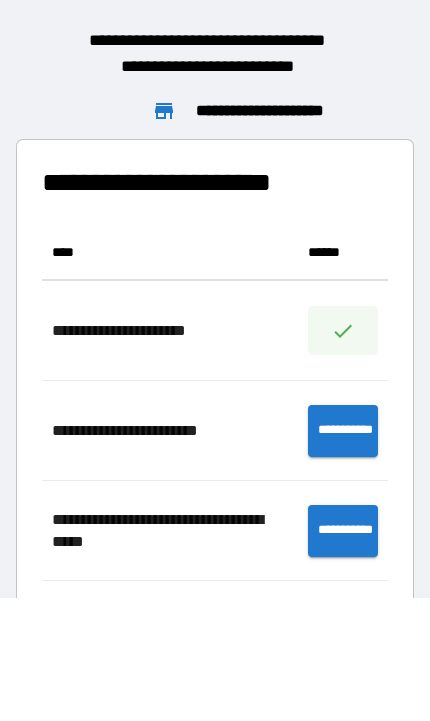 scroll, scrollTop: 1, scrollLeft: 1, axis: both 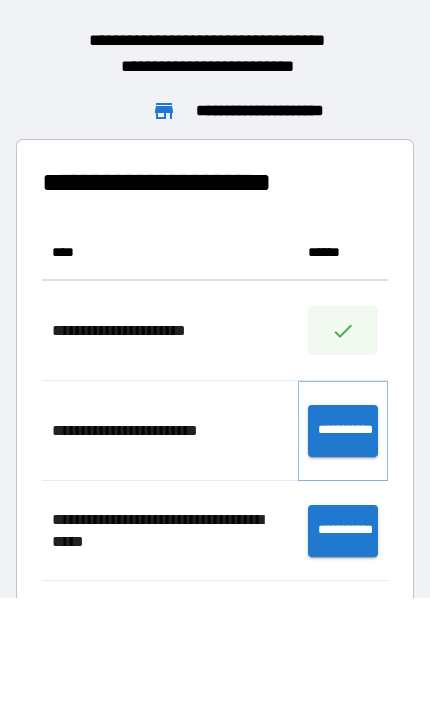 click on "**********" at bounding box center [343, 431] 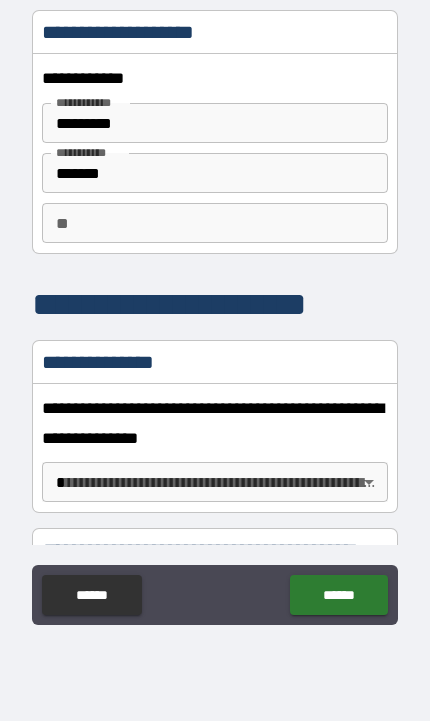 click on "**" at bounding box center [214, 223] 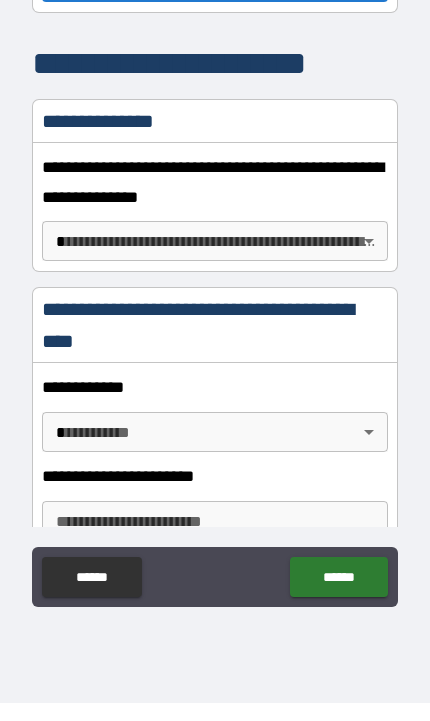 scroll, scrollTop: 225, scrollLeft: 0, axis: vertical 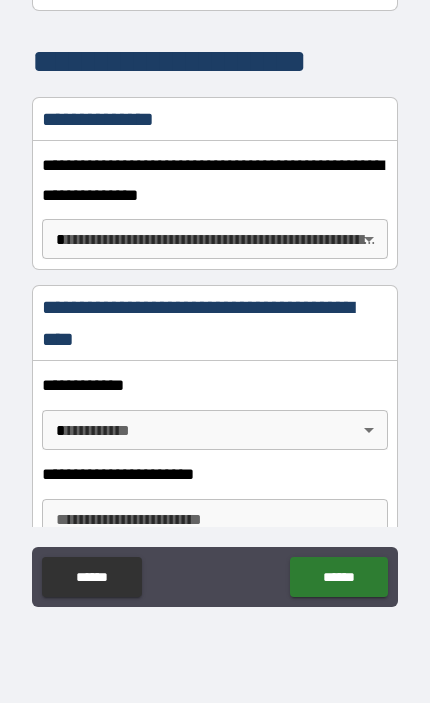 type on "*" 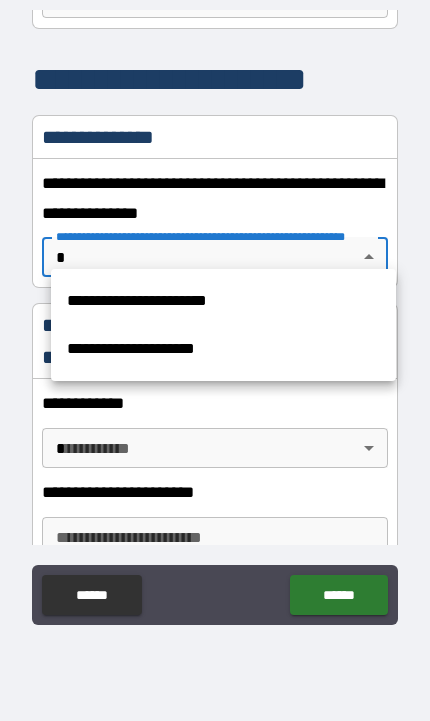 click on "**********" at bounding box center [223, 301] 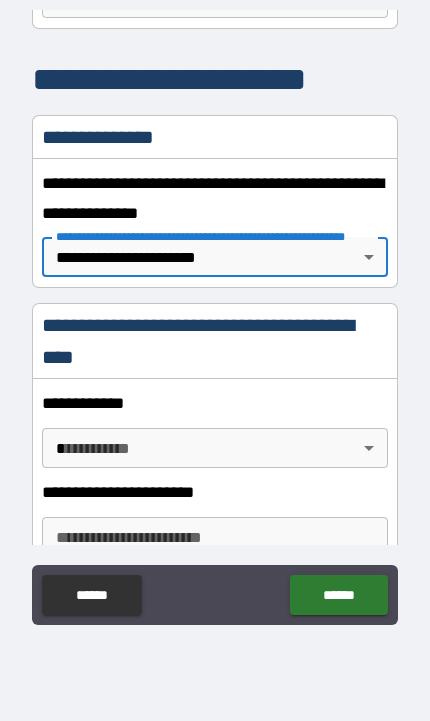 type on "*" 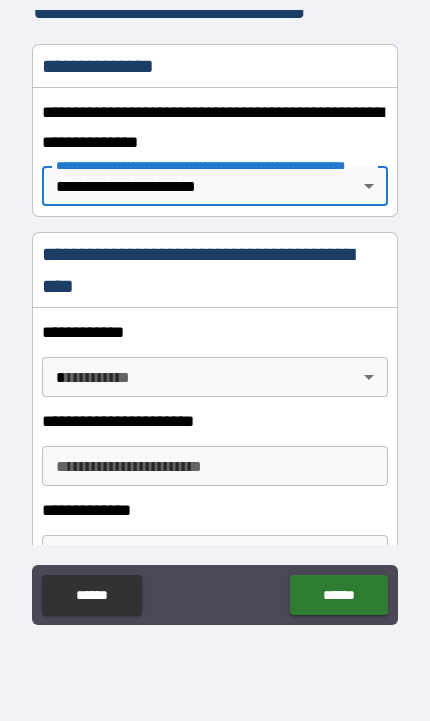 scroll, scrollTop: 316, scrollLeft: 0, axis: vertical 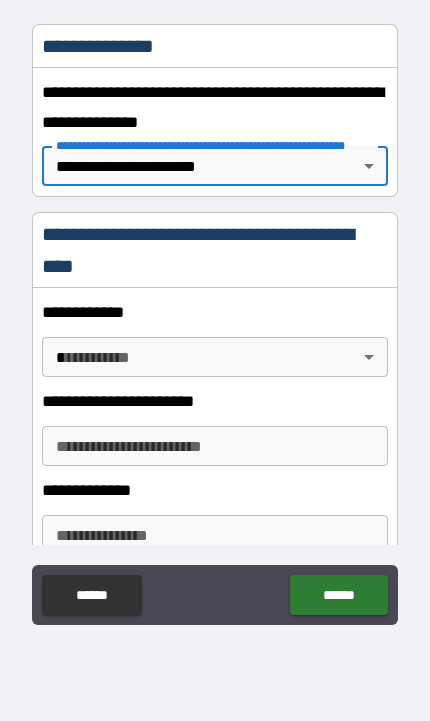 click on "**********" at bounding box center [215, 299] 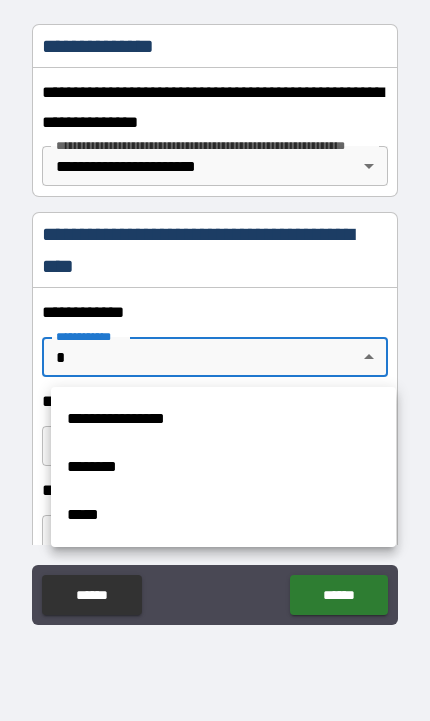 click on "**********" at bounding box center (223, 419) 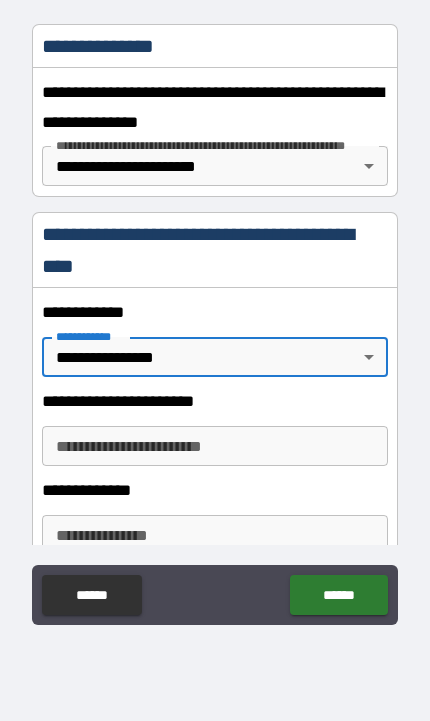 type on "*" 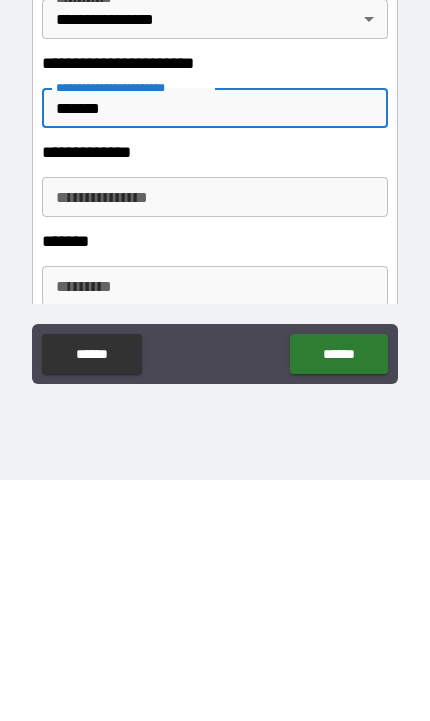 scroll, scrollTop: 417, scrollLeft: 0, axis: vertical 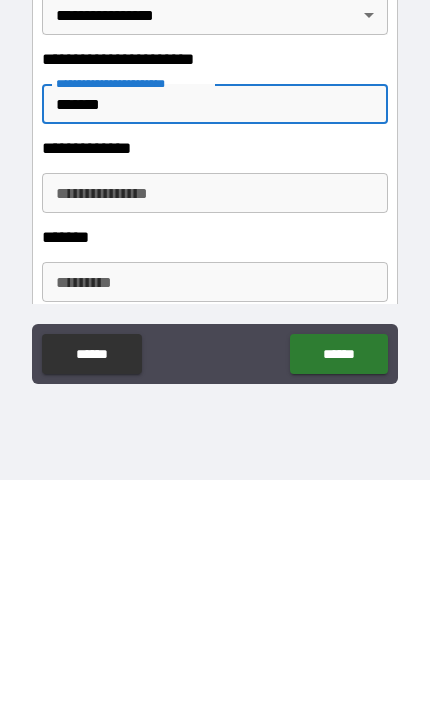 type on "*******" 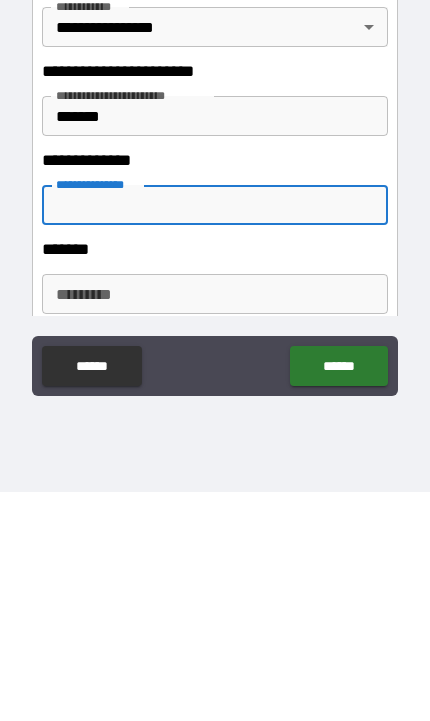 click on "**********" at bounding box center (214, 434) 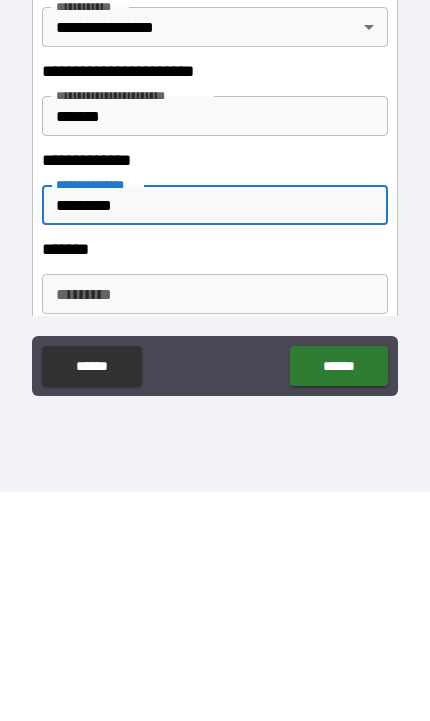 type on "*********" 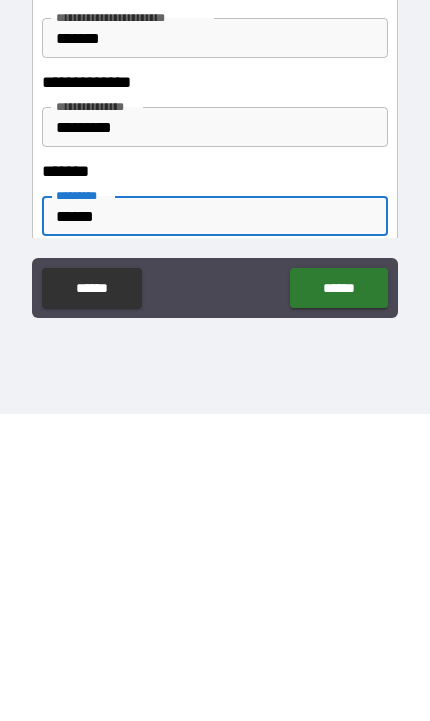 type on "******" 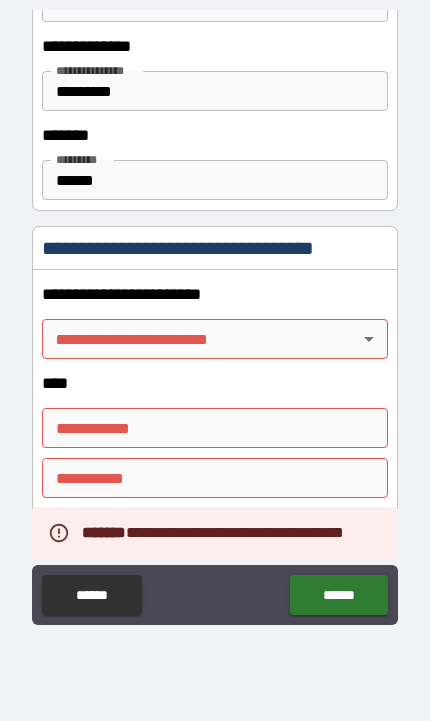 scroll, scrollTop: 762, scrollLeft: 0, axis: vertical 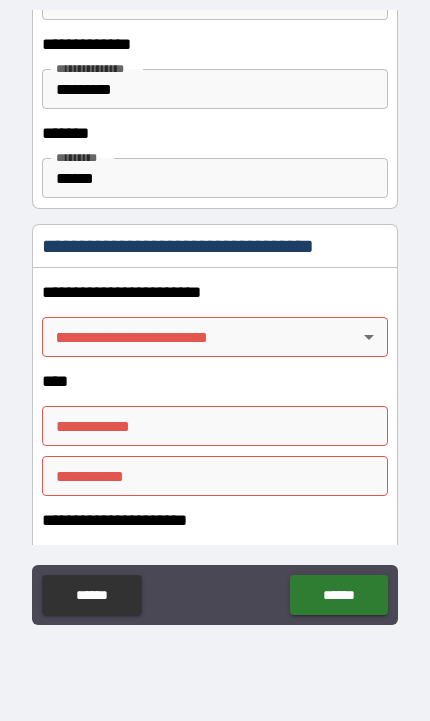 click on "**********" at bounding box center [215, 299] 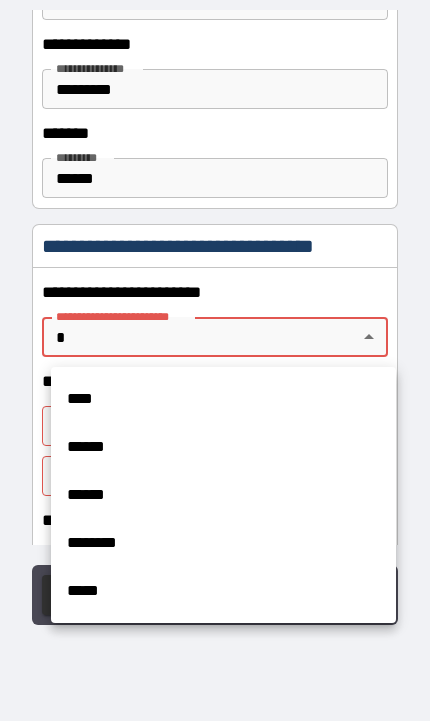 click on "****" at bounding box center [223, 399] 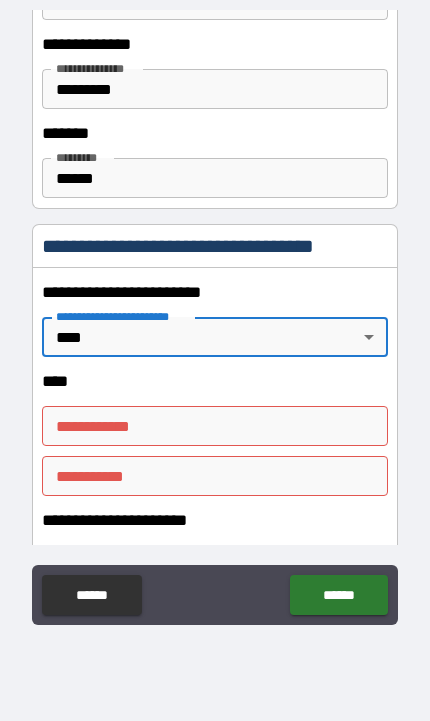 click on "**********" at bounding box center (214, 426) 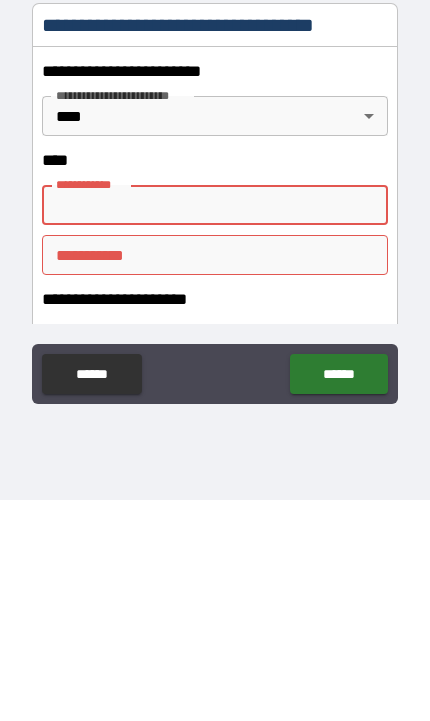 type on "*********" 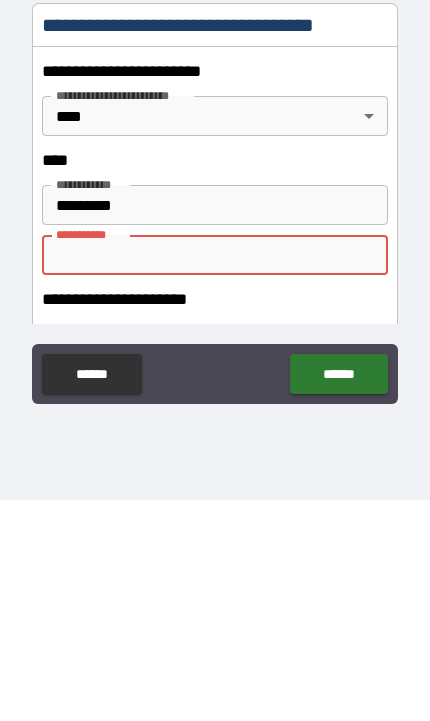 type on "*******" 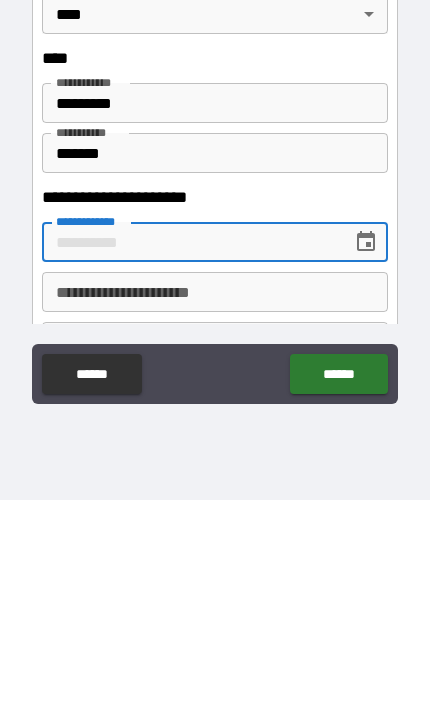 scroll, scrollTop: 865, scrollLeft: 0, axis: vertical 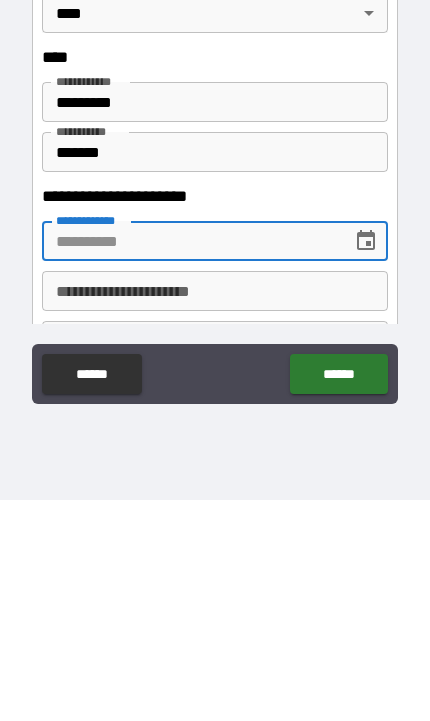 click on "**********" at bounding box center (189, 462) 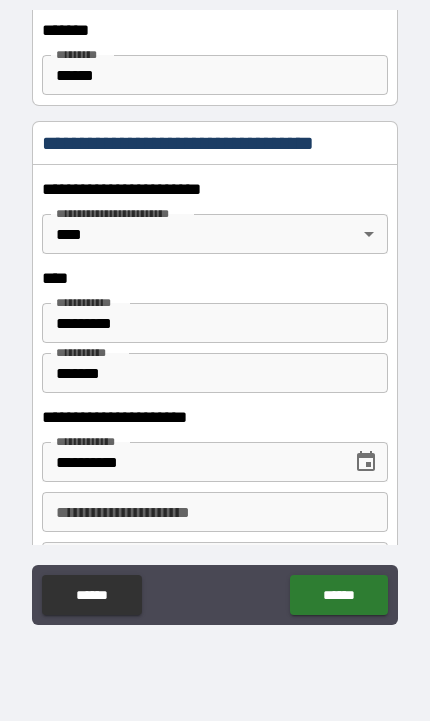 click on "**********" at bounding box center (214, 512) 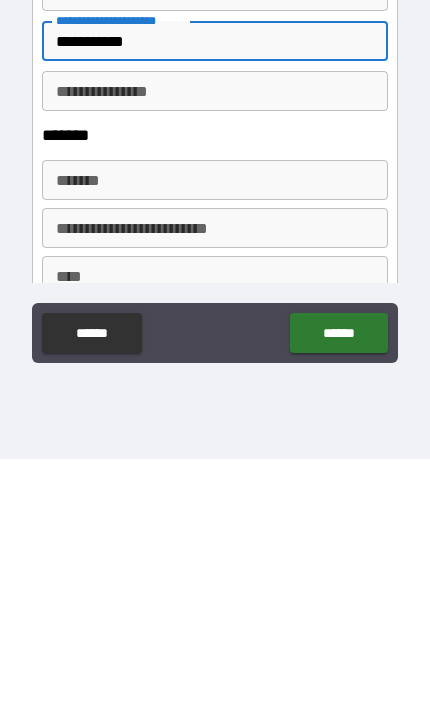 scroll, scrollTop: 1073, scrollLeft: 0, axis: vertical 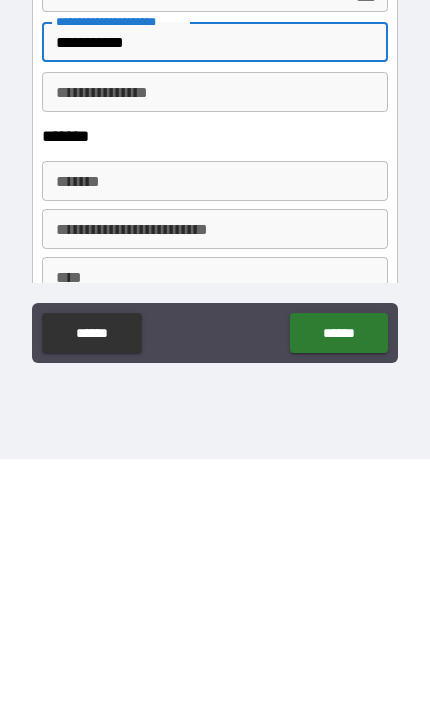 type on "**********" 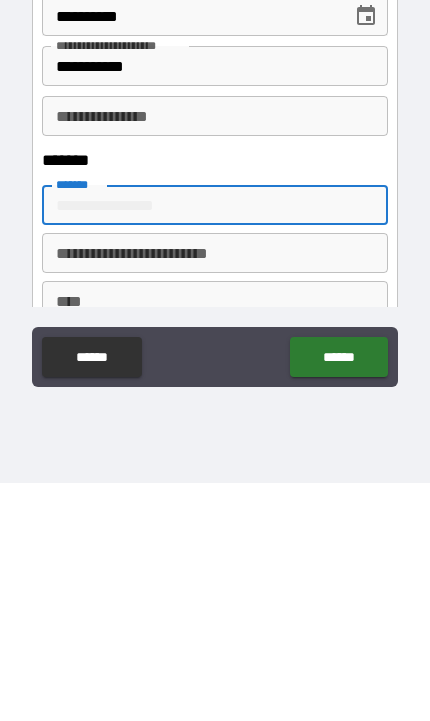 type on "**********" 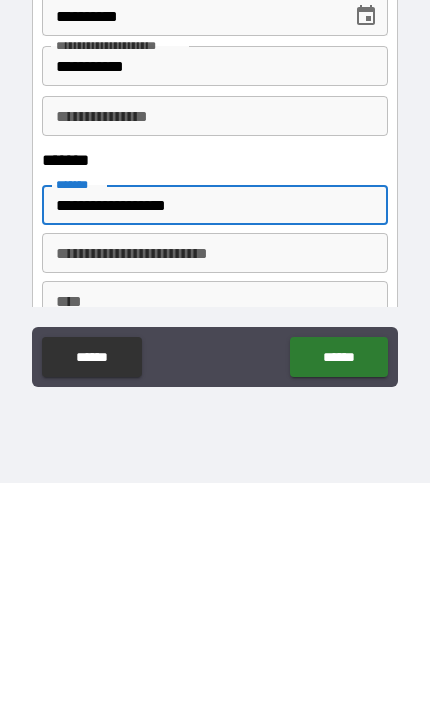 type on "*********" 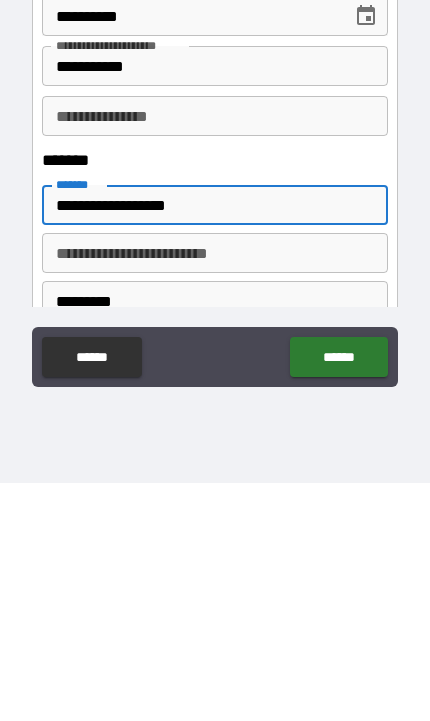 type on "**" 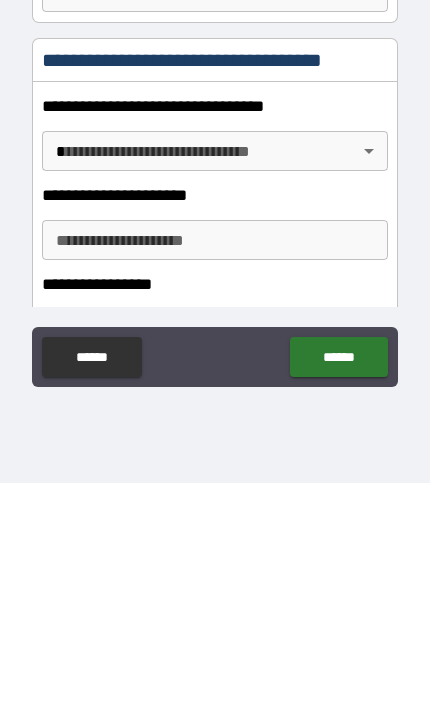 scroll, scrollTop: 1480, scrollLeft: 0, axis: vertical 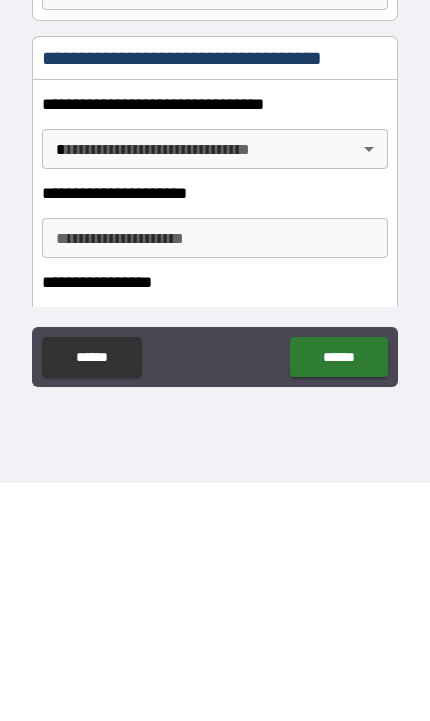 click on "**********" at bounding box center [215, 299] 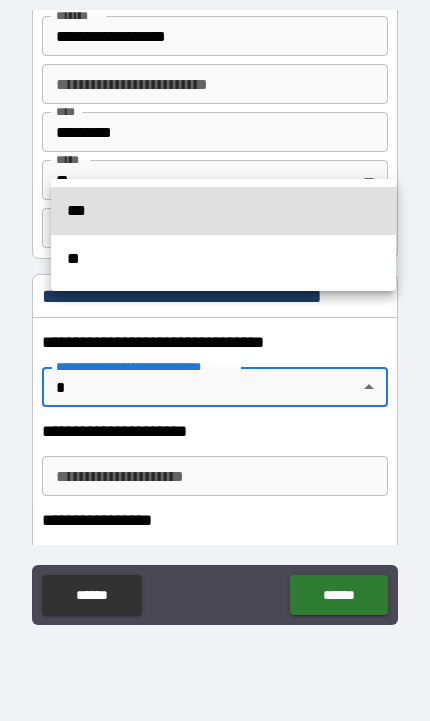 click on "***" at bounding box center [223, 211] 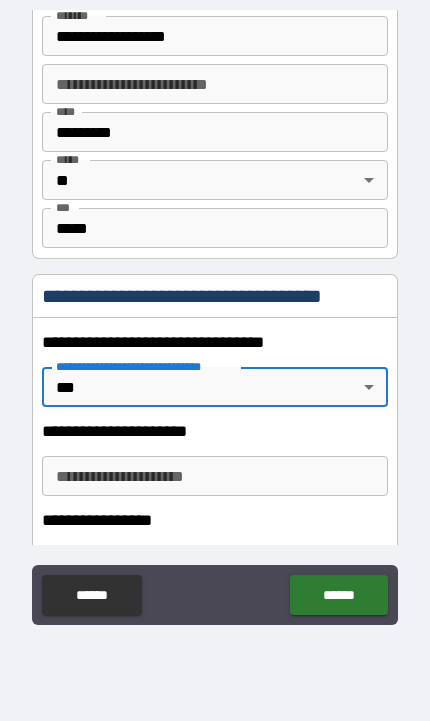 click on "**********" at bounding box center (214, 476) 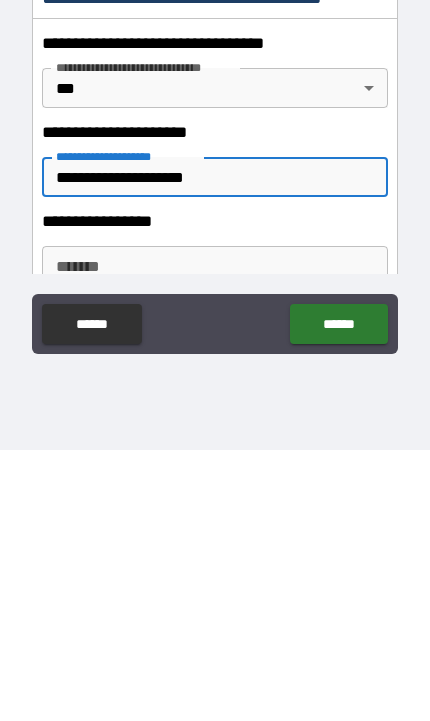 scroll, scrollTop: 1521, scrollLeft: 0, axis: vertical 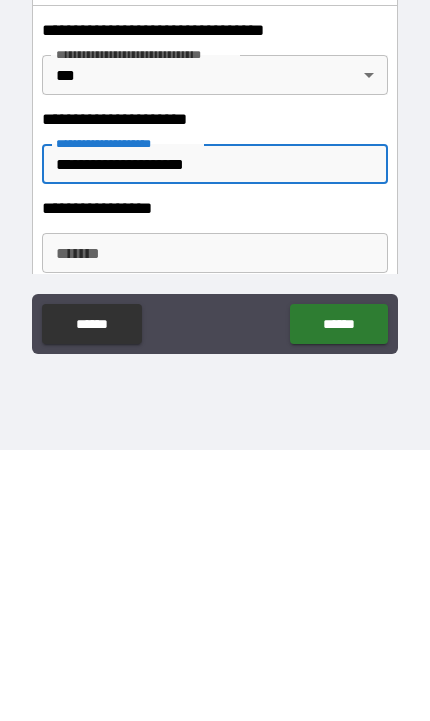 type on "**********" 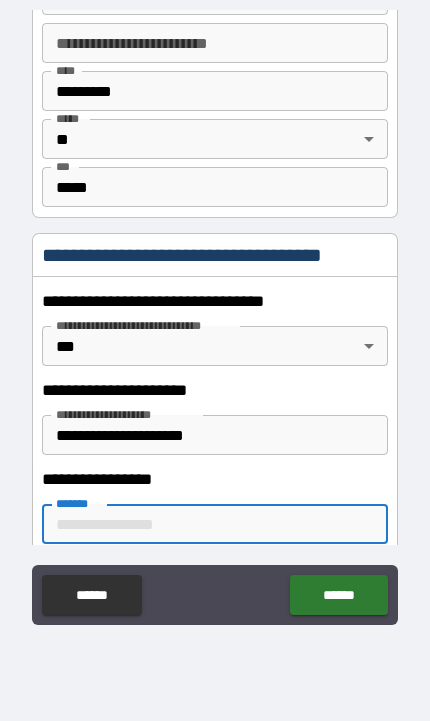 type on "**********" 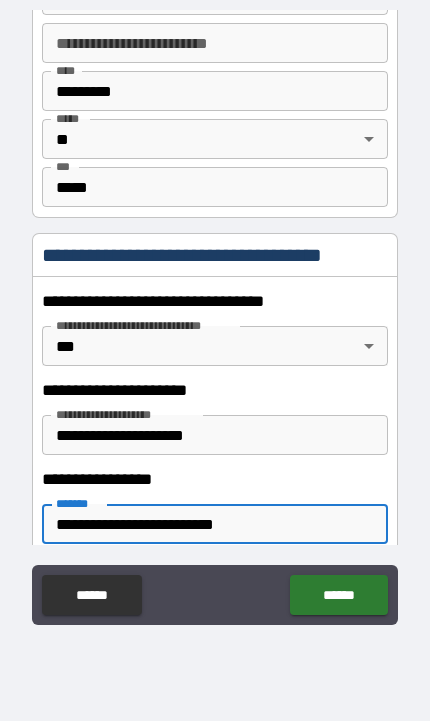 type on "*********" 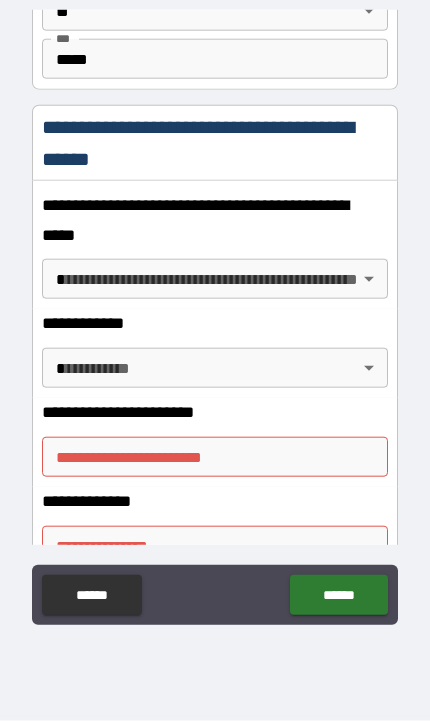 scroll, scrollTop: 2233, scrollLeft: 0, axis: vertical 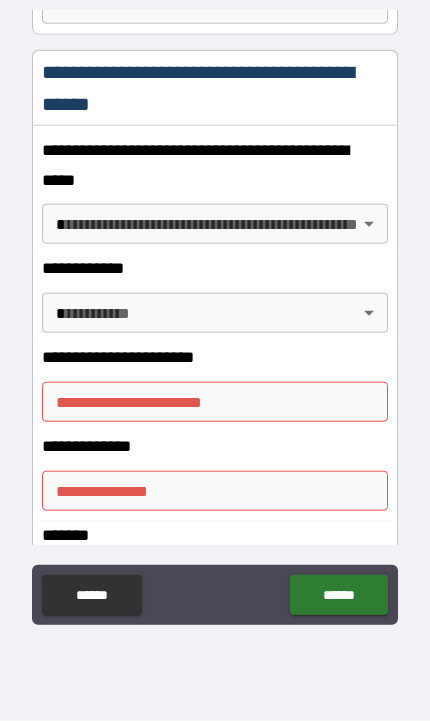click on "**********" at bounding box center [215, 299] 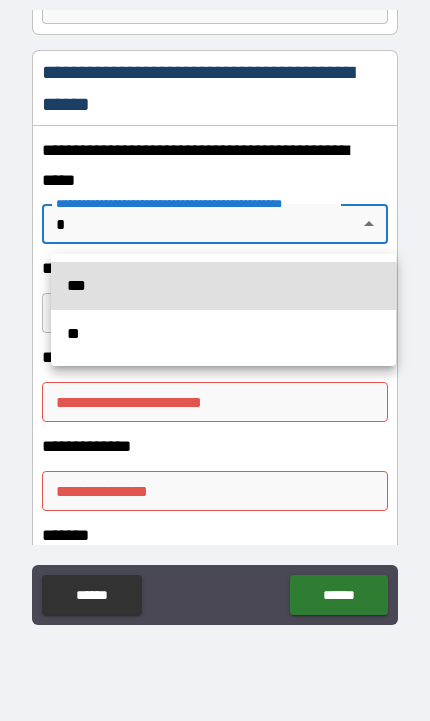 click on "**" at bounding box center [223, 334] 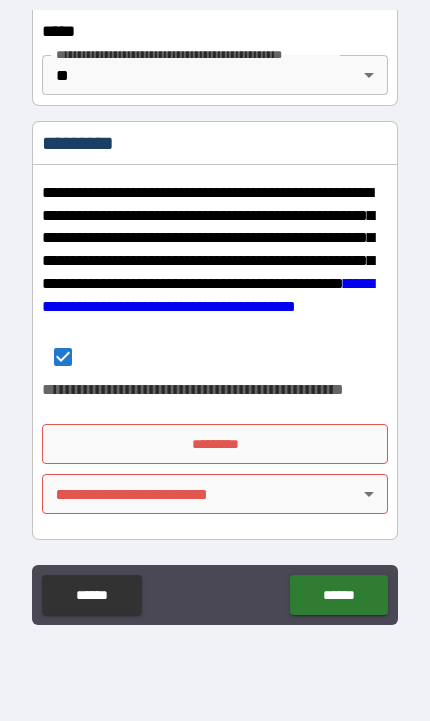 scroll, scrollTop: 2382, scrollLeft: 0, axis: vertical 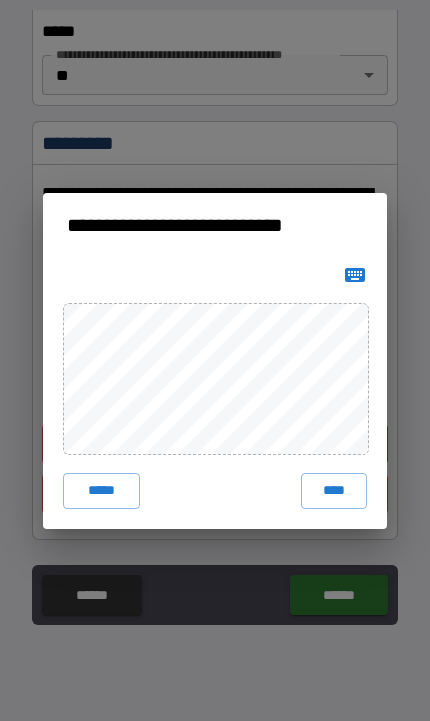click on "****" at bounding box center [334, 491] 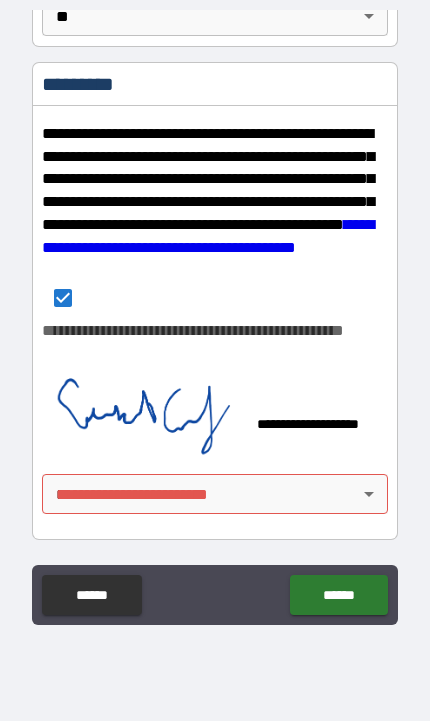 scroll, scrollTop: 2441, scrollLeft: 0, axis: vertical 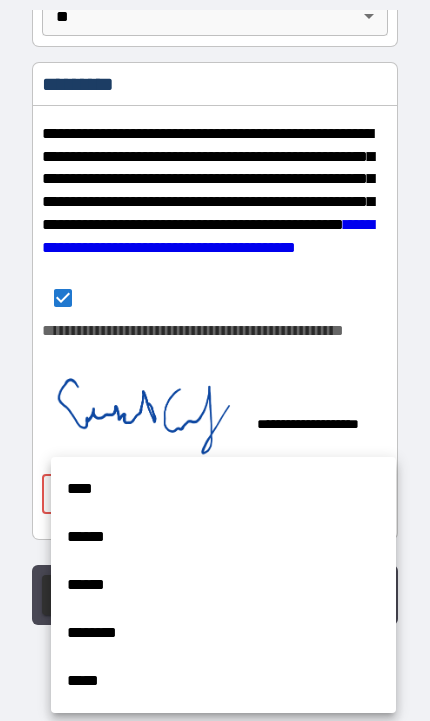 click on "****" at bounding box center [223, 489] 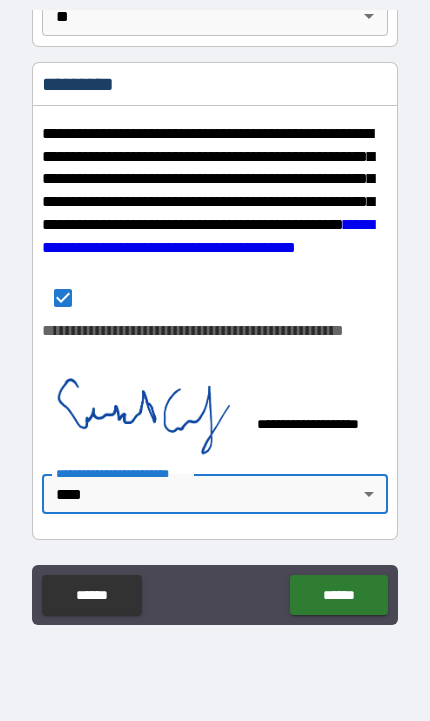 click on "******" at bounding box center [338, 595] 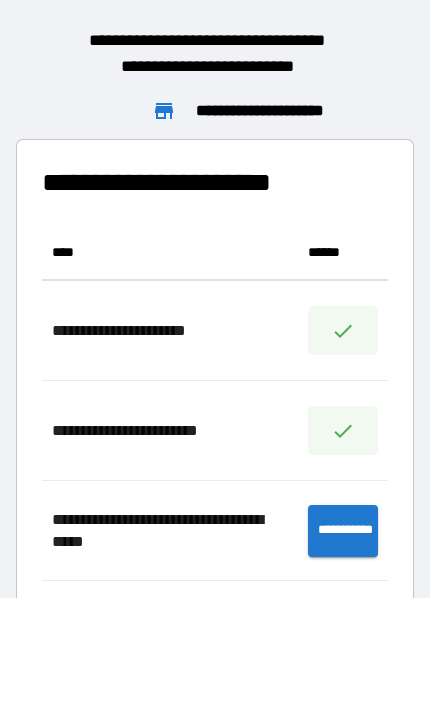 scroll, scrollTop: 1, scrollLeft: 1, axis: both 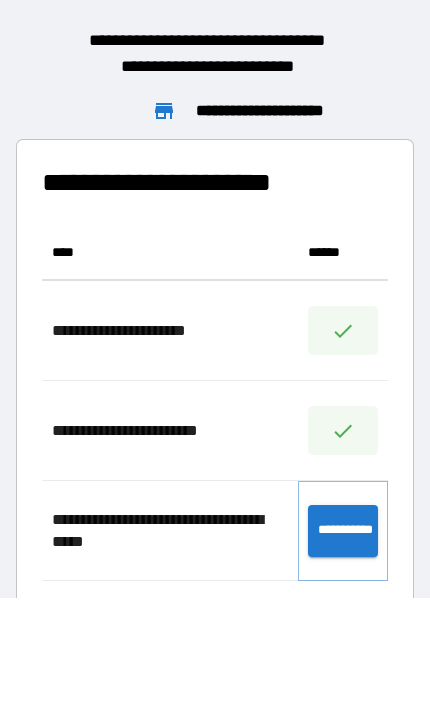 click on "**********" at bounding box center (343, 531) 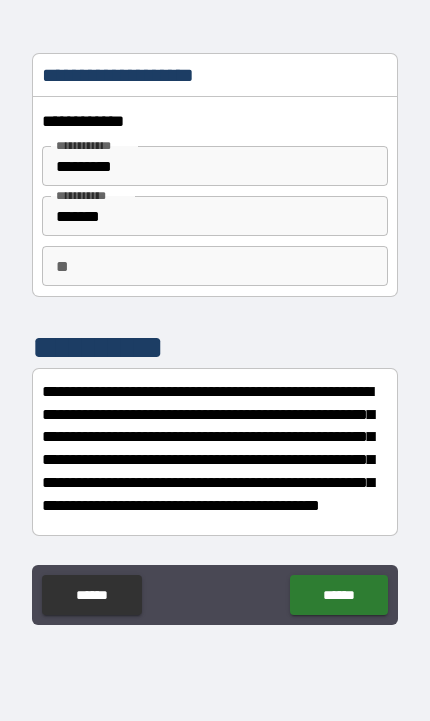 click on "**" at bounding box center [214, 266] 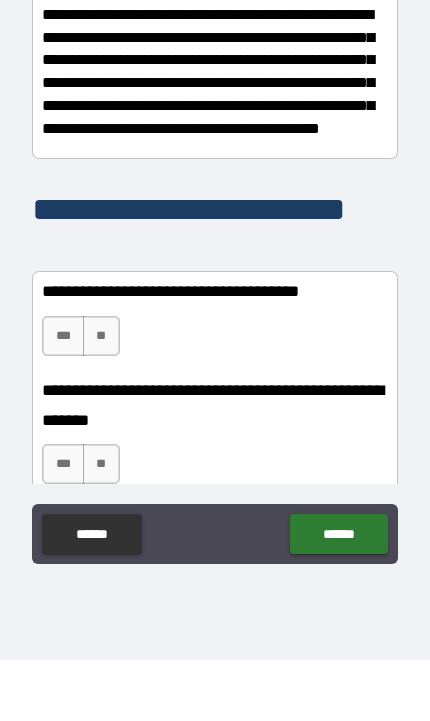 scroll, scrollTop: 328, scrollLeft: 0, axis: vertical 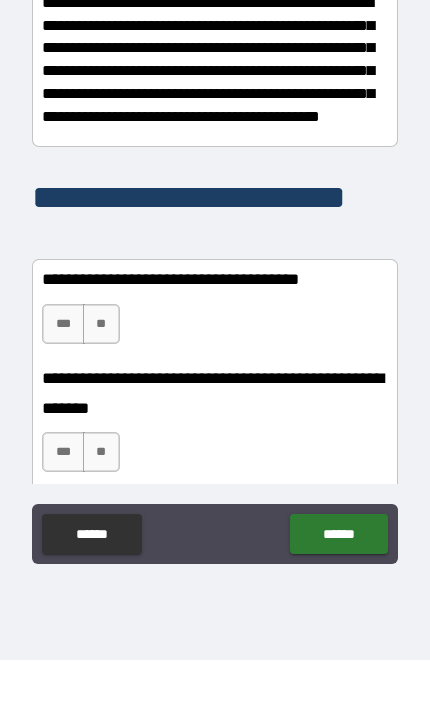 type on "*" 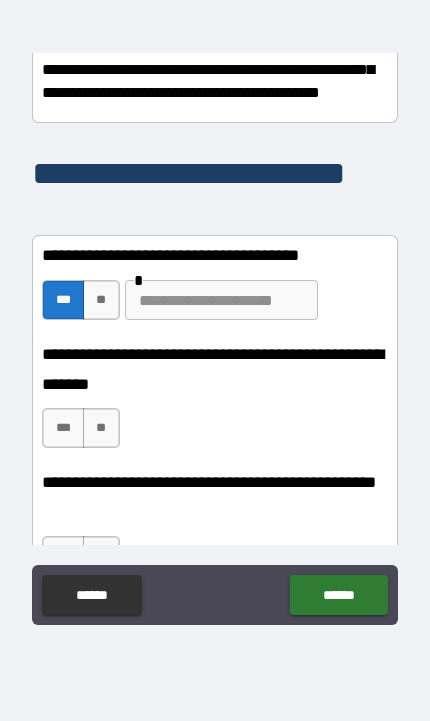 scroll, scrollTop: 417, scrollLeft: 0, axis: vertical 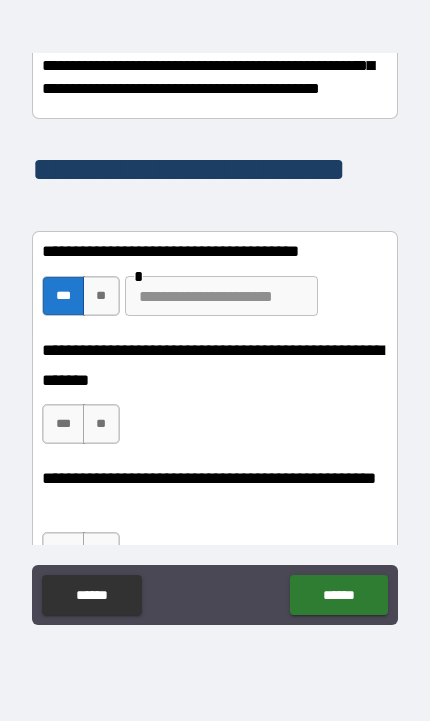 click on "***" at bounding box center [63, 424] 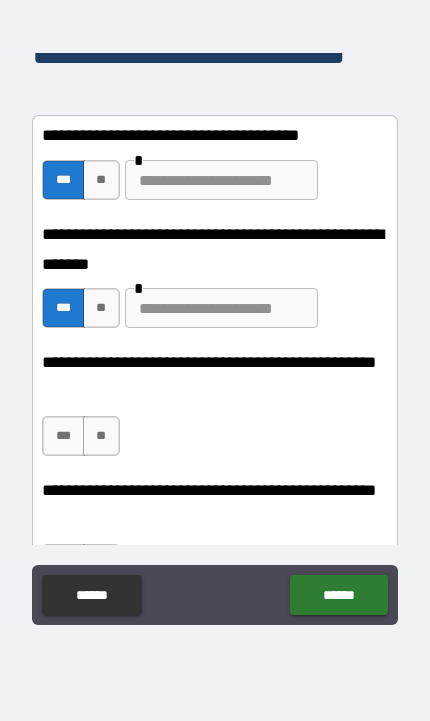 scroll, scrollTop: 537, scrollLeft: 0, axis: vertical 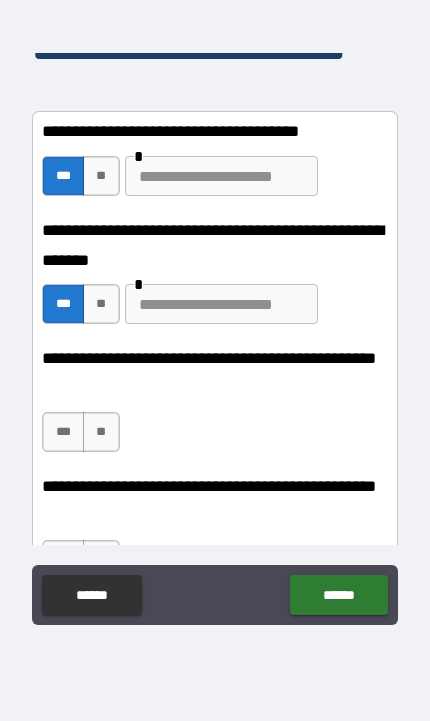 click on "**" at bounding box center (101, 432) 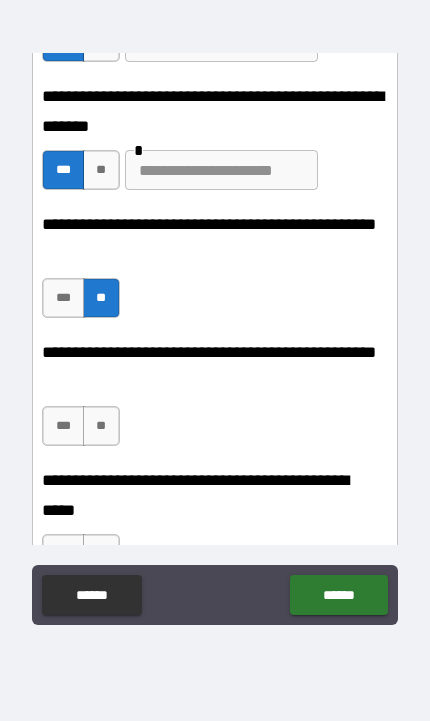 scroll, scrollTop: 672, scrollLeft: 0, axis: vertical 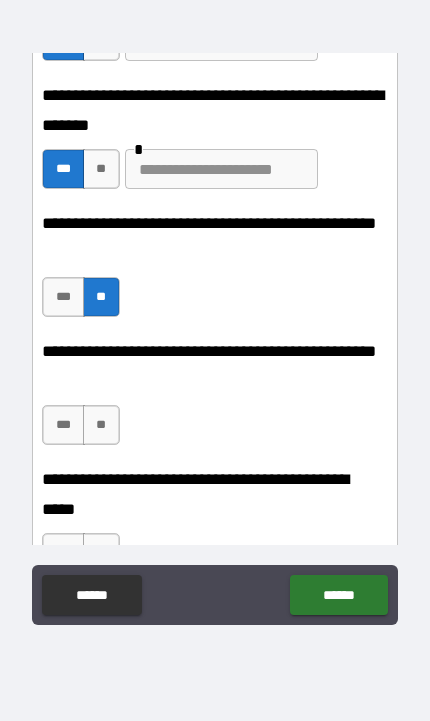 click on "***" at bounding box center [63, 425] 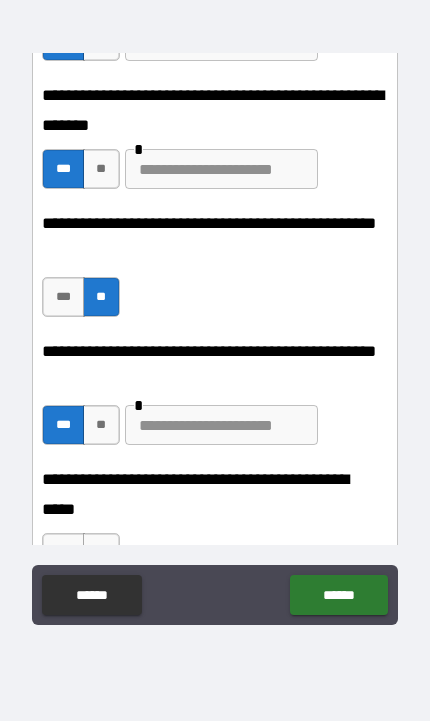 click at bounding box center (221, 425) 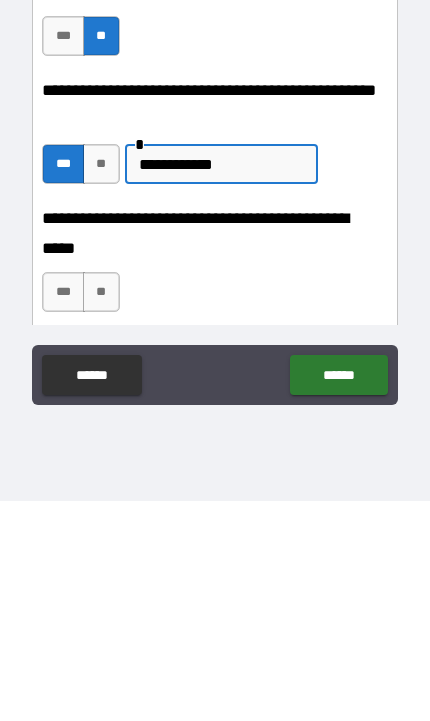 scroll, scrollTop: 732, scrollLeft: 0, axis: vertical 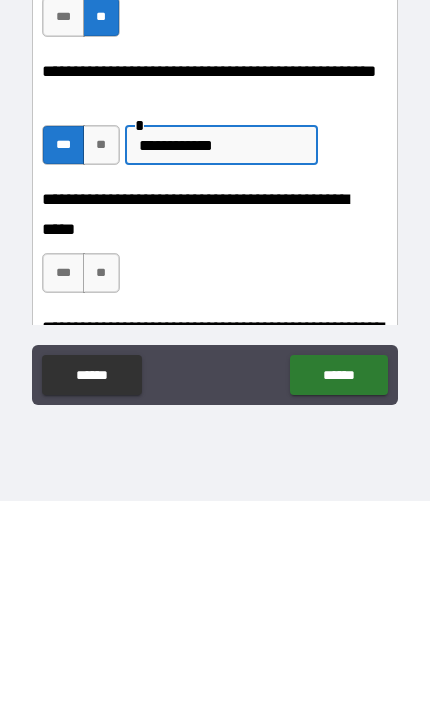 type on "**********" 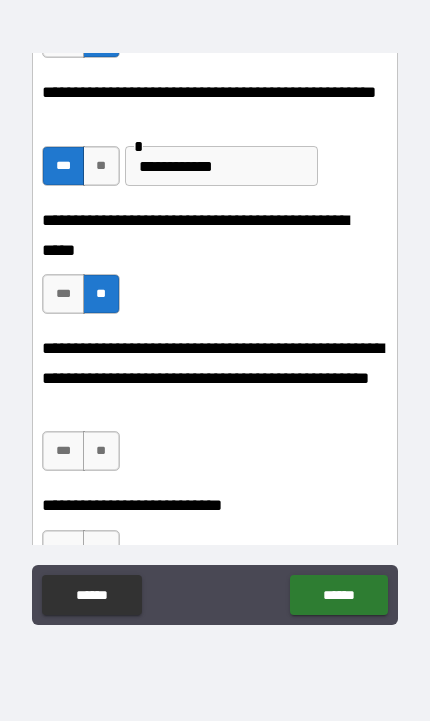 scroll, scrollTop: 949, scrollLeft: 0, axis: vertical 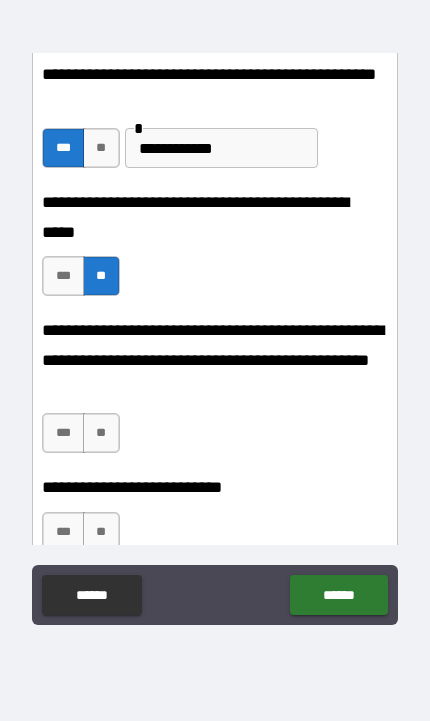 click on "**" at bounding box center [101, 433] 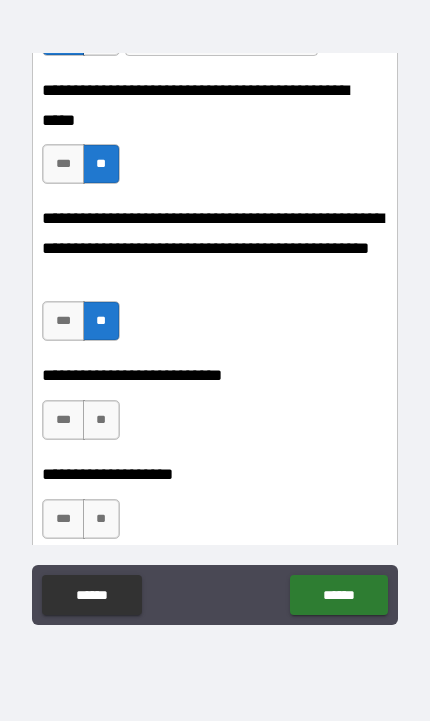 scroll, scrollTop: 1059, scrollLeft: 0, axis: vertical 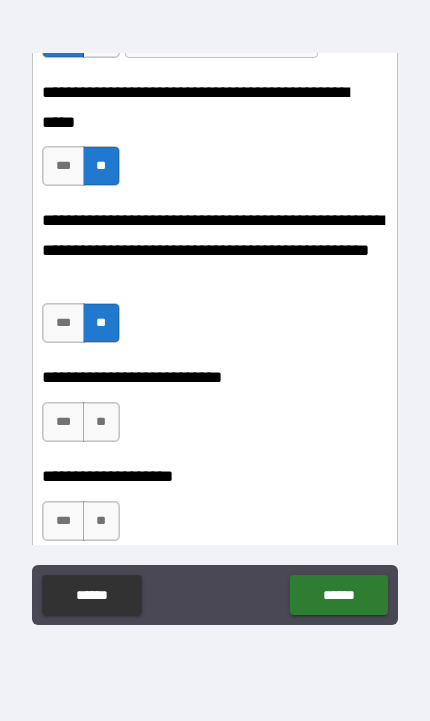 click on "**" at bounding box center [101, 422] 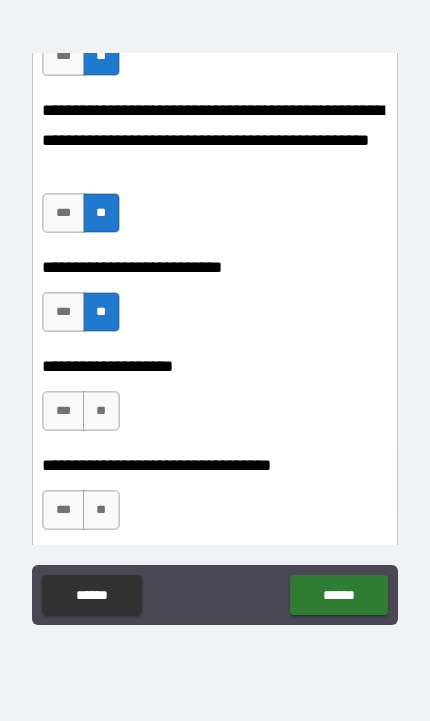 scroll, scrollTop: 1173, scrollLeft: 0, axis: vertical 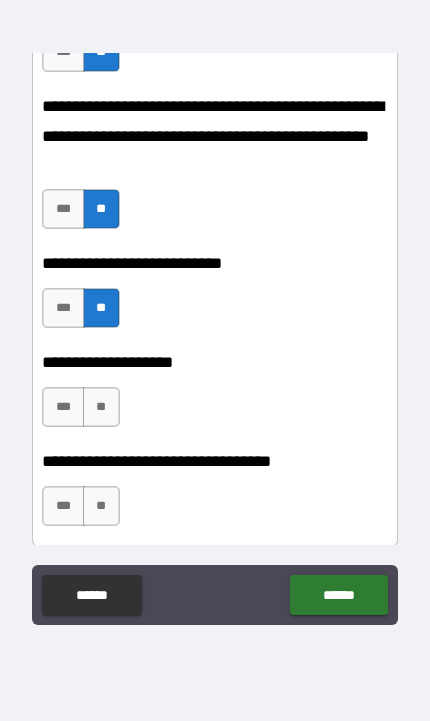 click on "**" at bounding box center (101, 407) 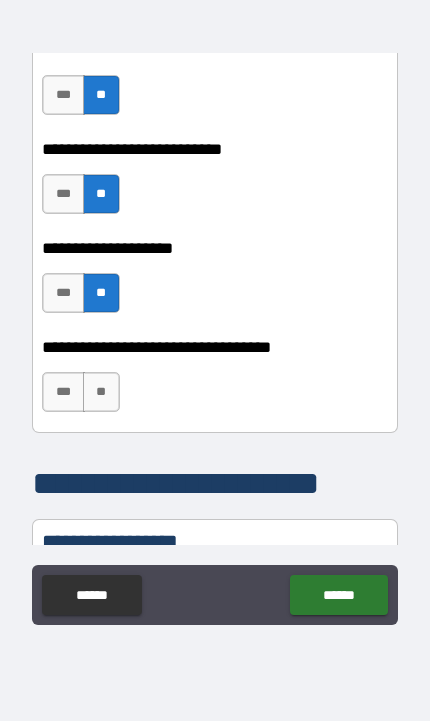 click on "**" at bounding box center [101, 392] 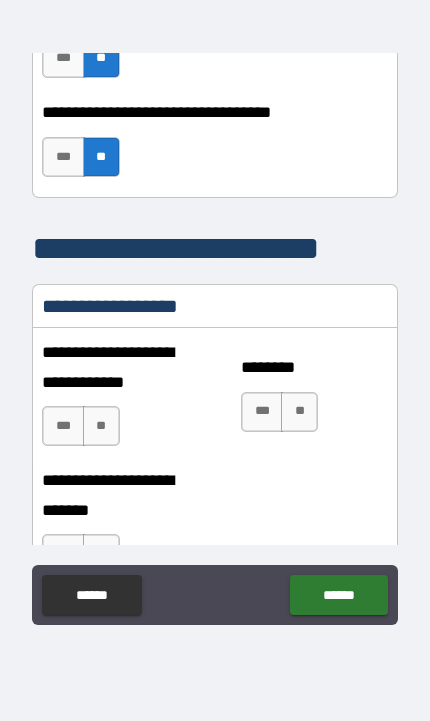 scroll, scrollTop: 1523, scrollLeft: 0, axis: vertical 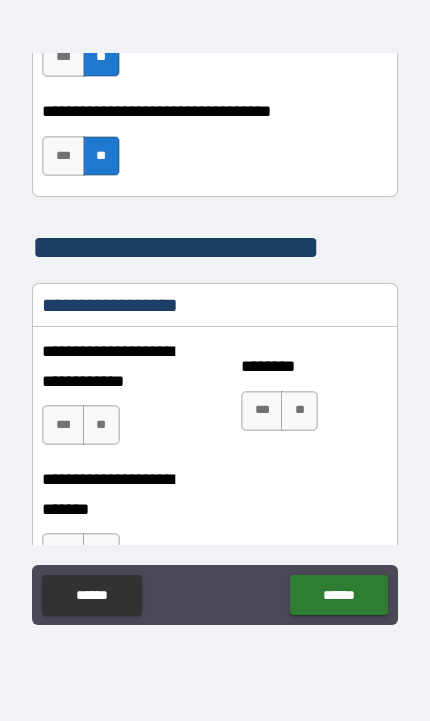 click on "**" at bounding box center (101, 425) 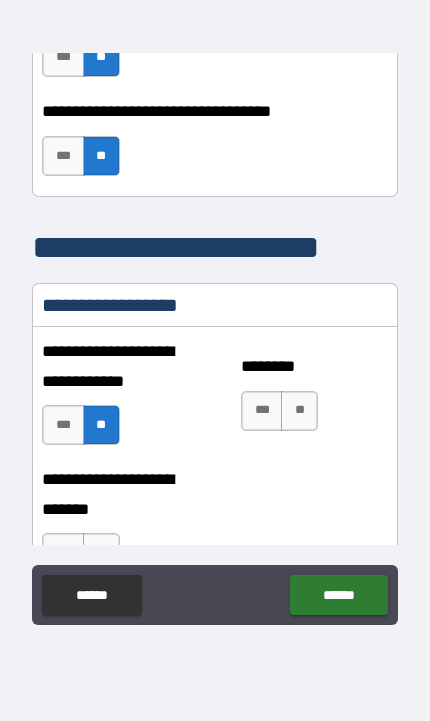 click on "**" at bounding box center [299, 411] 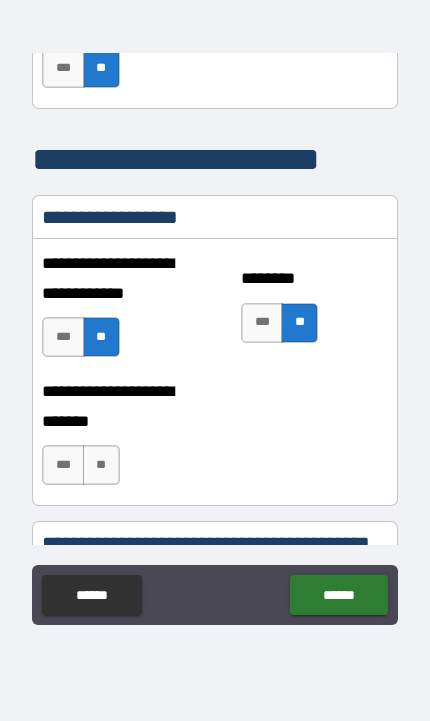 scroll, scrollTop: 1625, scrollLeft: 0, axis: vertical 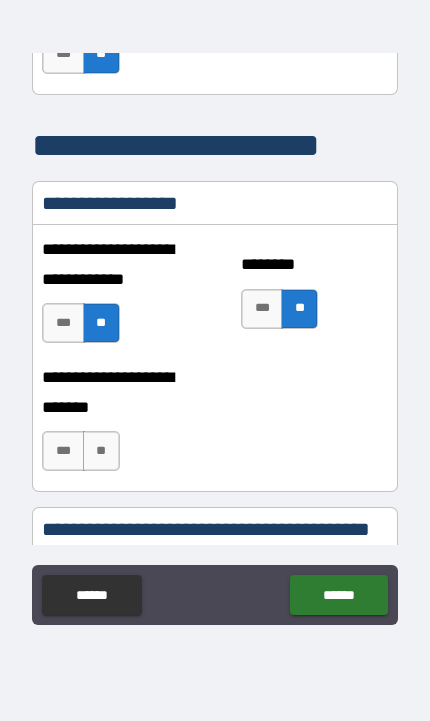 click on "**" at bounding box center (101, 451) 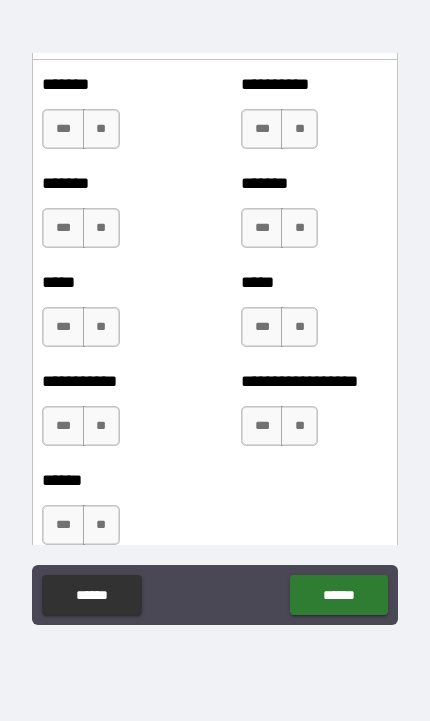 scroll, scrollTop: 2147, scrollLeft: 0, axis: vertical 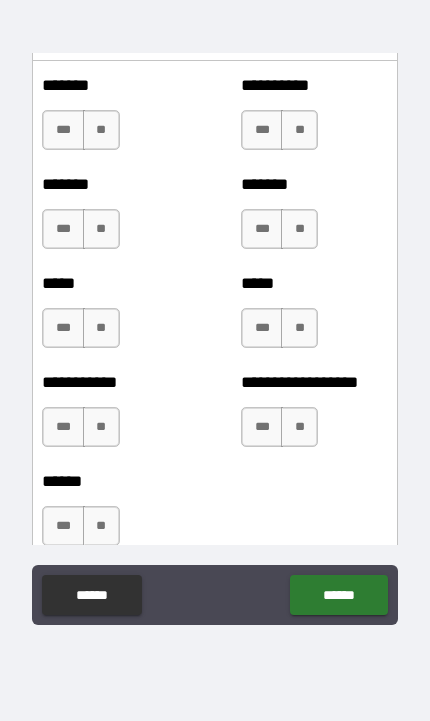 click on "***" at bounding box center (63, 427) 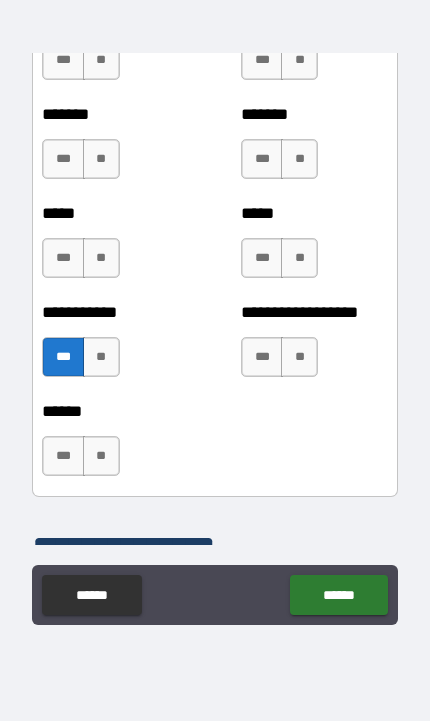 scroll, scrollTop: 2224, scrollLeft: 0, axis: vertical 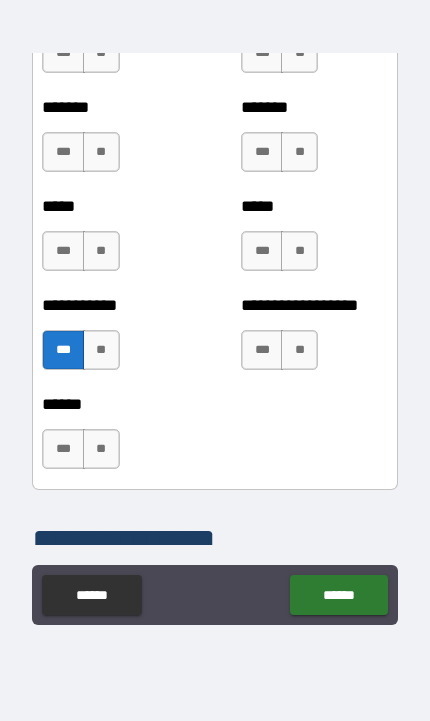 click on "***" at bounding box center (63, 449) 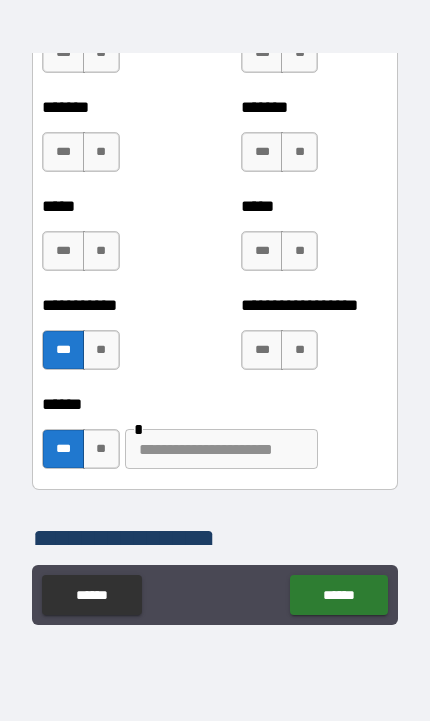 click at bounding box center (221, 449) 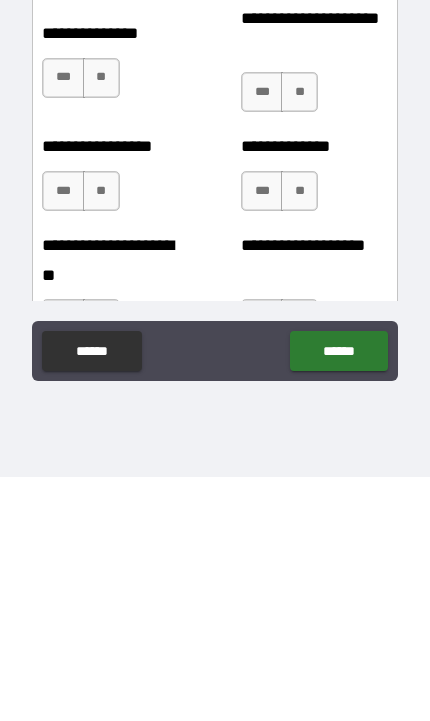 scroll, scrollTop: 3830, scrollLeft: 0, axis: vertical 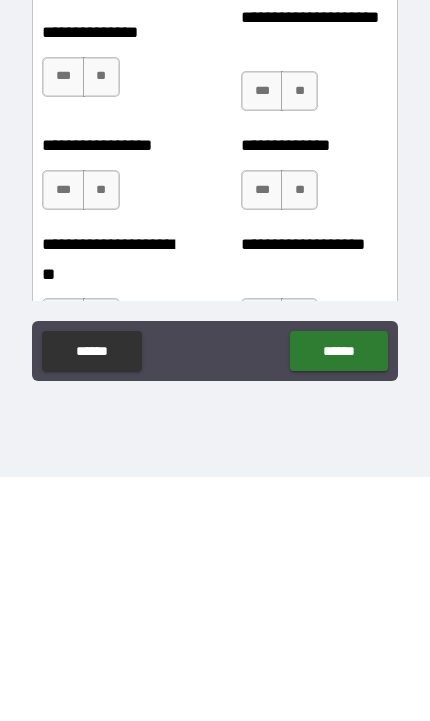 type on "**********" 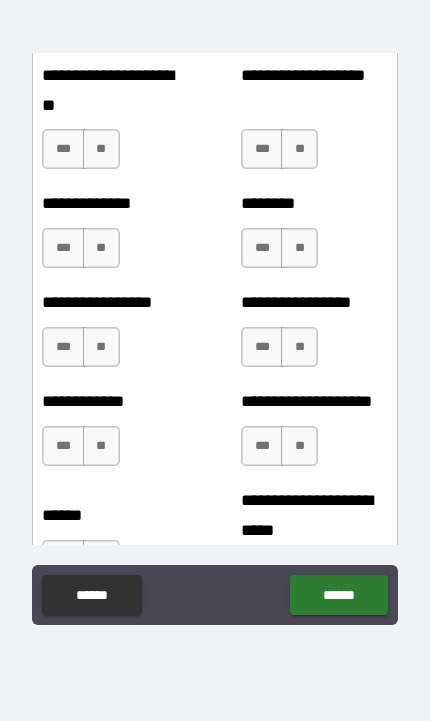 scroll, scrollTop: 4273, scrollLeft: 0, axis: vertical 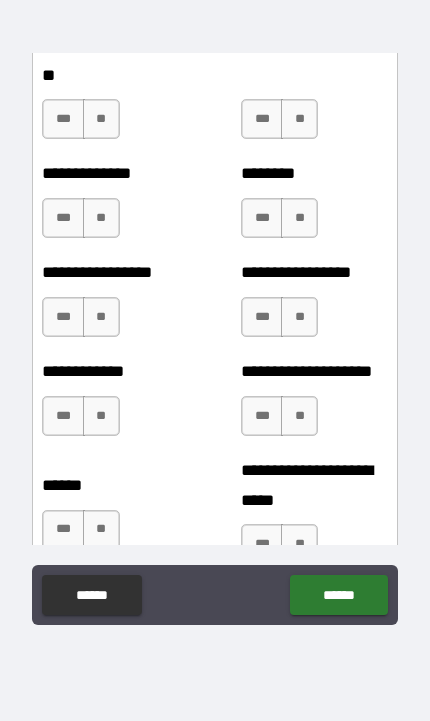 click on "***" at bounding box center [63, 317] 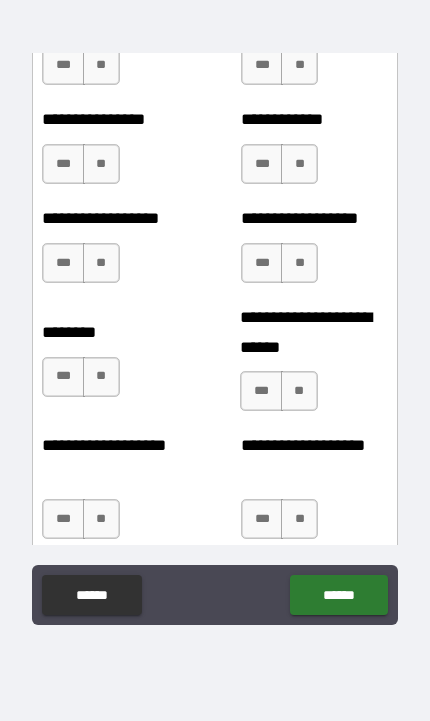 scroll, scrollTop: 4963, scrollLeft: 0, axis: vertical 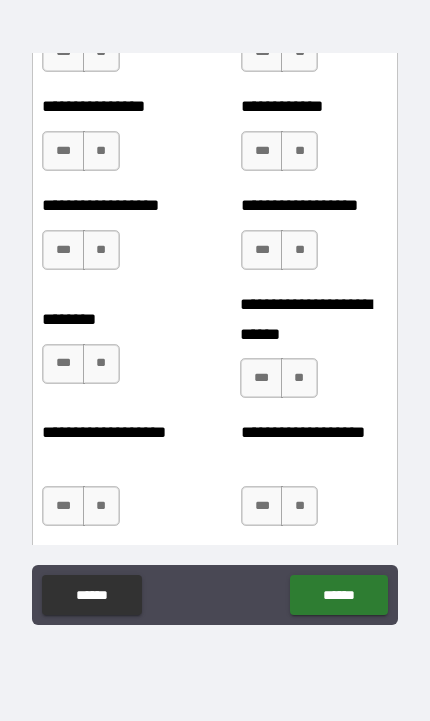 click on "***" at bounding box center (63, 250) 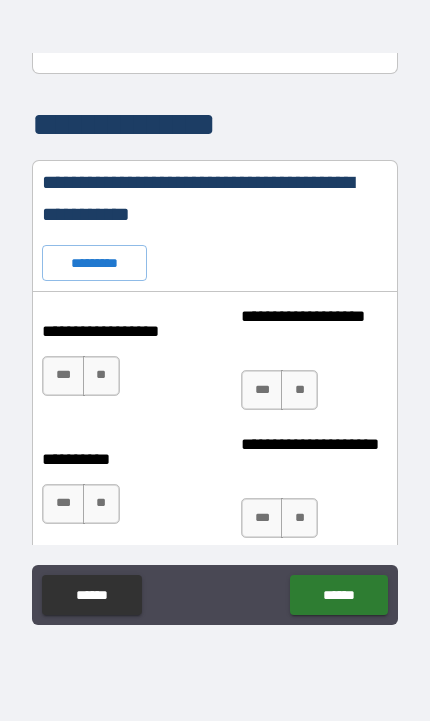 scroll, scrollTop: 2656, scrollLeft: 0, axis: vertical 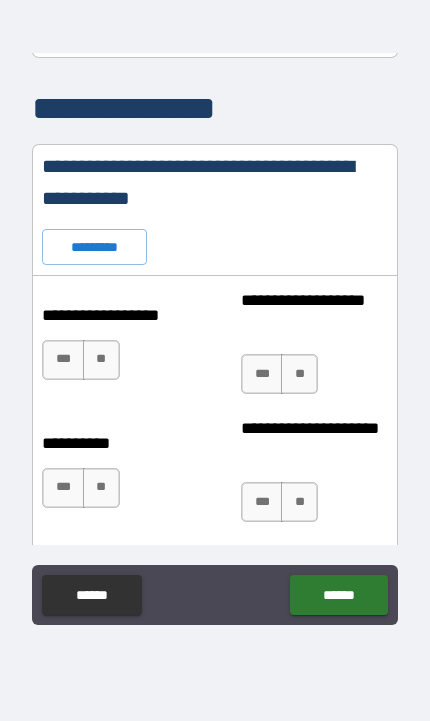 click on "**" at bounding box center (101, 360) 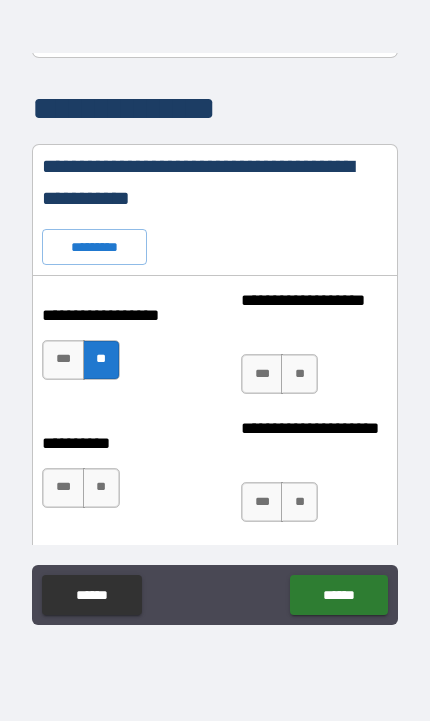 click on "**" at bounding box center (299, 374) 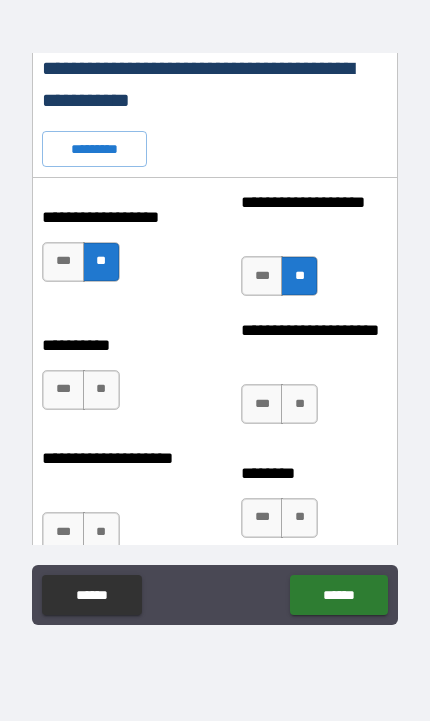 scroll, scrollTop: 2764, scrollLeft: 0, axis: vertical 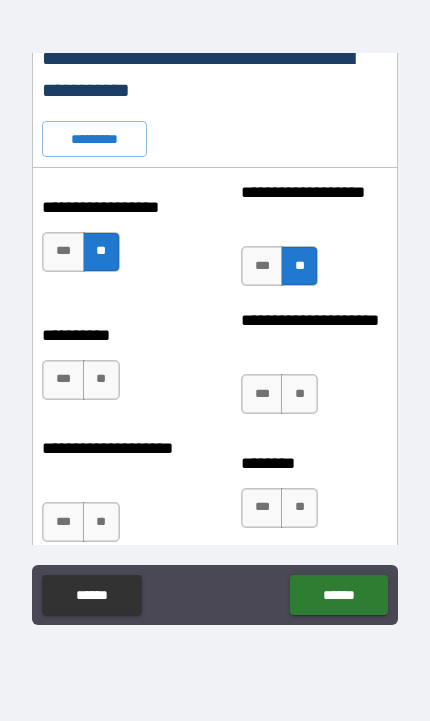 click on "**" at bounding box center (101, 380) 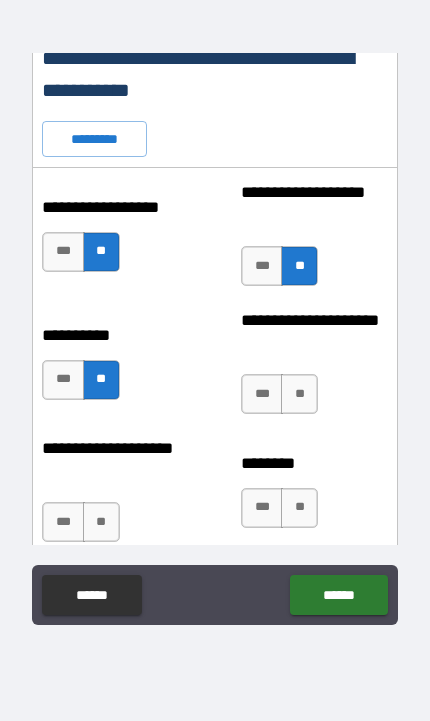 click on "**" at bounding box center [299, 394] 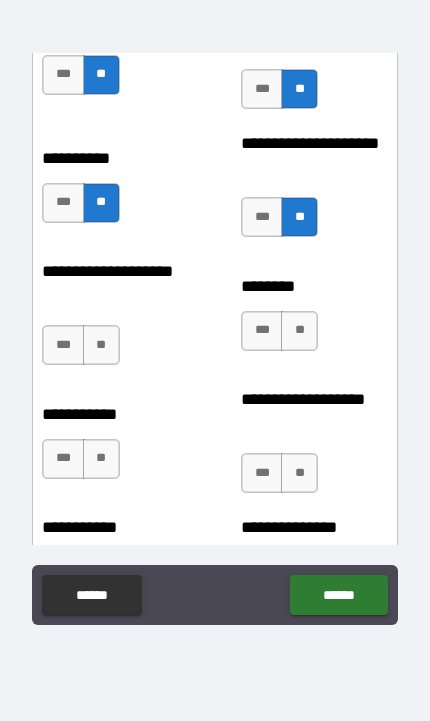 scroll, scrollTop: 2942, scrollLeft: 0, axis: vertical 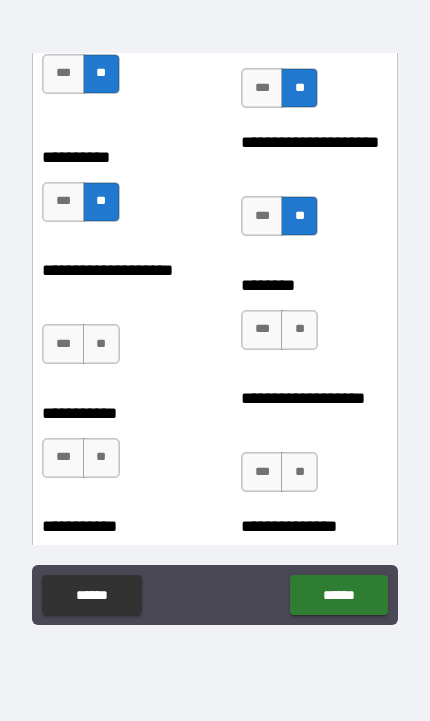 click on "**" at bounding box center (101, 344) 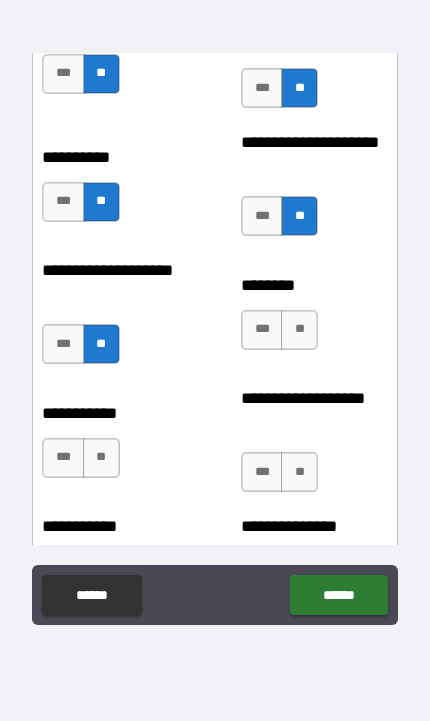 click on "**" at bounding box center (299, 330) 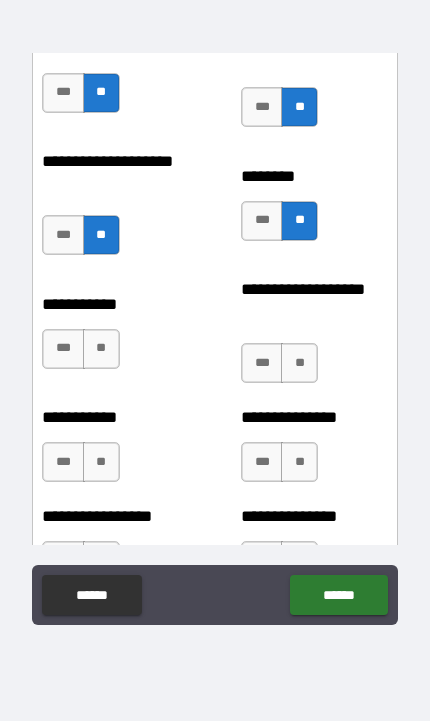 scroll, scrollTop: 3069, scrollLeft: 0, axis: vertical 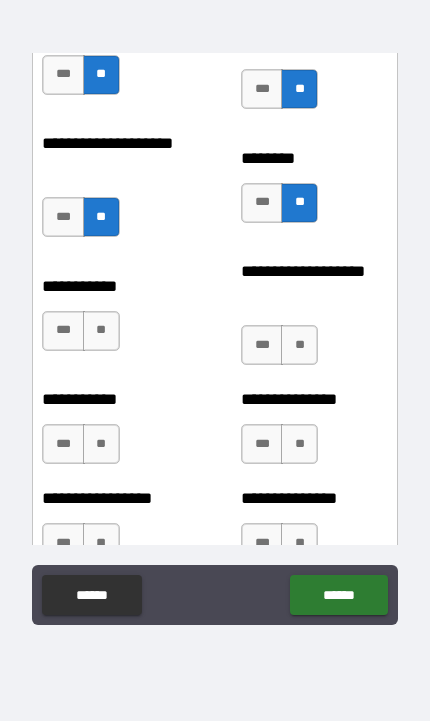 click on "**" at bounding box center (101, 331) 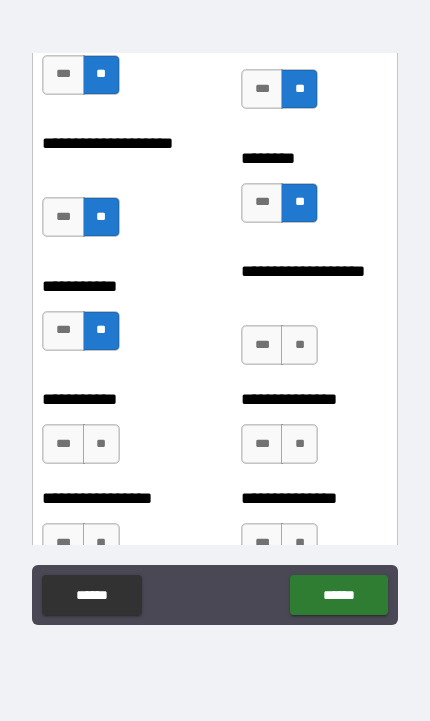 click on "**" at bounding box center (299, 345) 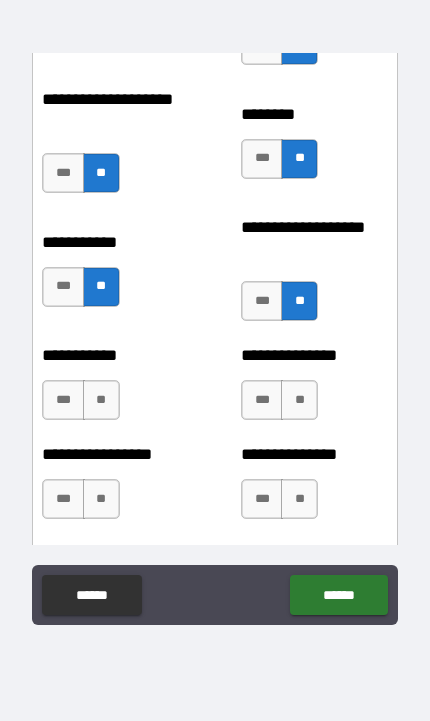 scroll, scrollTop: 3209, scrollLeft: 0, axis: vertical 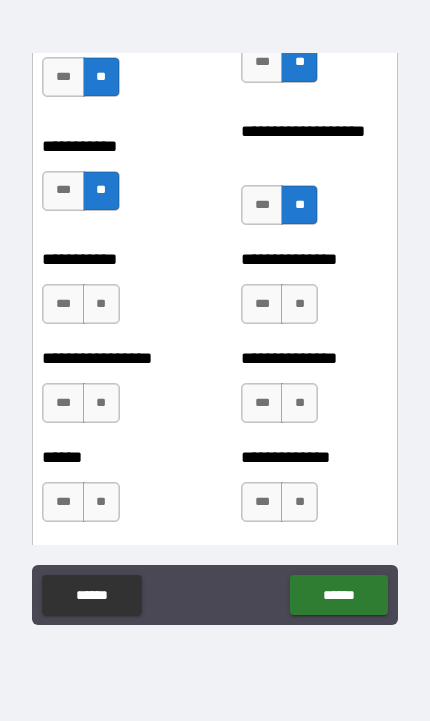 click on "**" at bounding box center [101, 304] 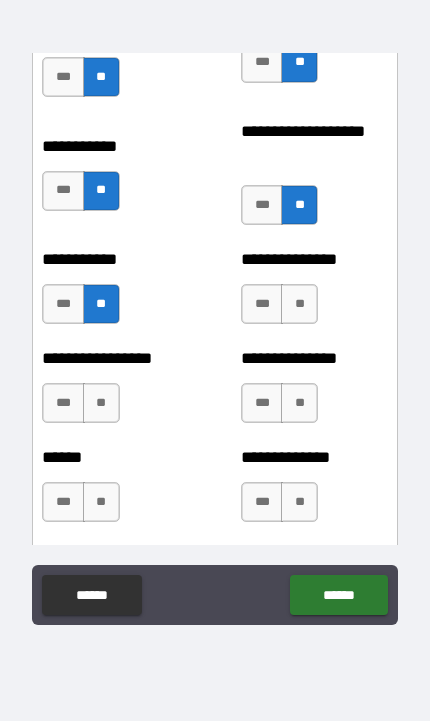 click on "**" at bounding box center [299, 304] 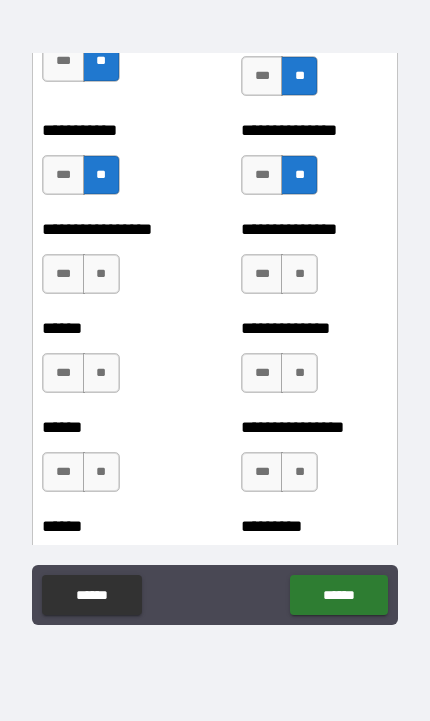 scroll, scrollTop: 3343, scrollLeft: 0, axis: vertical 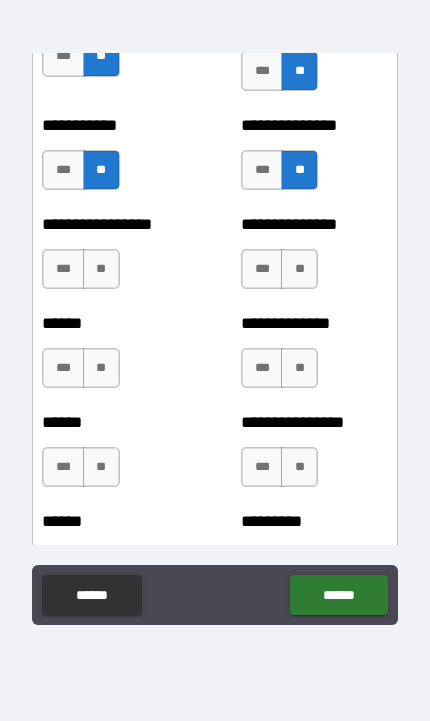 click on "**" at bounding box center (101, 269) 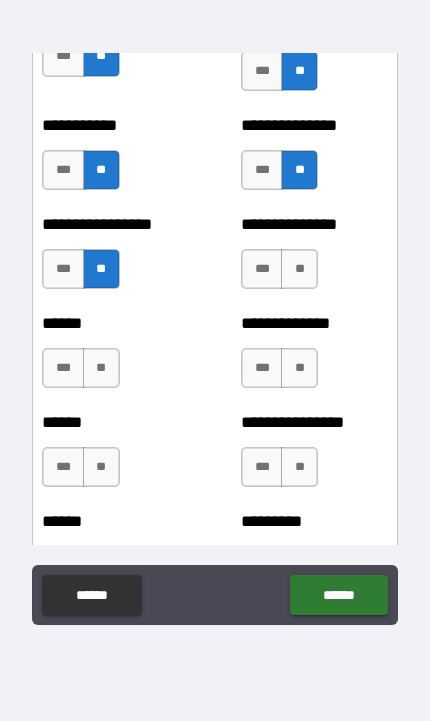 click on "**" at bounding box center [299, 269] 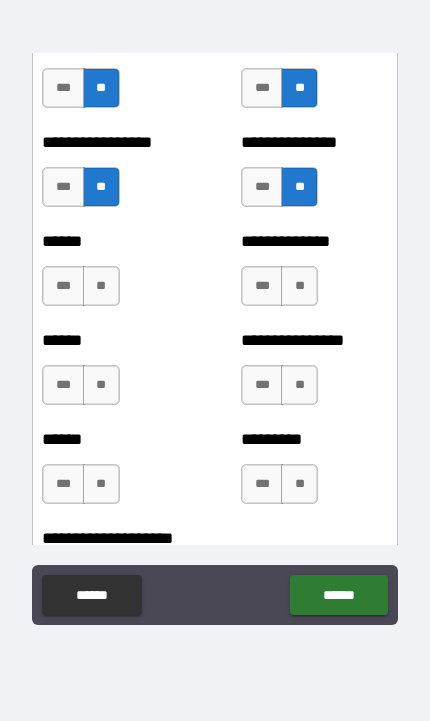 scroll, scrollTop: 3468, scrollLeft: 0, axis: vertical 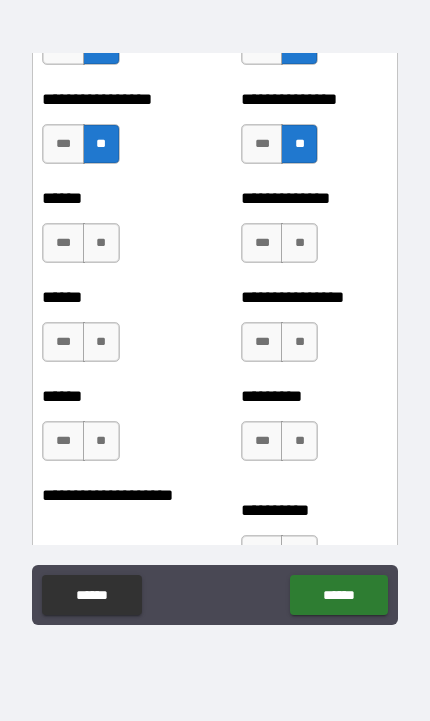 click on "***" at bounding box center [63, 243] 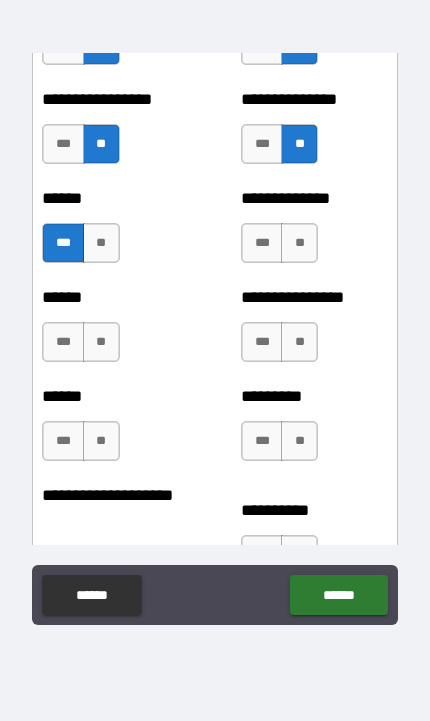 click on "**" at bounding box center (299, 243) 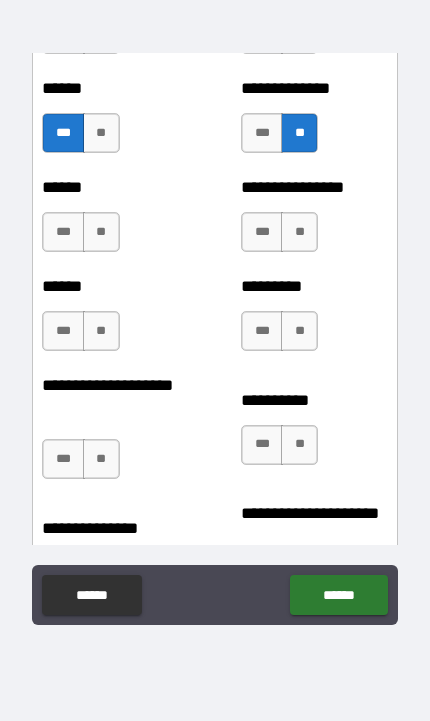 scroll, scrollTop: 3579, scrollLeft: 0, axis: vertical 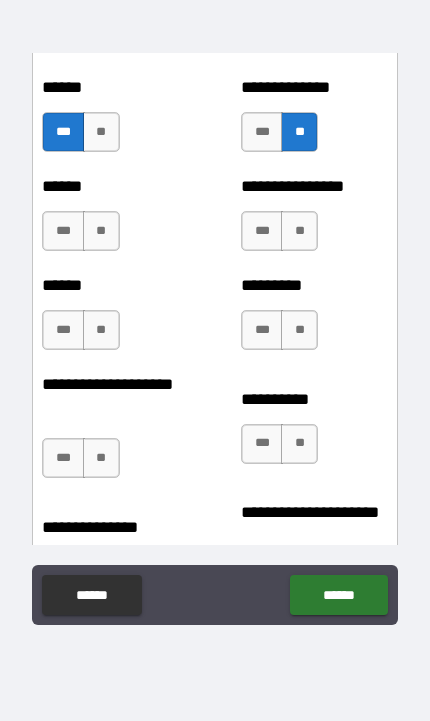 click on "**" at bounding box center (101, 231) 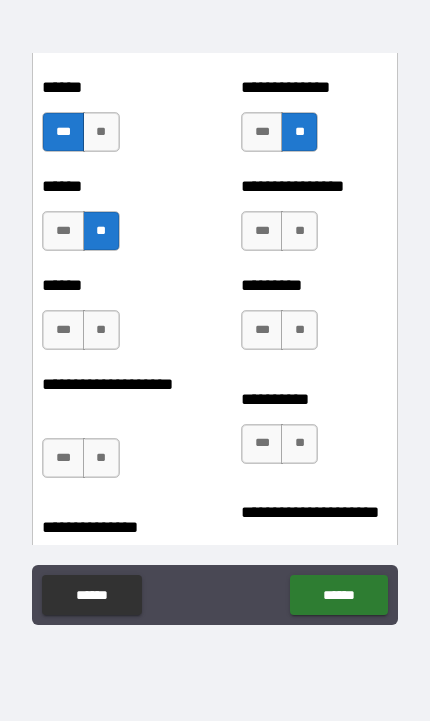 click on "**" at bounding box center [299, 231] 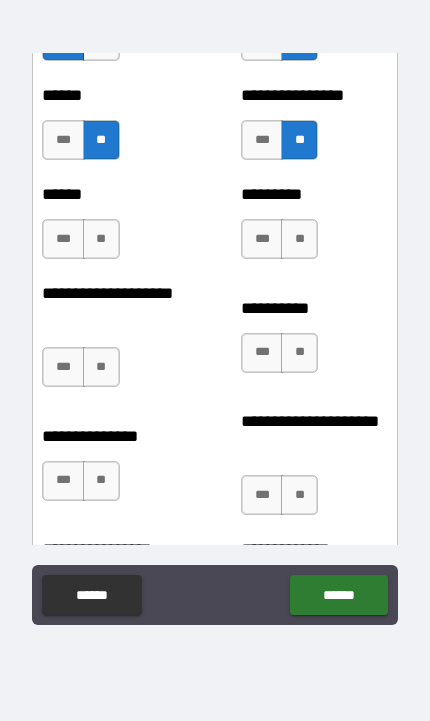 scroll, scrollTop: 3704, scrollLeft: 0, axis: vertical 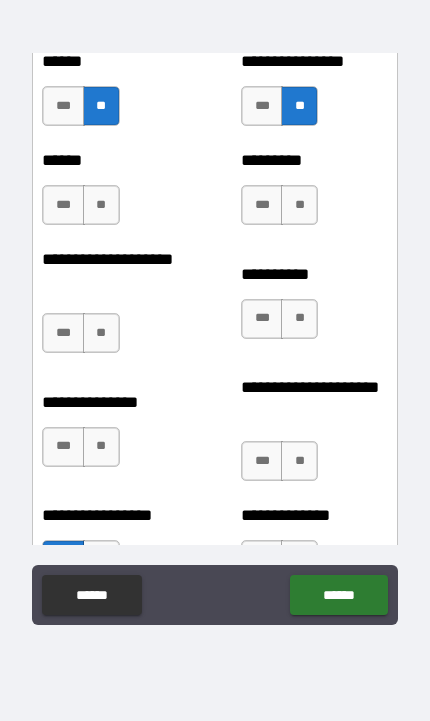 click on "**" at bounding box center (101, 205) 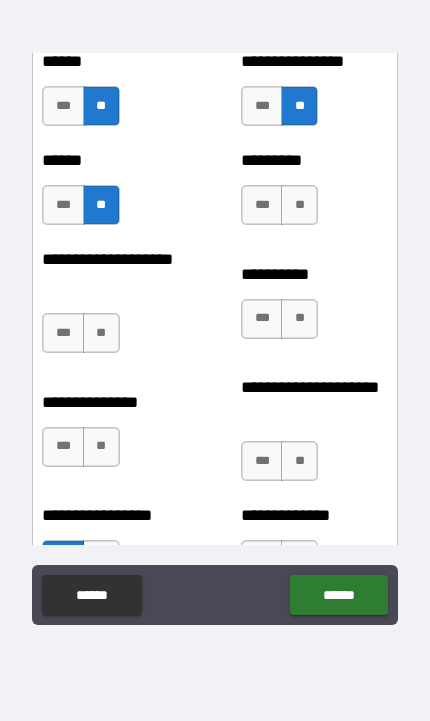 click on "**" at bounding box center (299, 205) 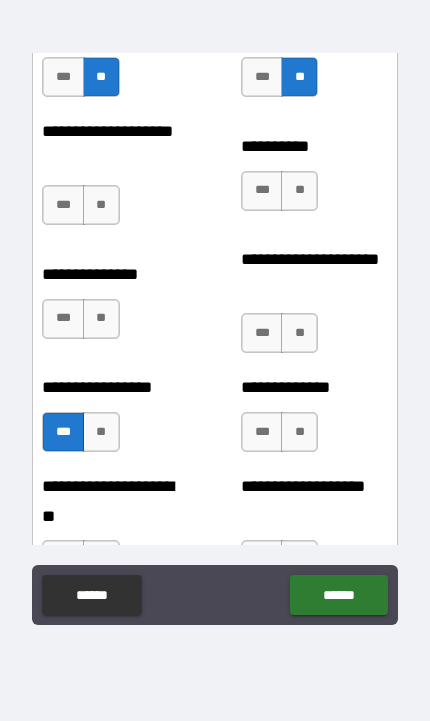 scroll, scrollTop: 3834, scrollLeft: 0, axis: vertical 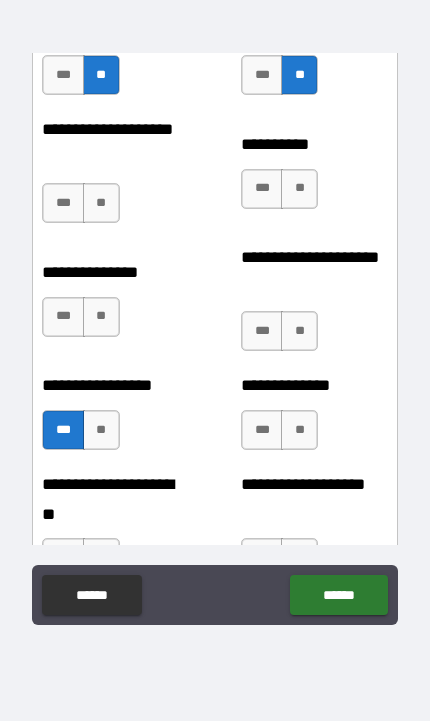 click on "**" at bounding box center (101, 203) 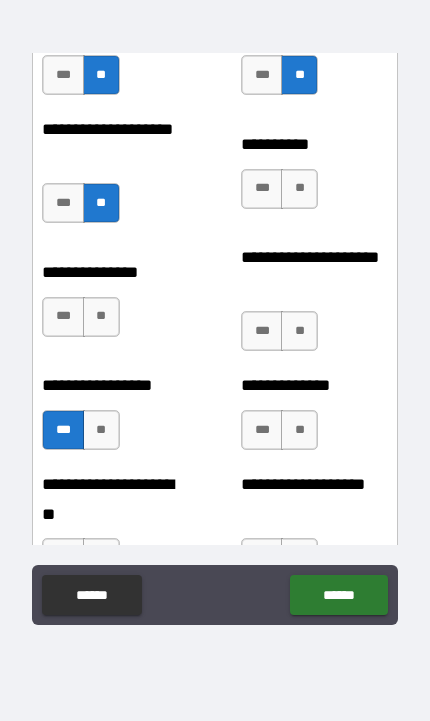 click on "**" at bounding box center (299, 189) 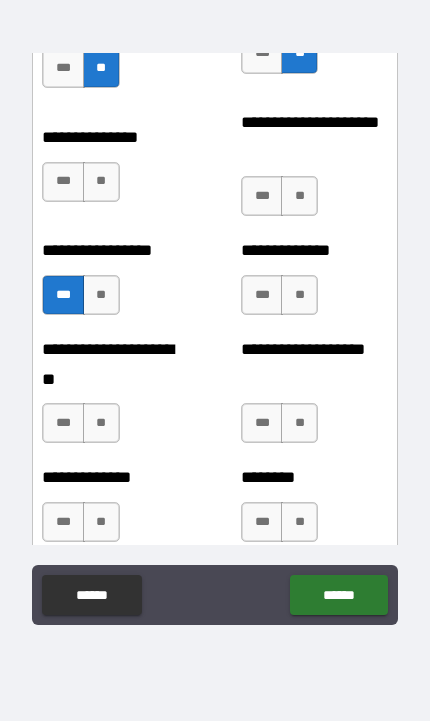scroll, scrollTop: 3973, scrollLeft: 0, axis: vertical 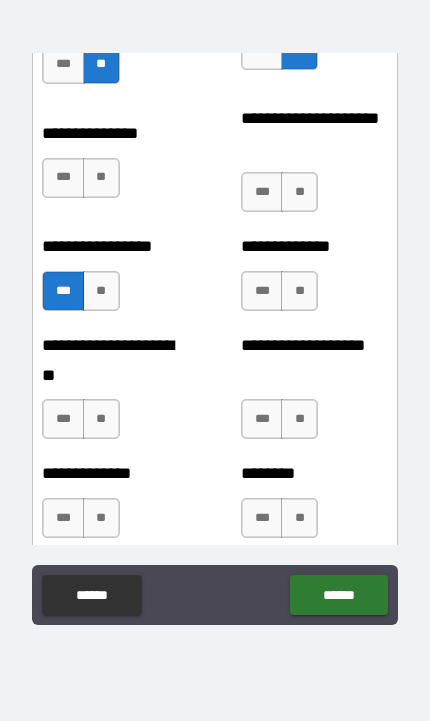 click on "**" at bounding box center [101, 178] 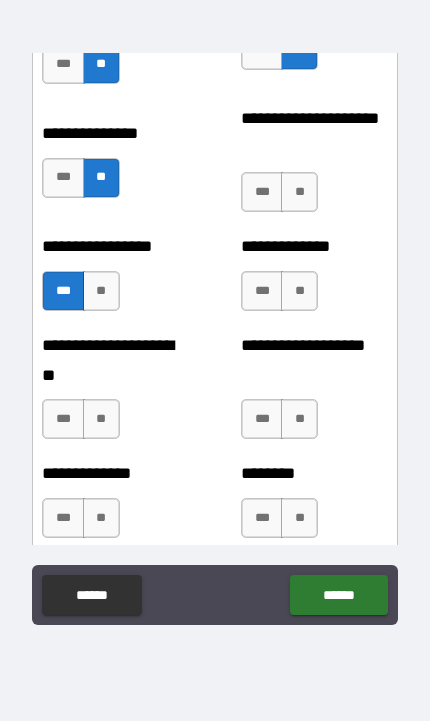 click on "**" at bounding box center [299, 192] 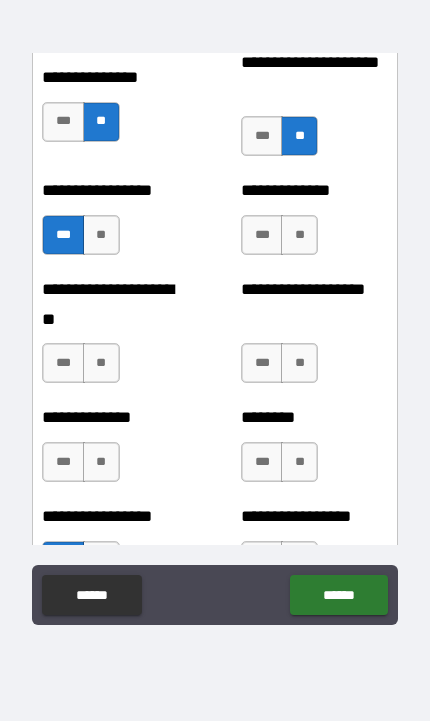 scroll, scrollTop: 3995, scrollLeft: 0, axis: vertical 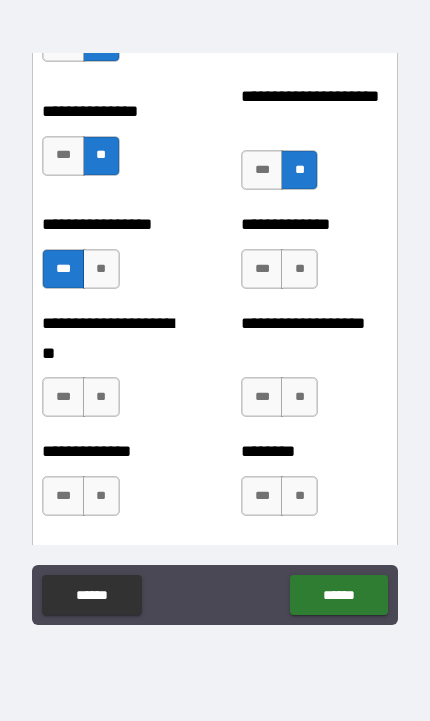click on "***" at bounding box center [63, 156] 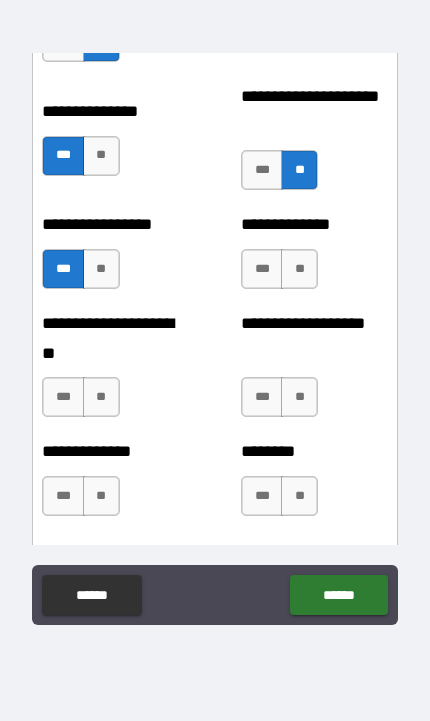 scroll, scrollTop: 4042, scrollLeft: 0, axis: vertical 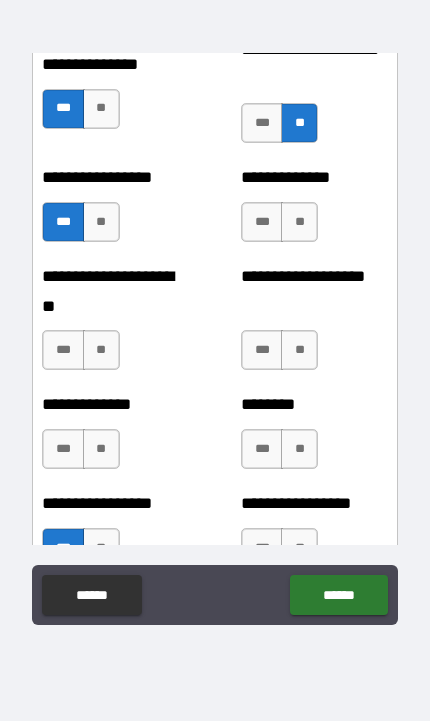 click on "**" at bounding box center (299, 222) 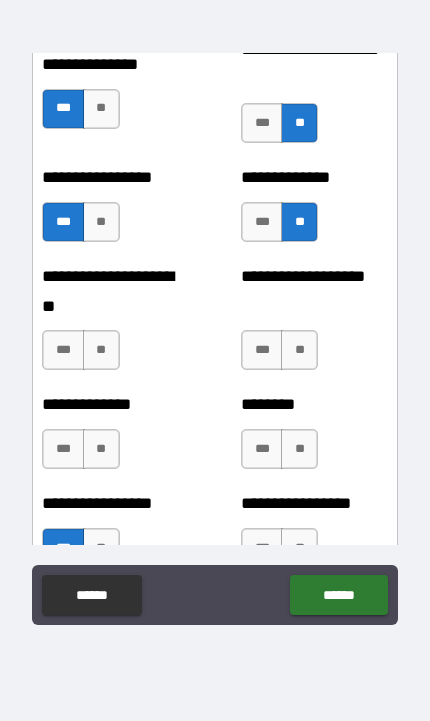 click on "**" at bounding box center [101, 350] 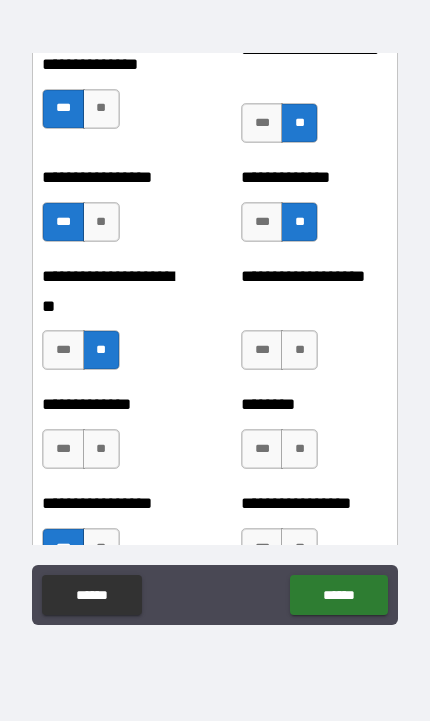 click on "**" at bounding box center (299, 350) 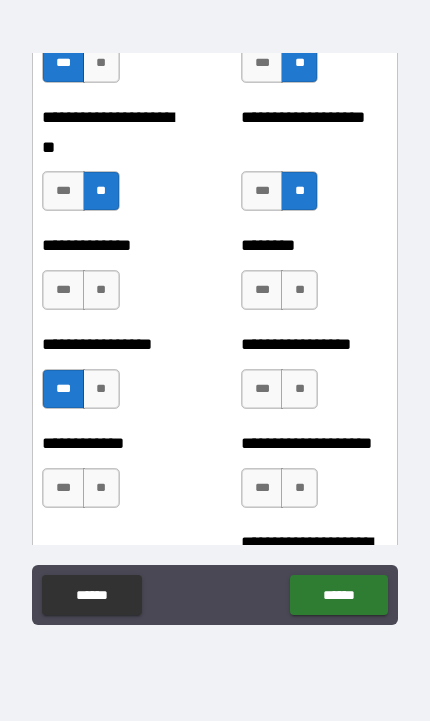scroll, scrollTop: 4222, scrollLeft: 0, axis: vertical 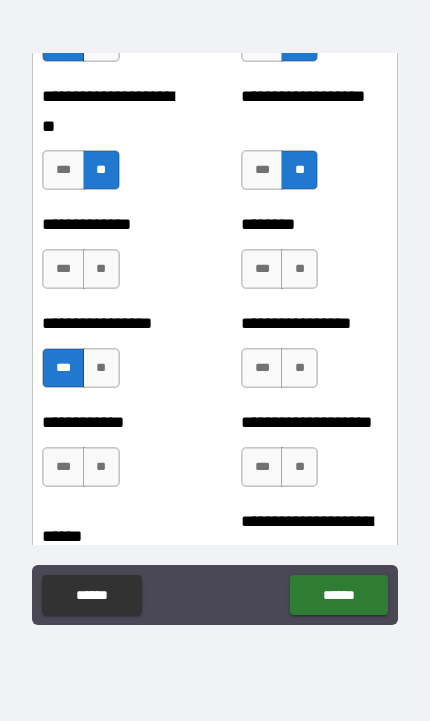 click on "**" at bounding box center (101, 269) 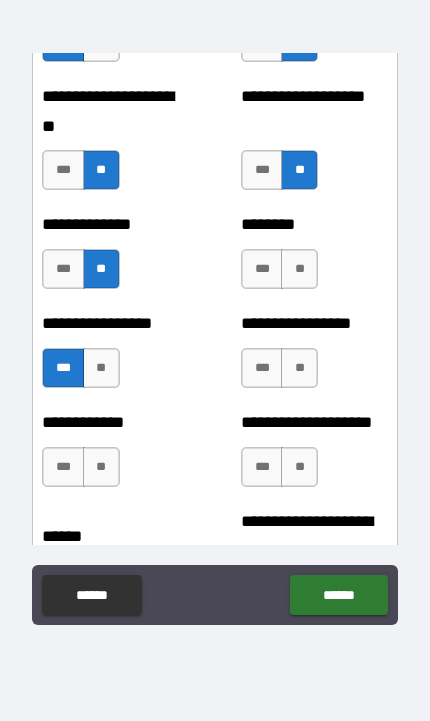 click on "***" at bounding box center [63, 269] 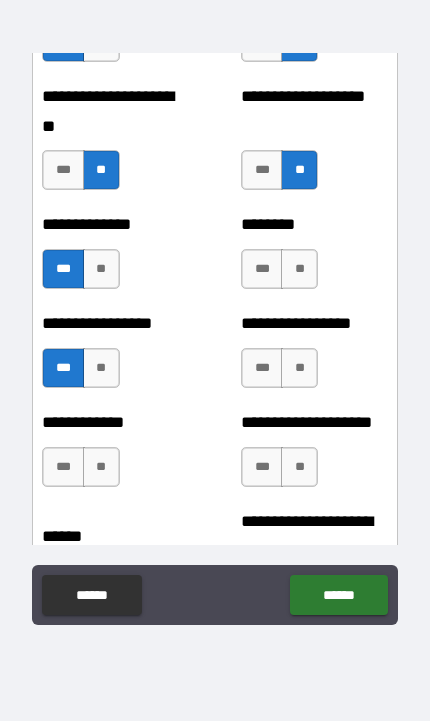 click on "**" at bounding box center [299, 269] 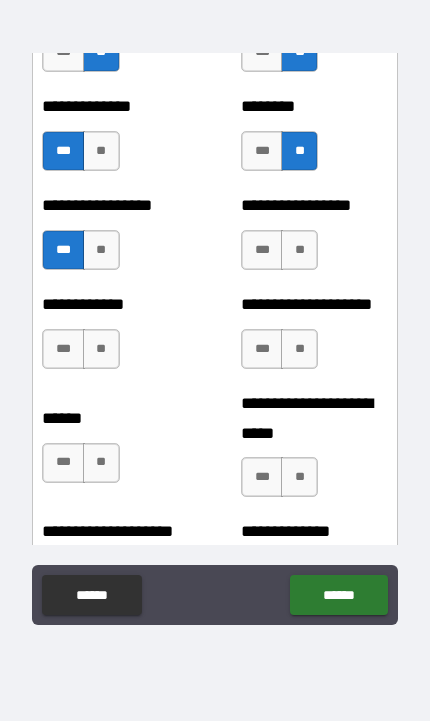 scroll, scrollTop: 4348, scrollLeft: 0, axis: vertical 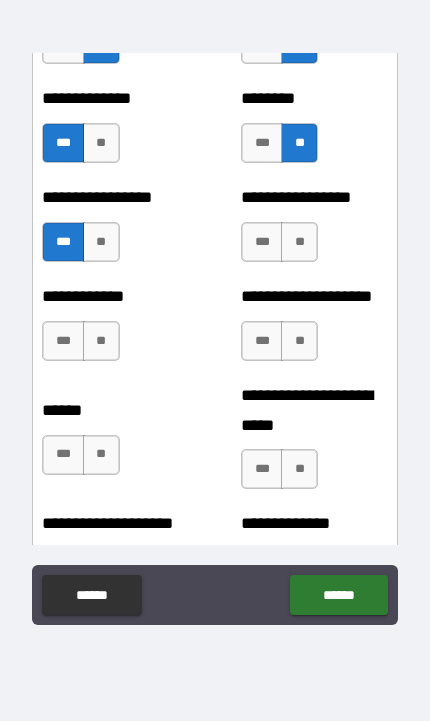 click on "**" at bounding box center (299, 242) 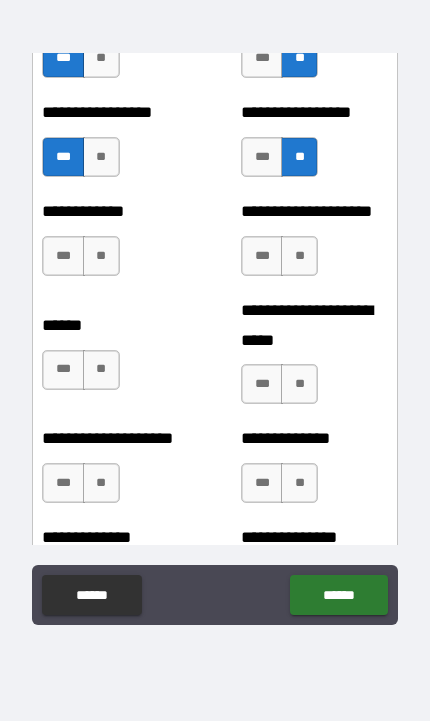 scroll, scrollTop: 4455, scrollLeft: 0, axis: vertical 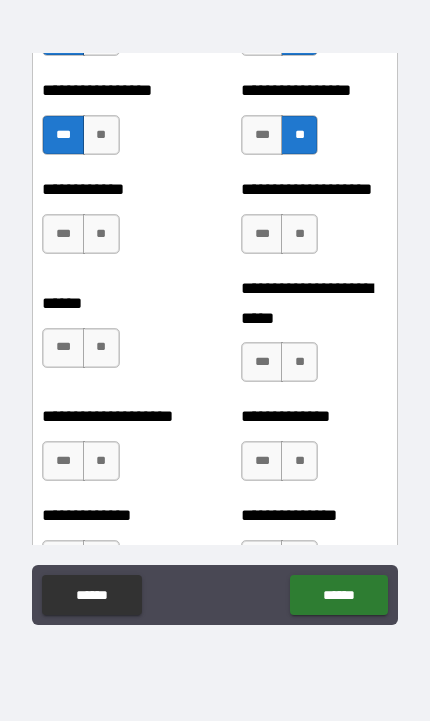 click on "**" at bounding box center (101, 234) 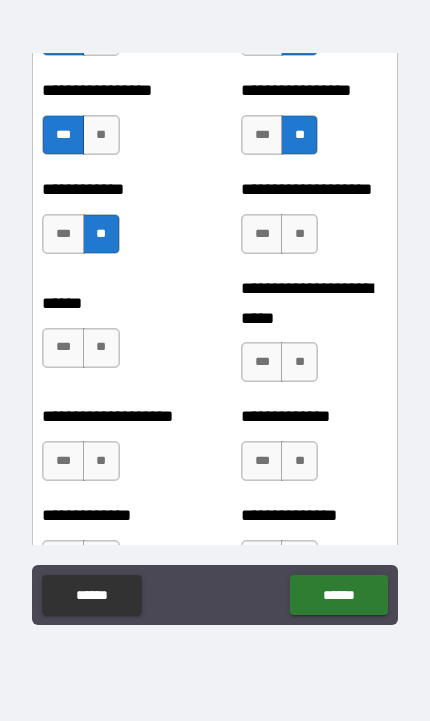 click on "**" at bounding box center (299, 234) 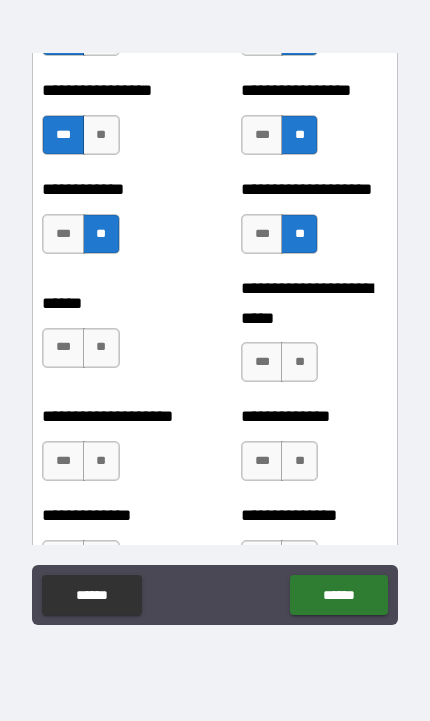 scroll, scrollTop: 4525, scrollLeft: 0, axis: vertical 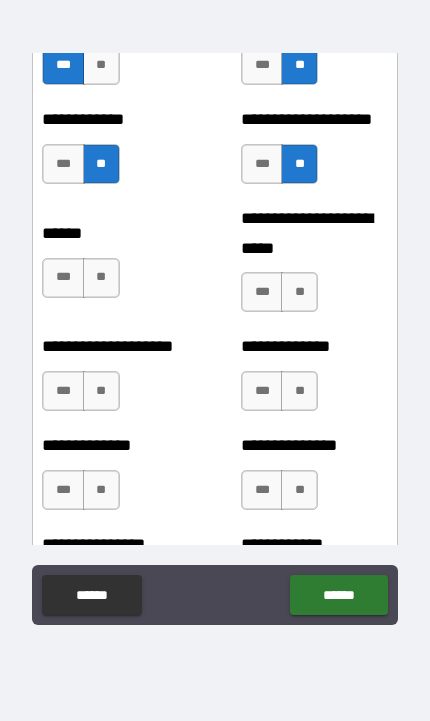 click on "**" at bounding box center [101, 278] 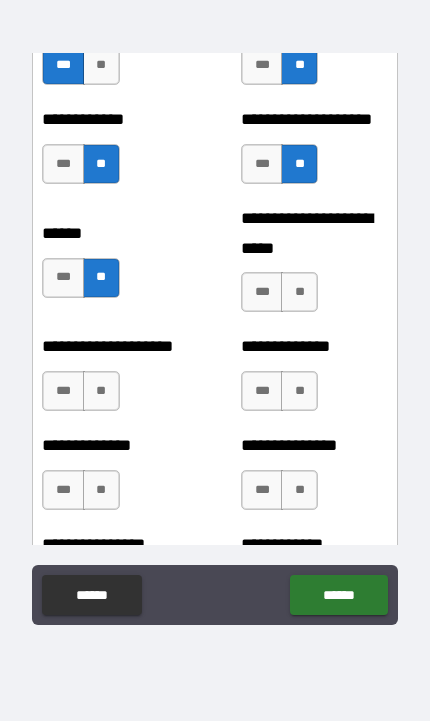 click on "**" at bounding box center (299, 292) 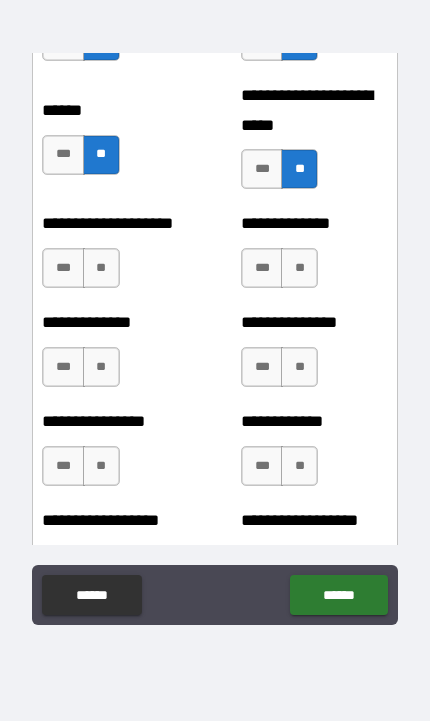 scroll, scrollTop: 4663, scrollLeft: 0, axis: vertical 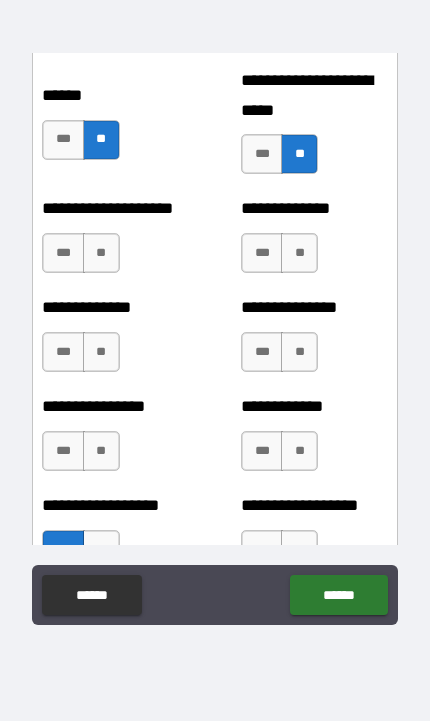 click on "**" at bounding box center [101, 253] 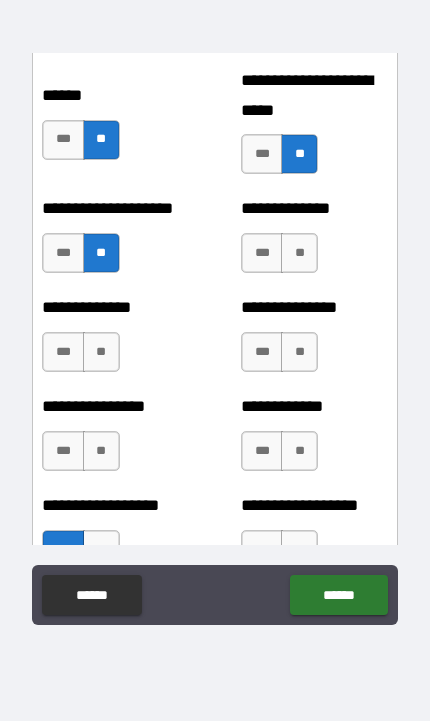 click on "**" at bounding box center (299, 253) 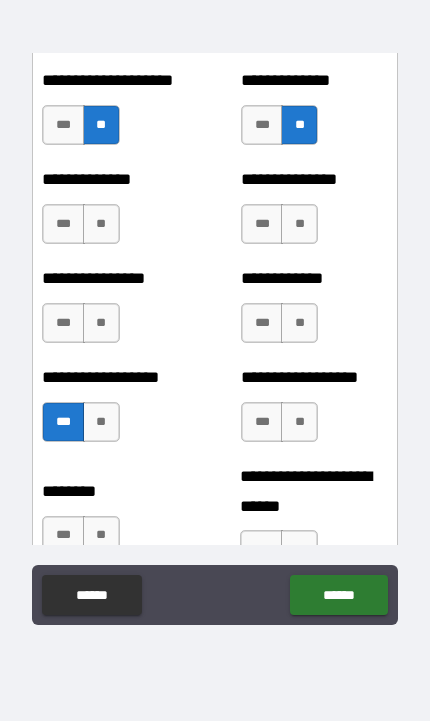 scroll, scrollTop: 4798, scrollLeft: 0, axis: vertical 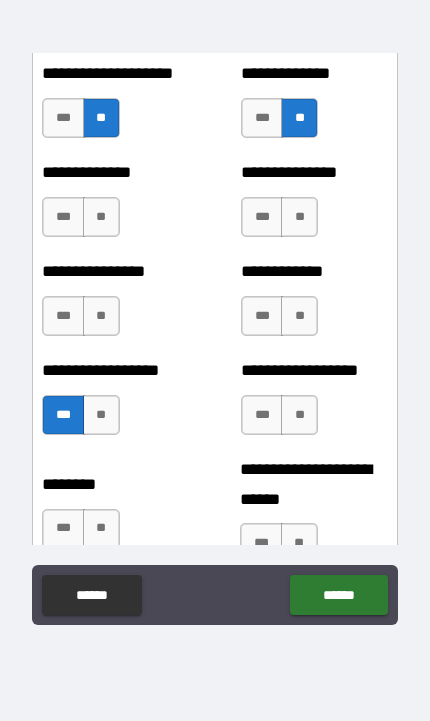 click on "**" at bounding box center [101, 217] 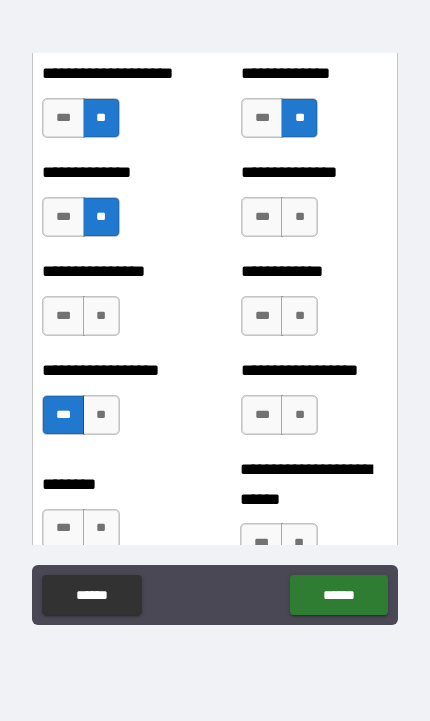 click on "**" at bounding box center [299, 217] 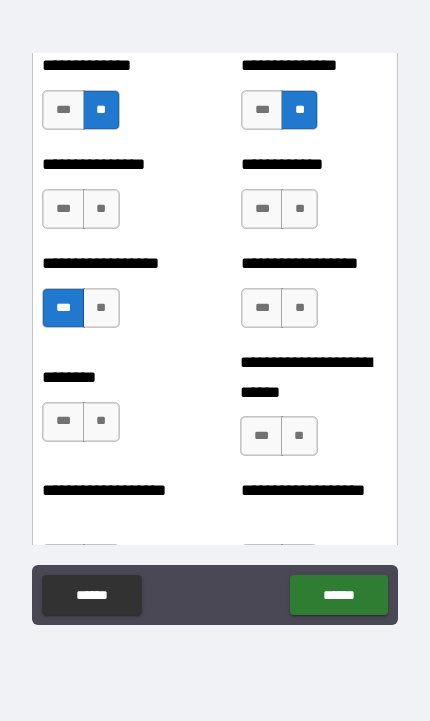 scroll, scrollTop: 4913, scrollLeft: 0, axis: vertical 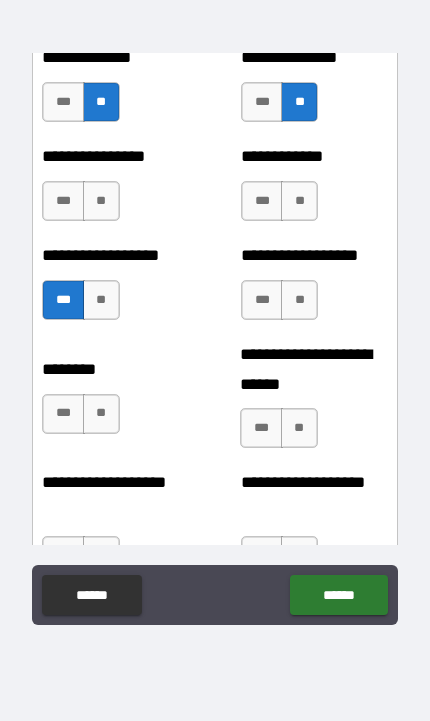 click on "**" at bounding box center [101, 201] 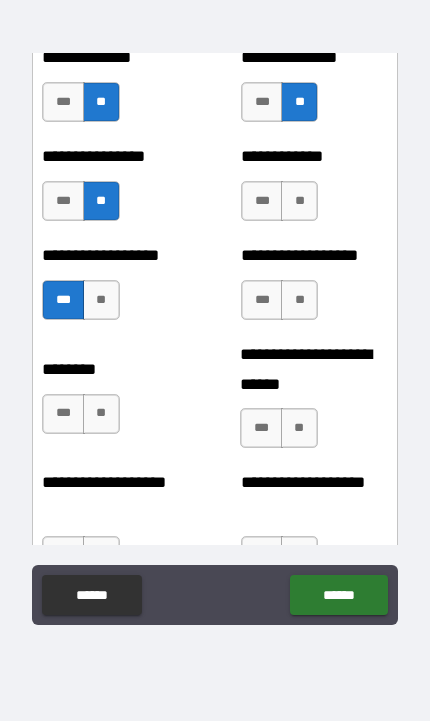 click on "**" at bounding box center [299, 201] 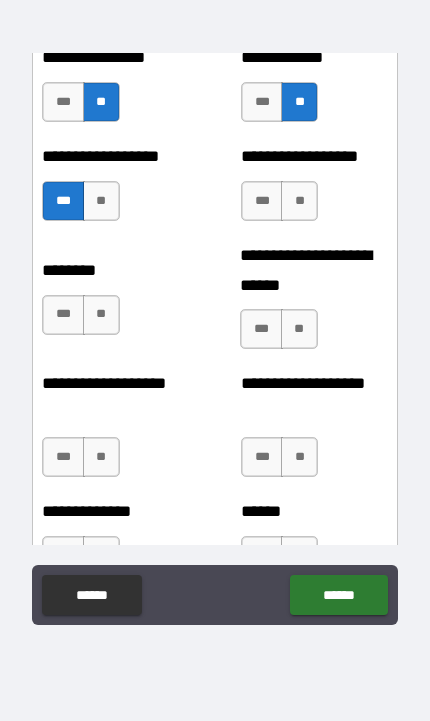scroll, scrollTop: 5011, scrollLeft: 0, axis: vertical 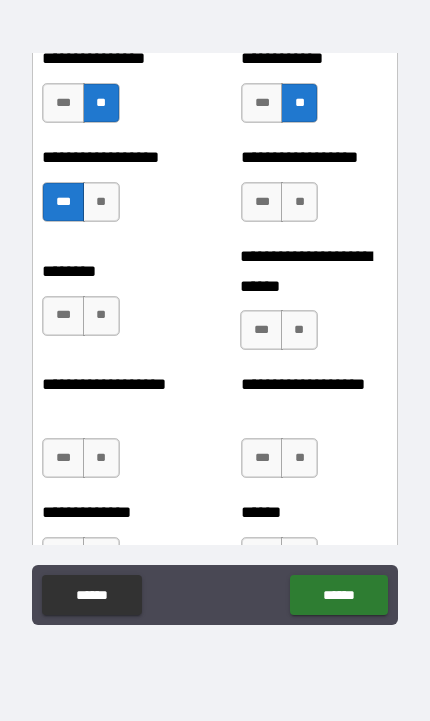 click on "**" at bounding box center (299, 202) 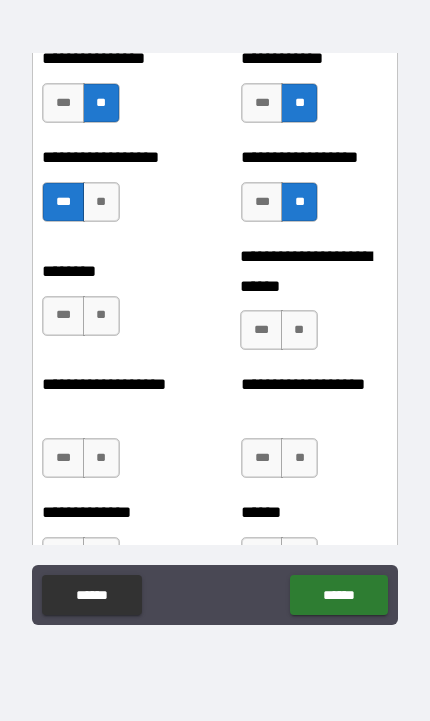 click on "**" at bounding box center [101, 316] 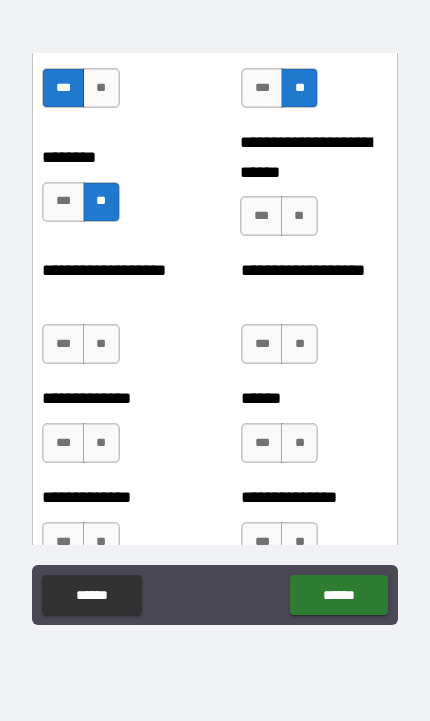 scroll, scrollTop: 5123, scrollLeft: 0, axis: vertical 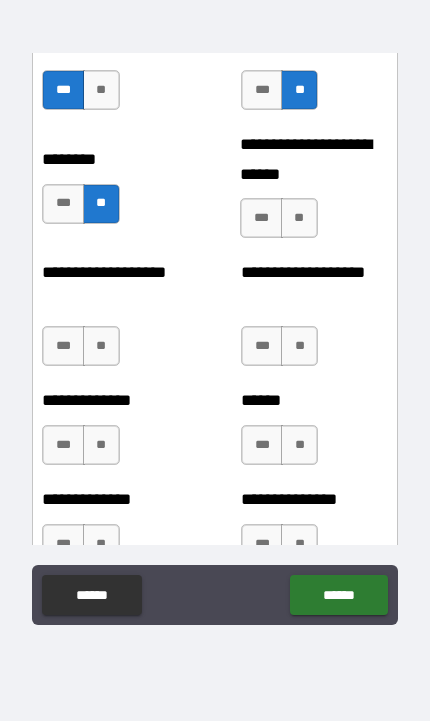 click on "**" at bounding box center (299, 218) 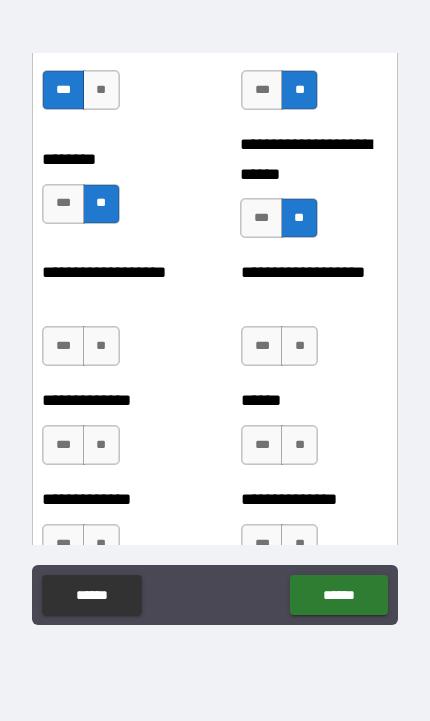 scroll, scrollTop: 5235, scrollLeft: 0, axis: vertical 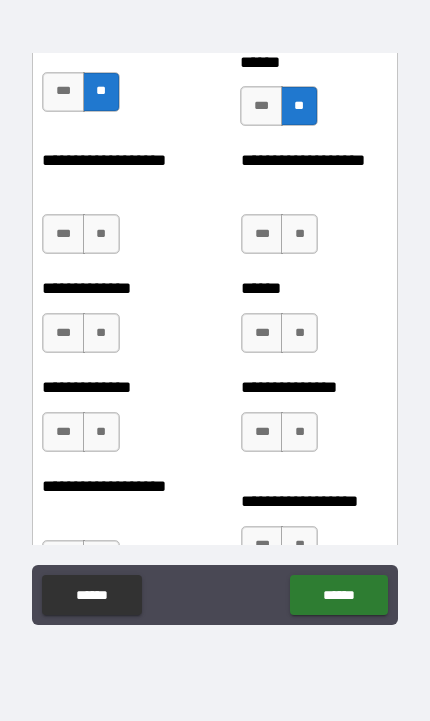 click on "**" at bounding box center (101, 234) 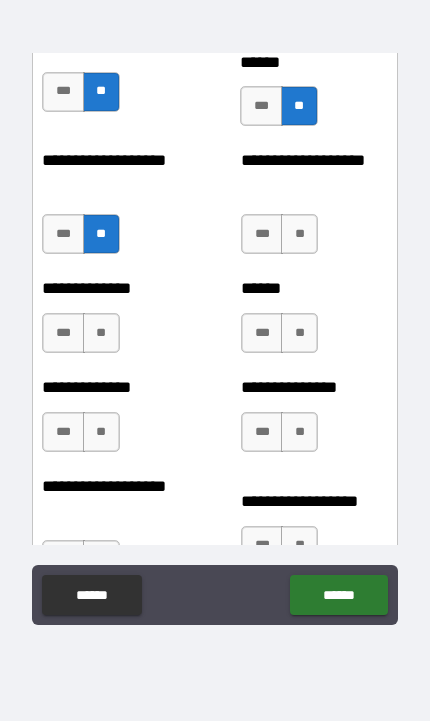 click on "**" at bounding box center (299, 234) 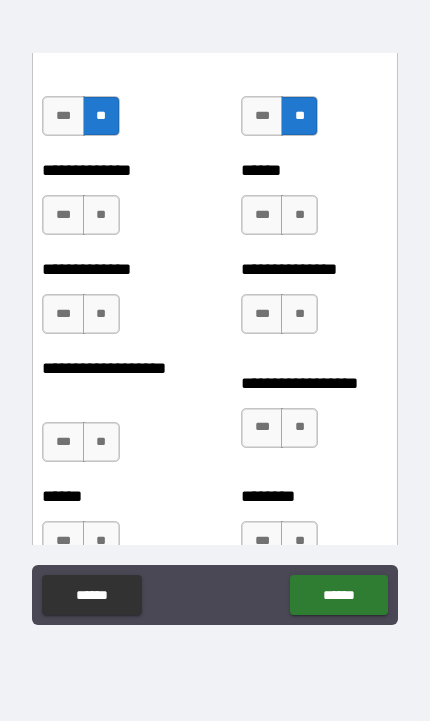 scroll, scrollTop: 5354, scrollLeft: 0, axis: vertical 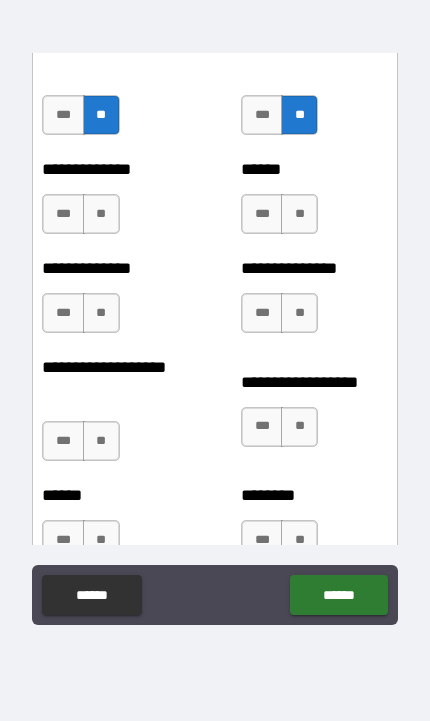 click on "**" at bounding box center (101, 214) 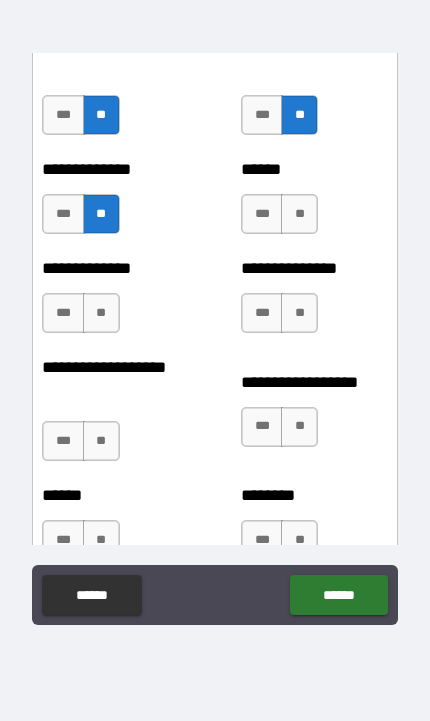 click on "**" at bounding box center [299, 214] 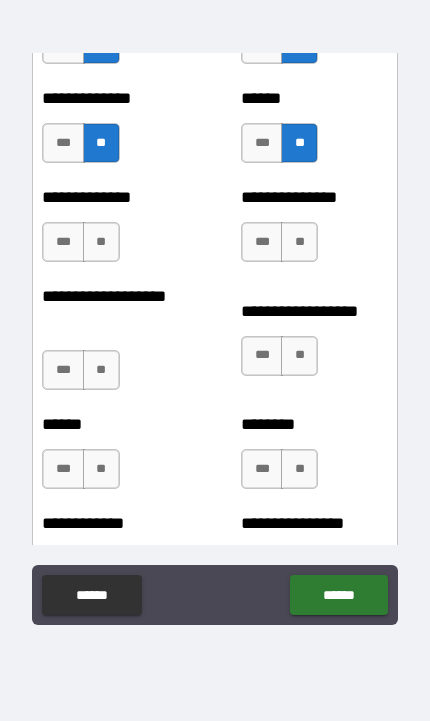scroll, scrollTop: 5455, scrollLeft: 0, axis: vertical 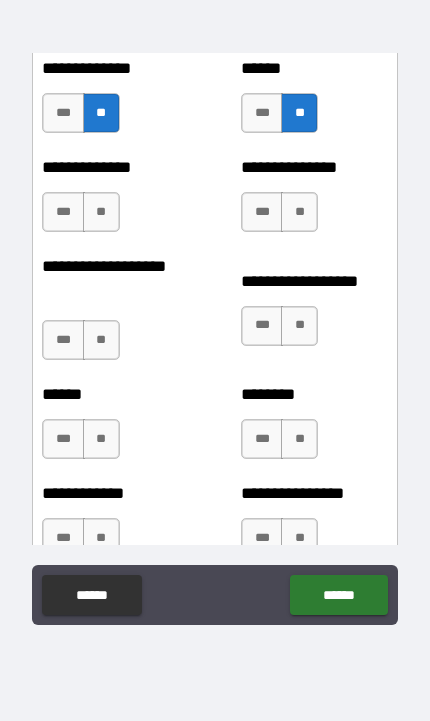 click on "**" at bounding box center [101, 212] 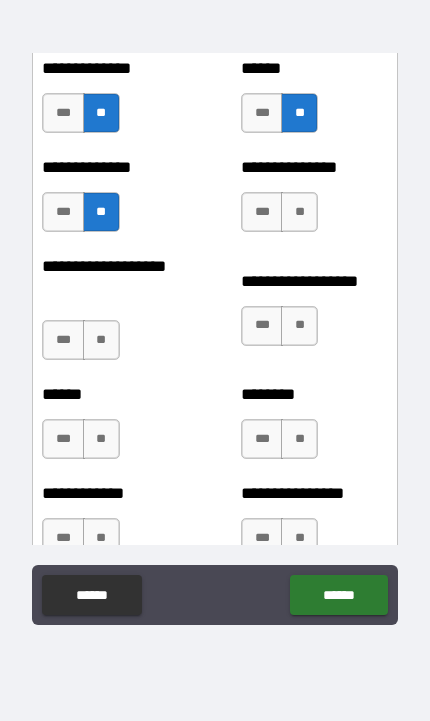 click on "**" at bounding box center [299, 212] 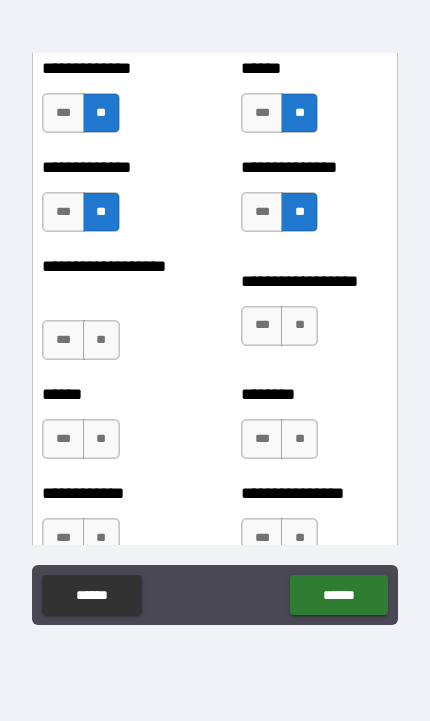 scroll, scrollTop: 5564, scrollLeft: 0, axis: vertical 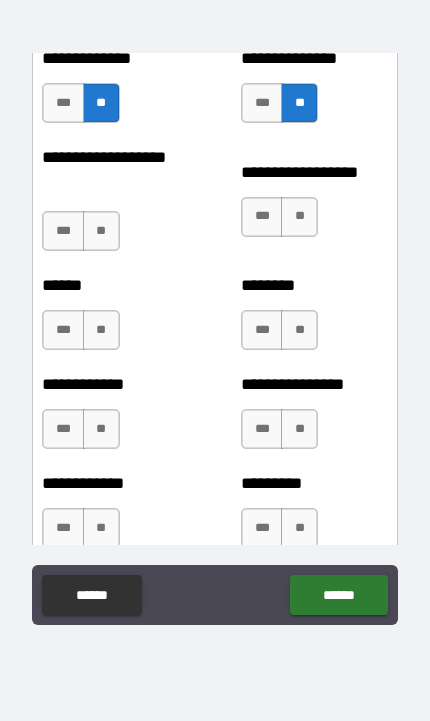 click on "**" at bounding box center (101, 231) 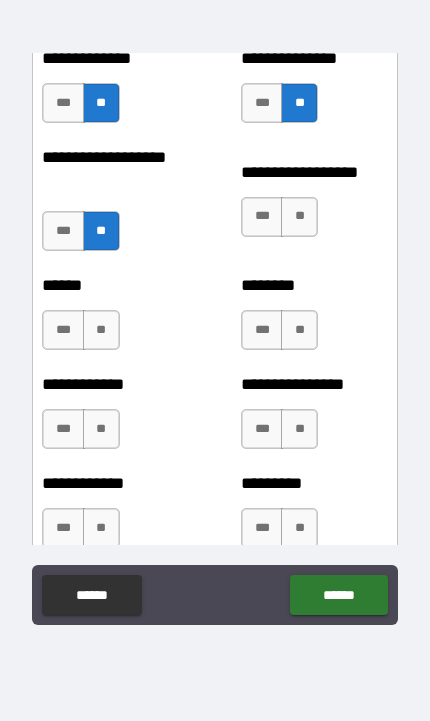 click on "**" at bounding box center [299, 217] 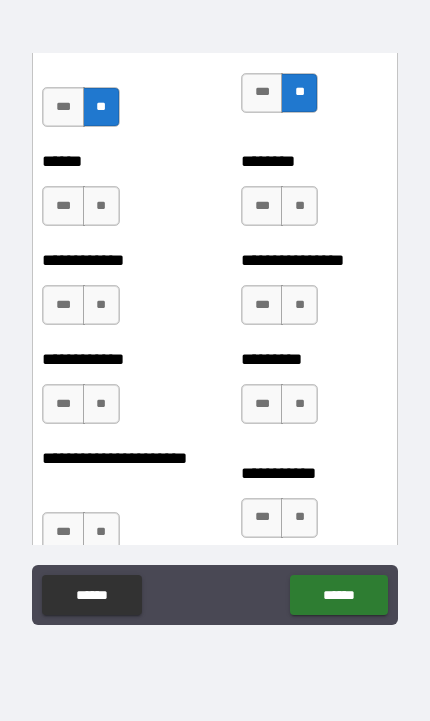 scroll, scrollTop: 5691, scrollLeft: 0, axis: vertical 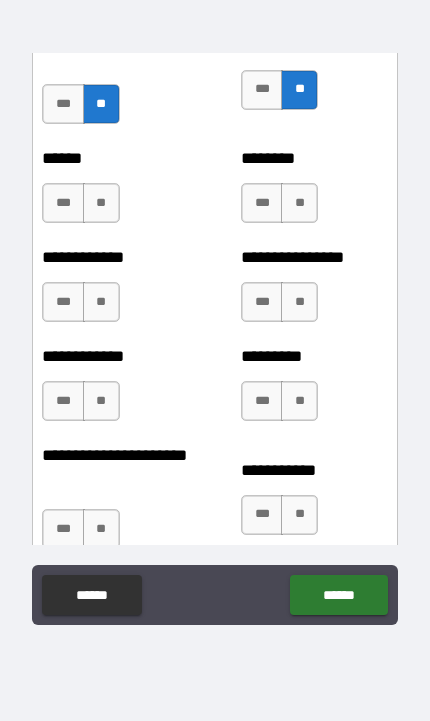 click on "**" at bounding box center [101, 203] 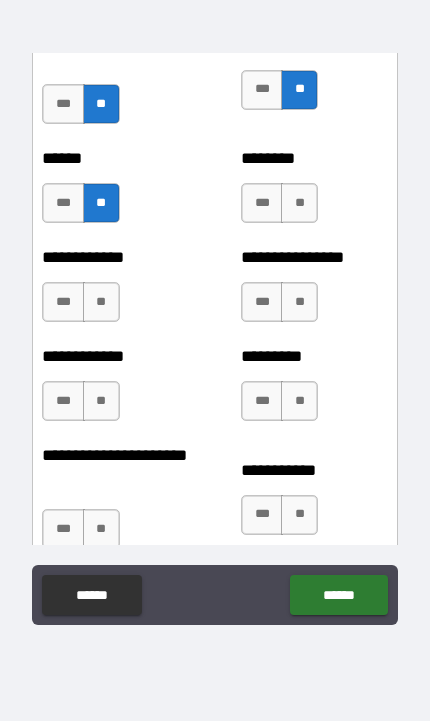click on "**" at bounding box center [299, 203] 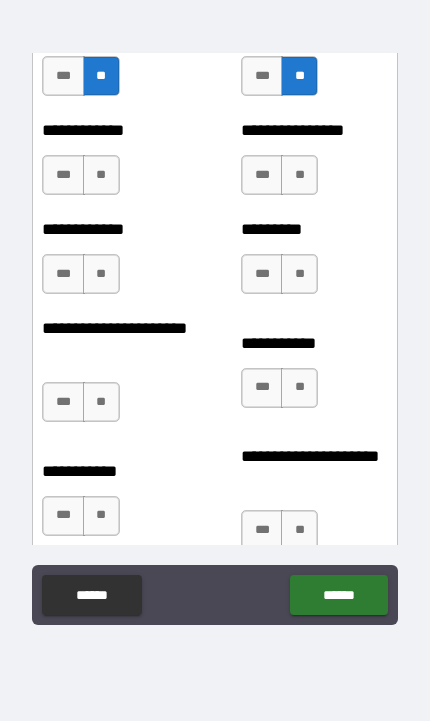 scroll, scrollTop: 5821, scrollLeft: 0, axis: vertical 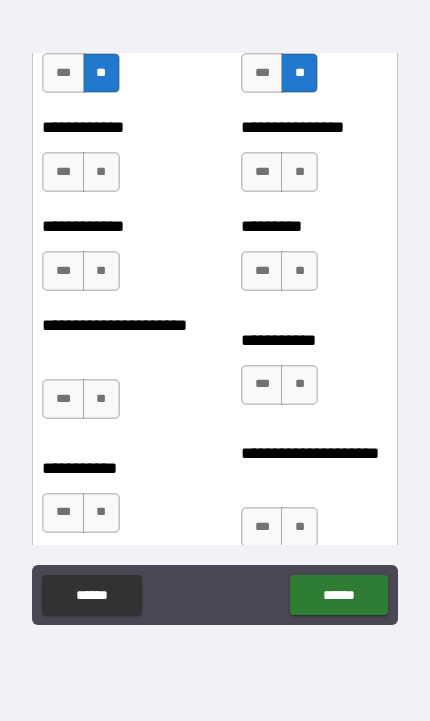 click on "**" at bounding box center [101, 172] 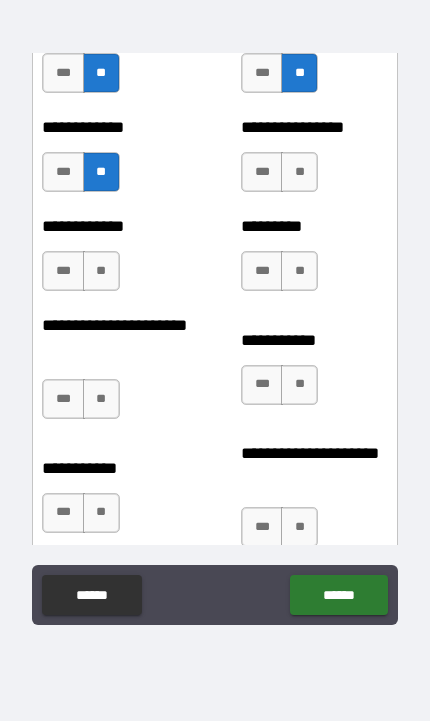 click on "**" at bounding box center [299, 172] 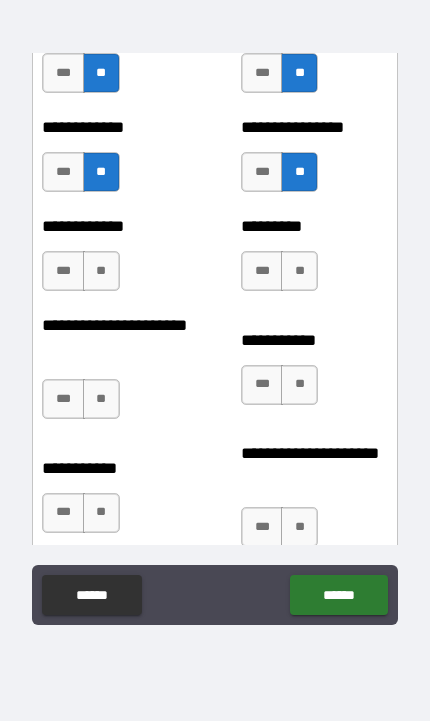scroll, scrollTop: 5948, scrollLeft: 0, axis: vertical 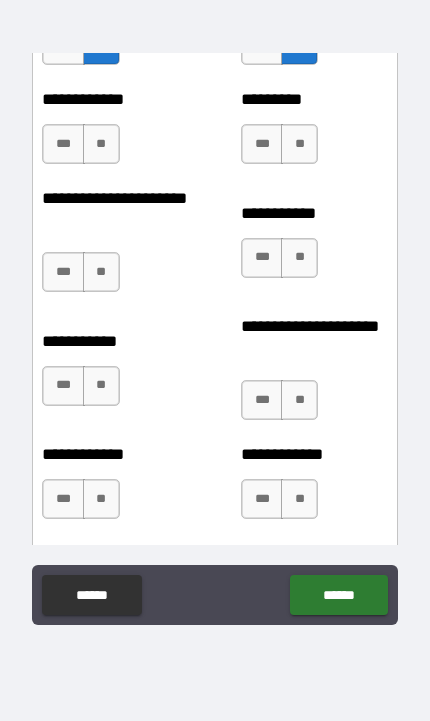 click on "**" at bounding box center (101, 144) 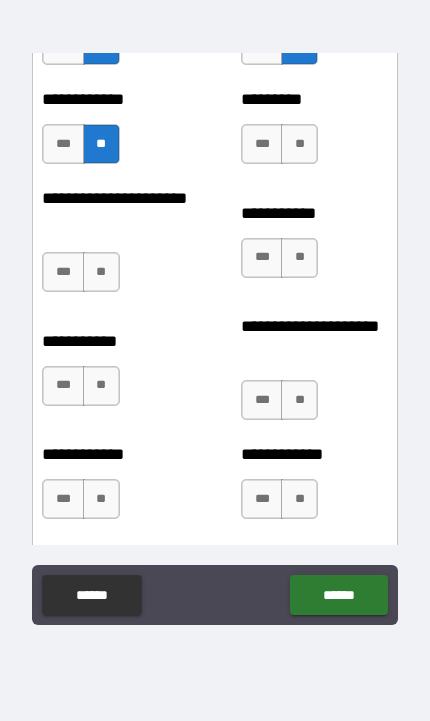 click on "***" at bounding box center (262, 144) 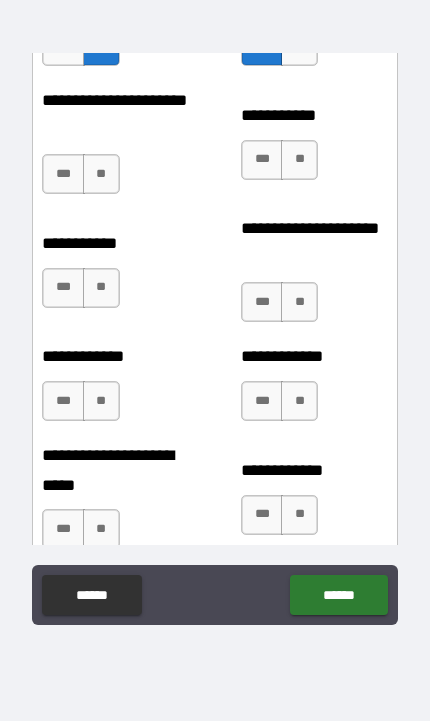 scroll, scrollTop: 6049, scrollLeft: 0, axis: vertical 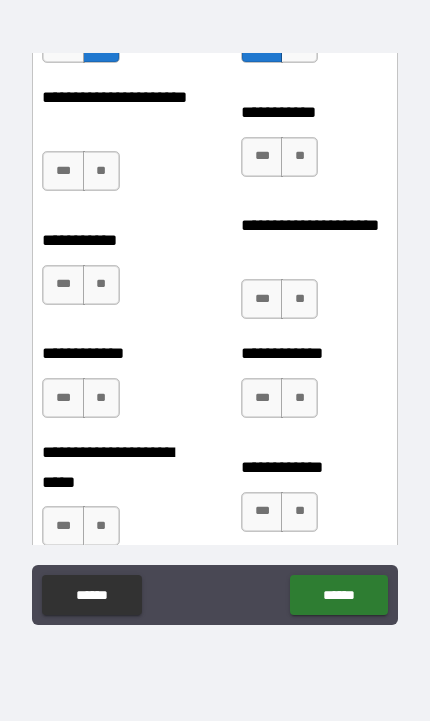click on "**" at bounding box center [101, 171] 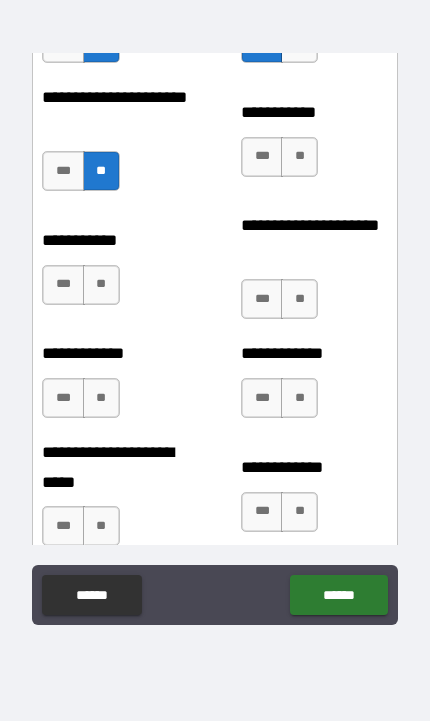 click on "**" at bounding box center (299, 157) 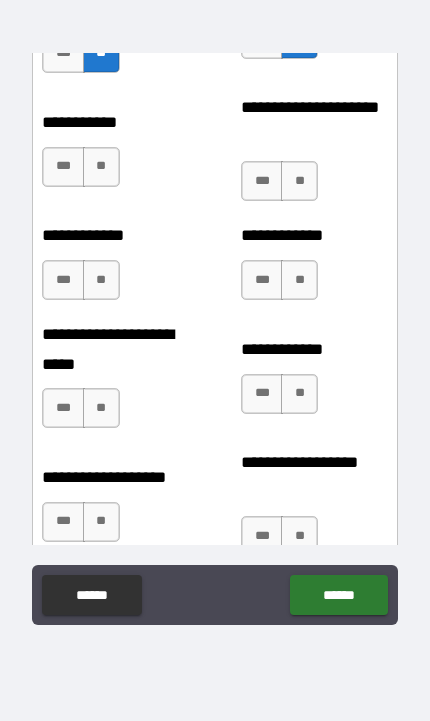 scroll, scrollTop: 6169, scrollLeft: 0, axis: vertical 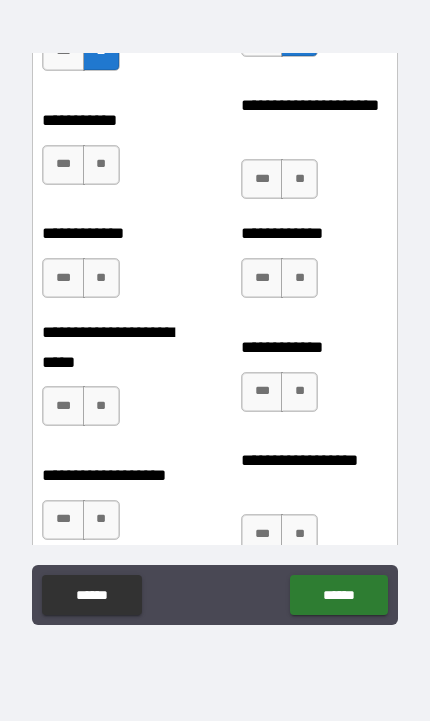 click on "**" at bounding box center (101, 165) 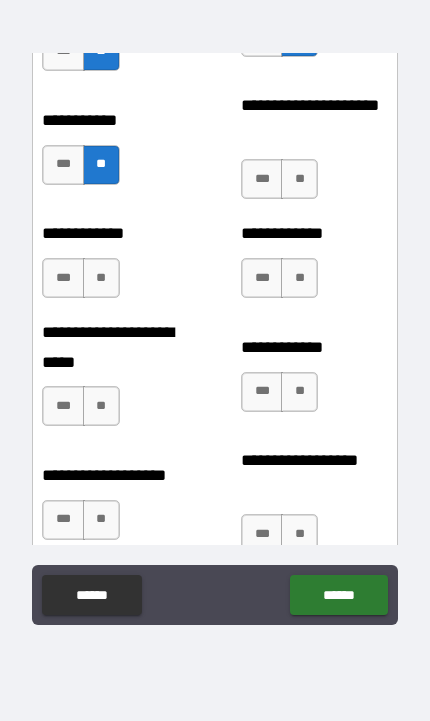 click on "**" at bounding box center (299, 179) 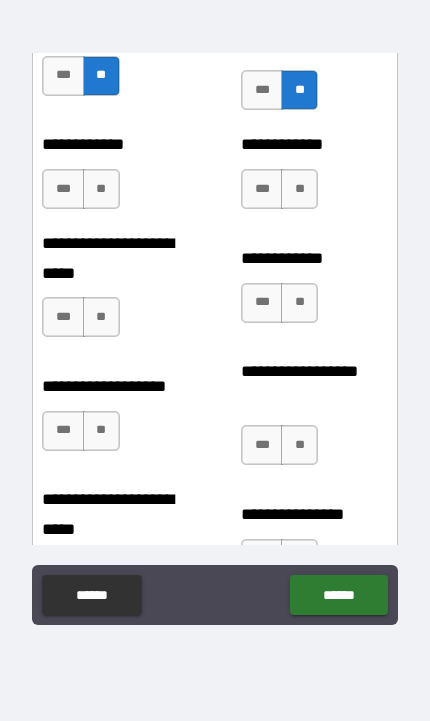 scroll, scrollTop: 6285, scrollLeft: 0, axis: vertical 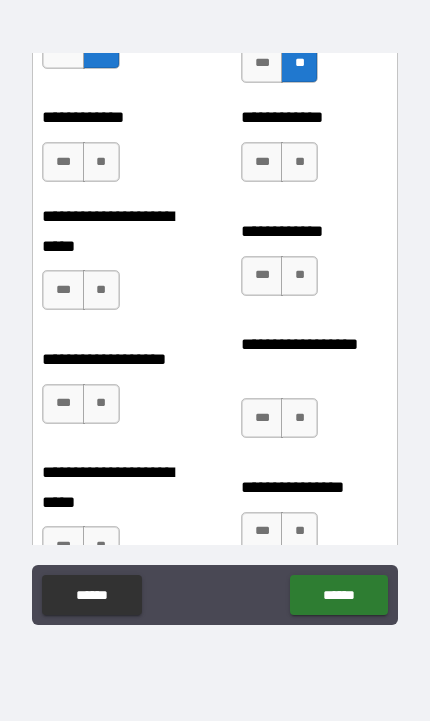 click on "**" at bounding box center [101, 162] 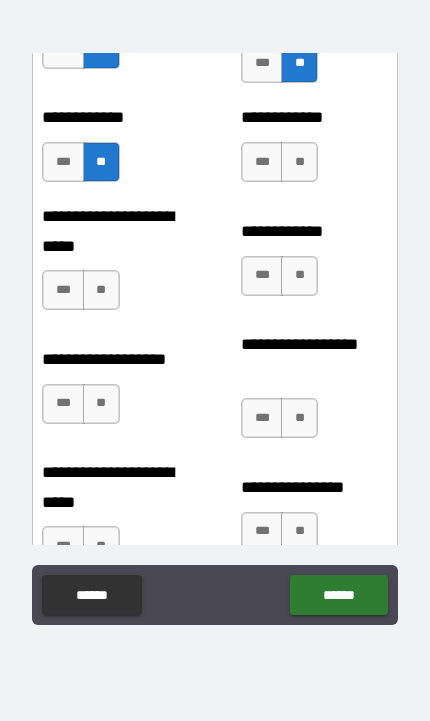 click on "**" at bounding box center (299, 162) 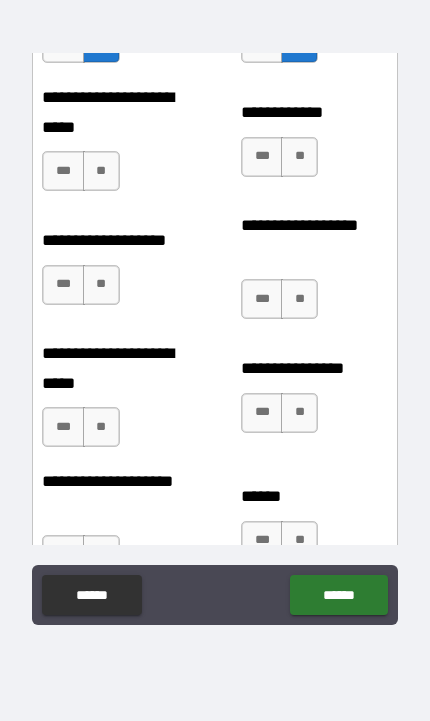 scroll, scrollTop: 6414, scrollLeft: 0, axis: vertical 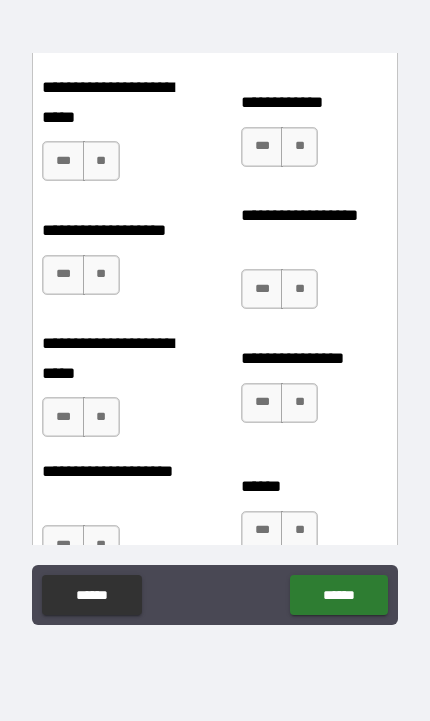 click on "**" at bounding box center (101, 161) 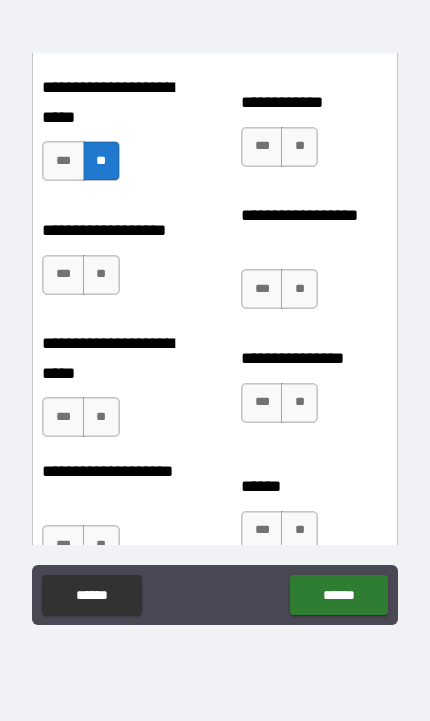 click on "**" at bounding box center [299, 147] 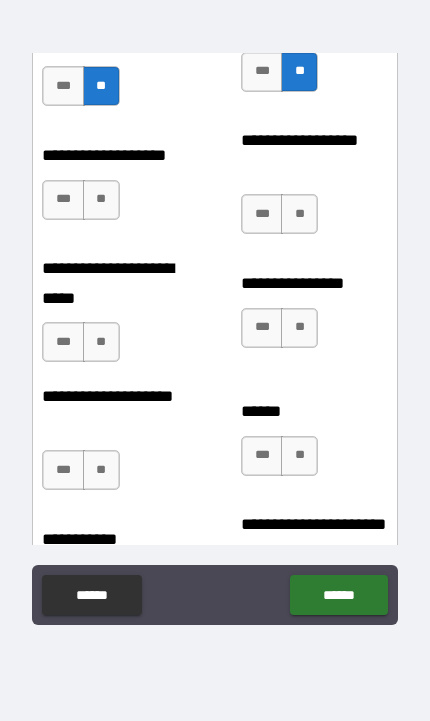scroll, scrollTop: 6551, scrollLeft: 0, axis: vertical 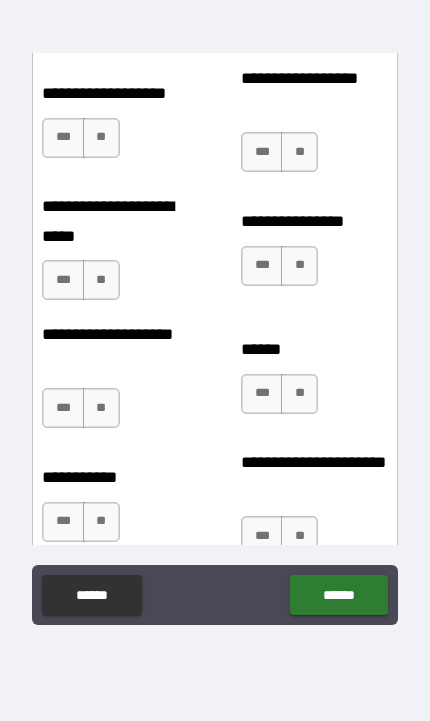 click on "**" at bounding box center [101, 138] 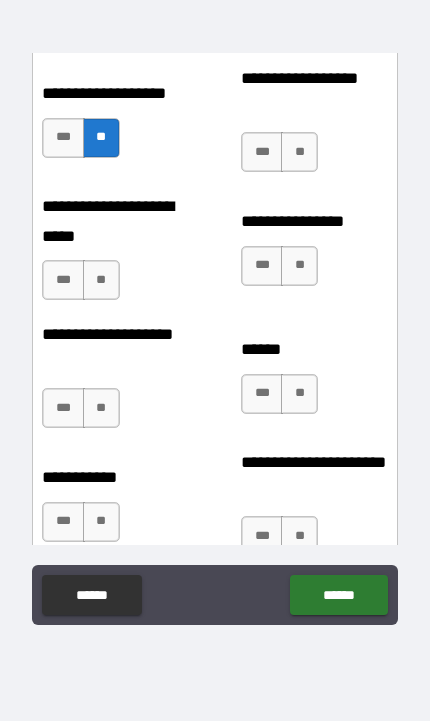 click on "**" at bounding box center [299, 152] 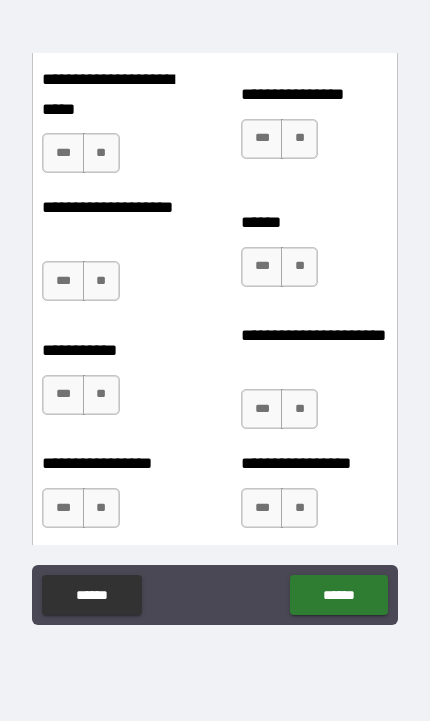 scroll, scrollTop: 6683, scrollLeft: 0, axis: vertical 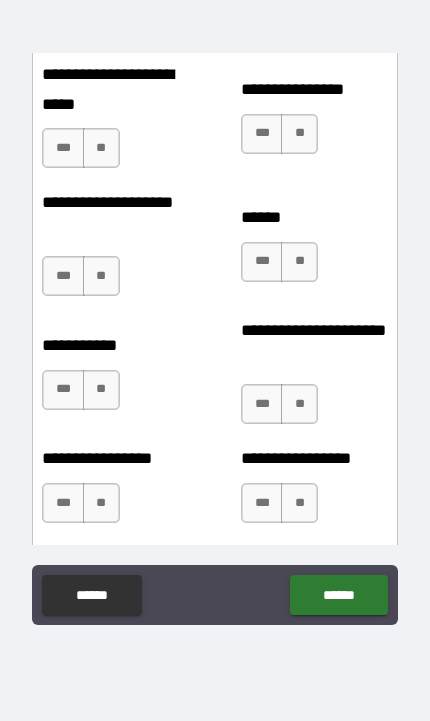 click on "**" at bounding box center (101, 148) 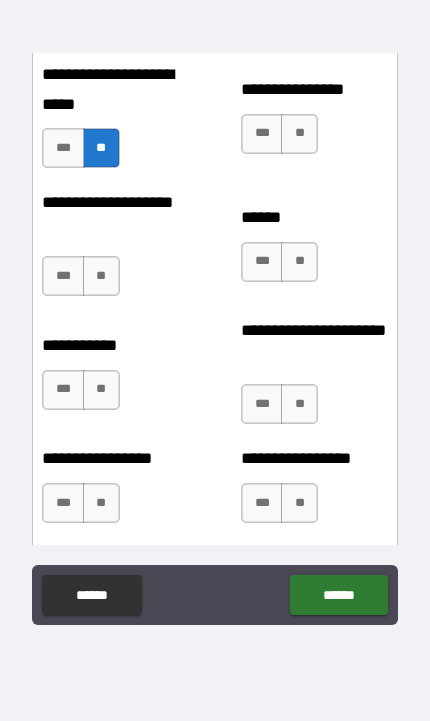 click on "**" at bounding box center (299, 134) 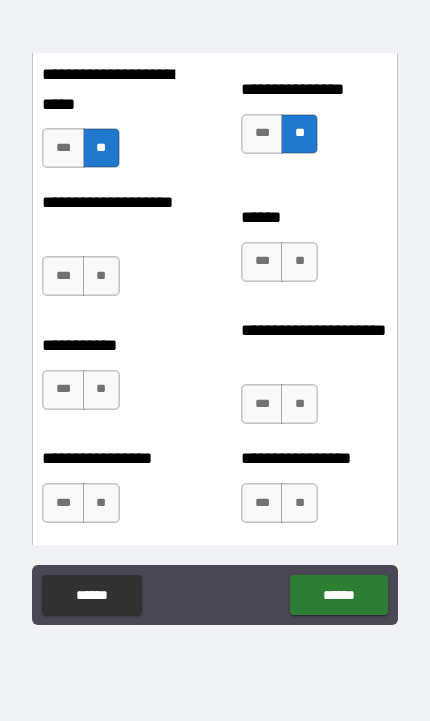 scroll, scrollTop: 6753, scrollLeft: 0, axis: vertical 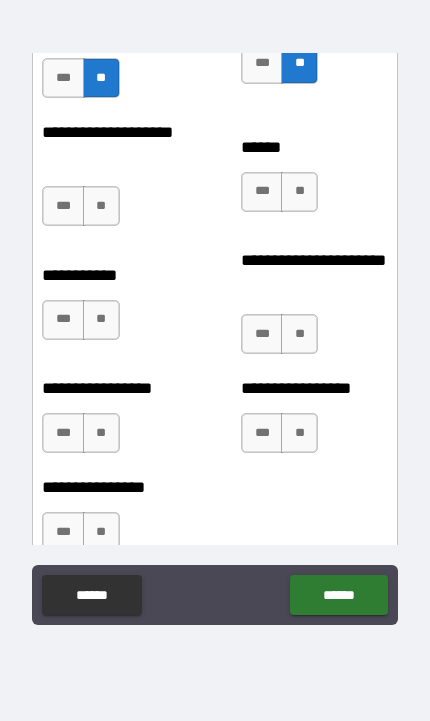 click on "**" at bounding box center [101, 206] 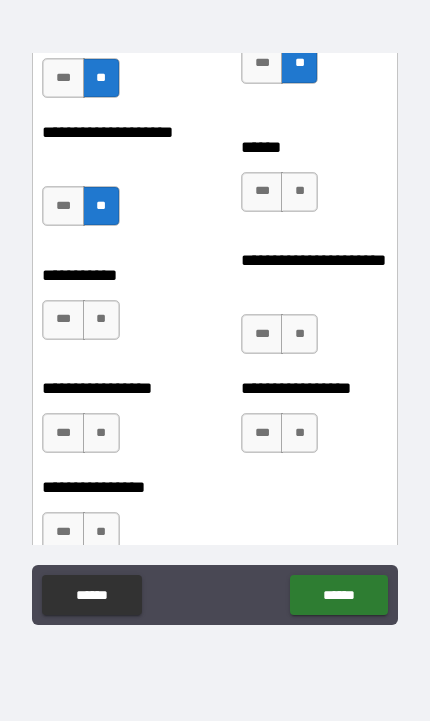 click on "**" at bounding box center [299, 192] 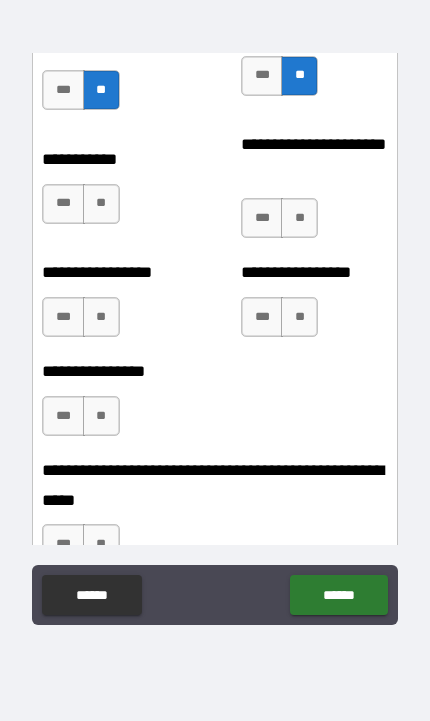 scroll, scrollTop: 6868, scrollLeft: 0, axis: vertical 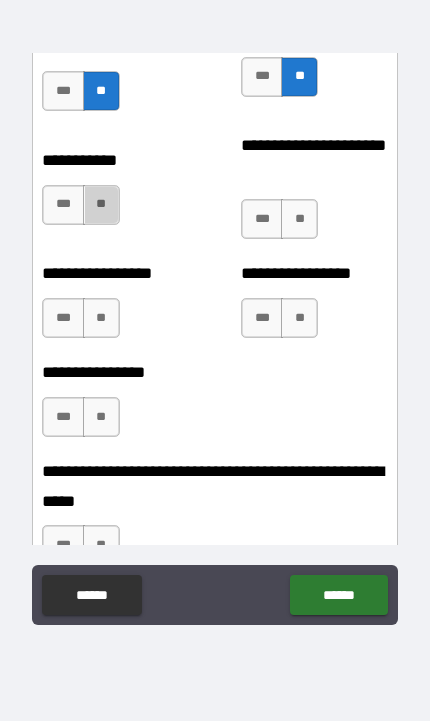 click on "**" at bounding box center (101, 205) 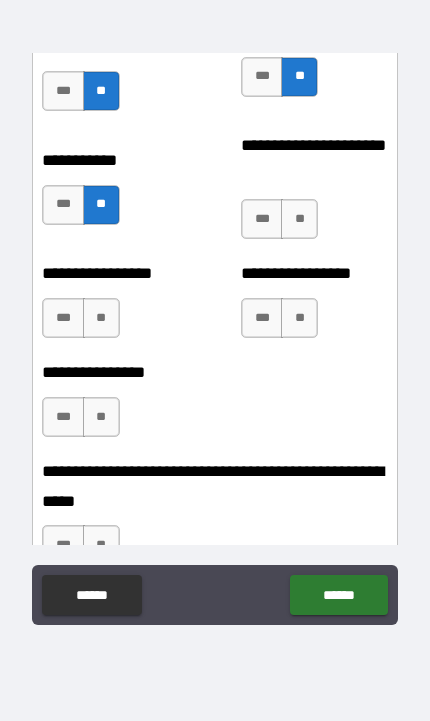 click on "**" at bounding box center (299, 219) 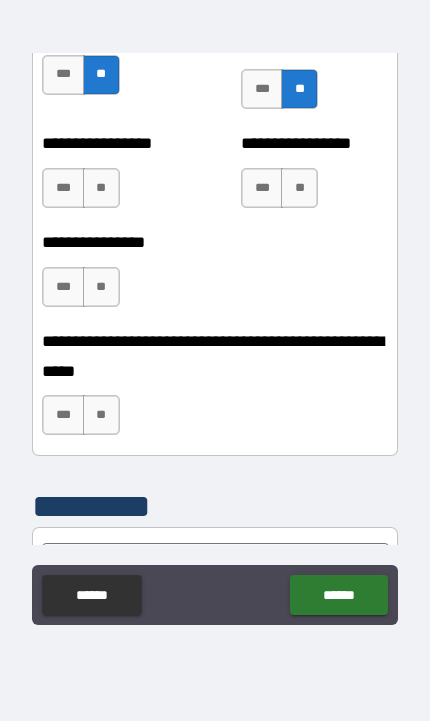 scroll, scrollTop: 6997, scrollLeft: 0, axis: vertical 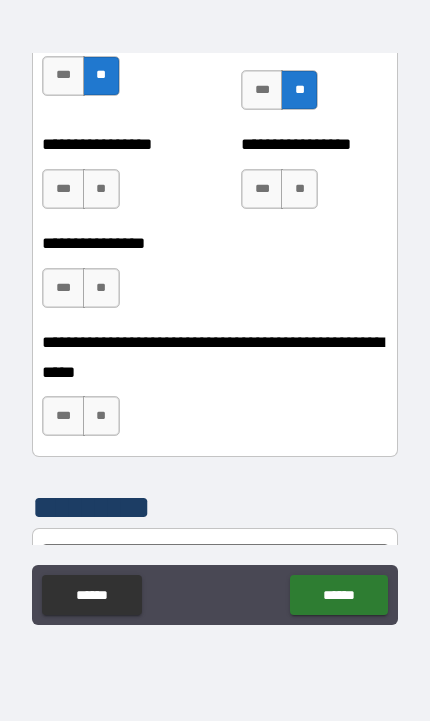 click on "**" at bounding box center (101, 189) 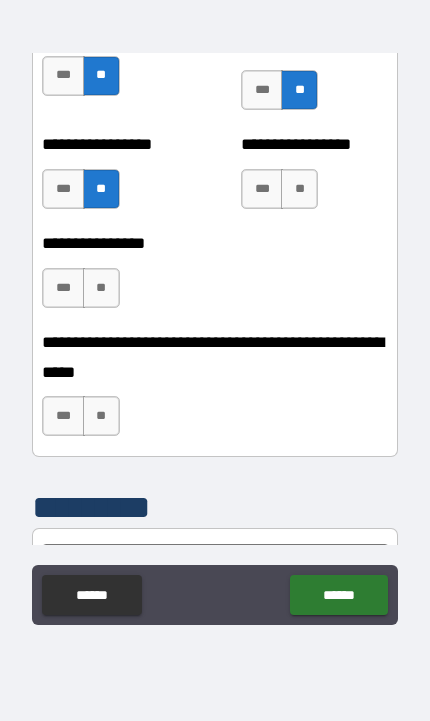 click on "**" at bounding box center [299, 189] 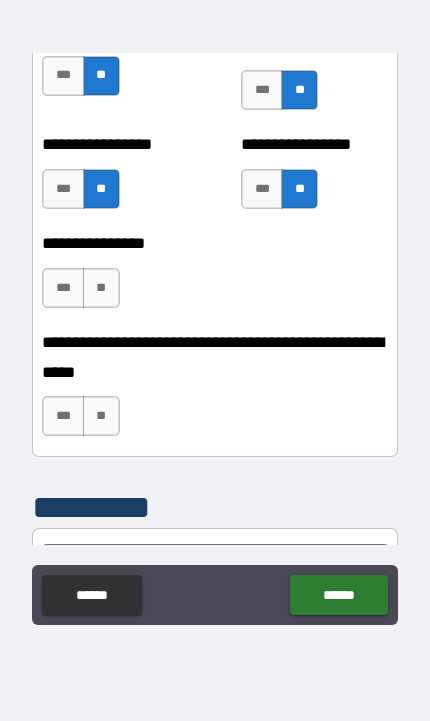 click on "**" at bounding box center [101, 288] 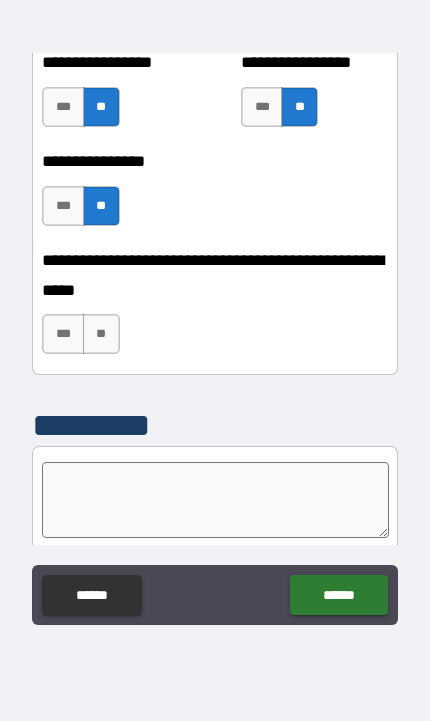 scroll, scrollTop: 7076, scrollLeft: 0, axis: vertical 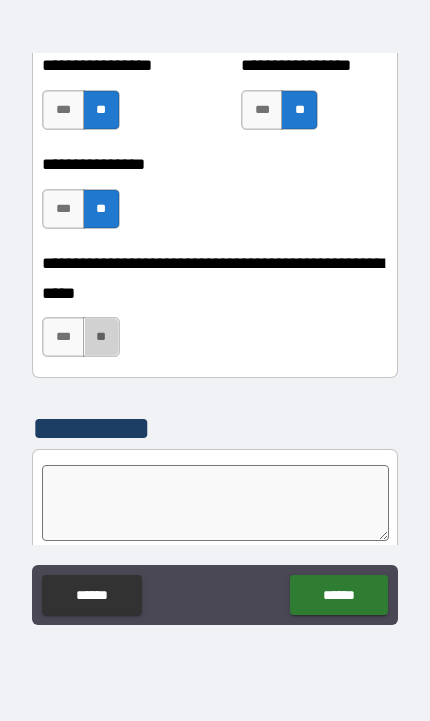 click on "**" at bounding box center (101, 337) 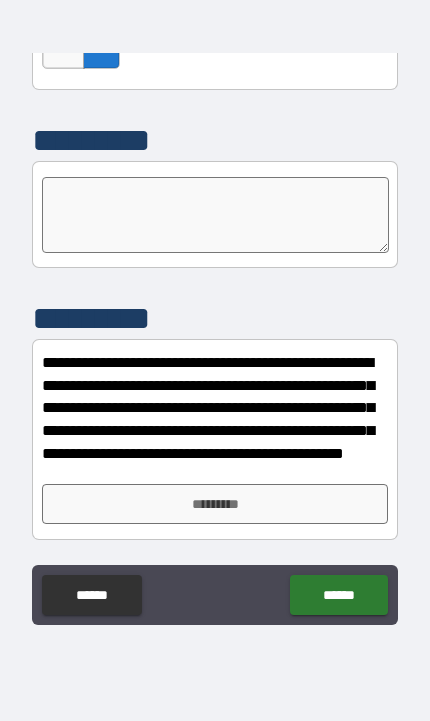 scroll, scrollTop: 7364, scrollLeft: 0, axis: vertical 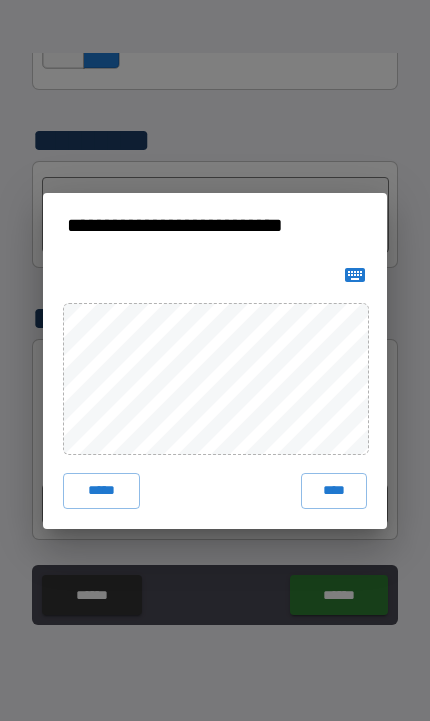 click on "****" at bounding box center (334, 491) 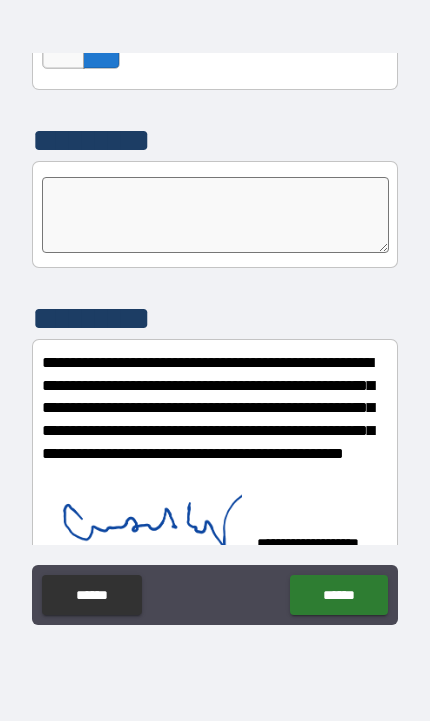click on "******" at bounding box center [338, 595] 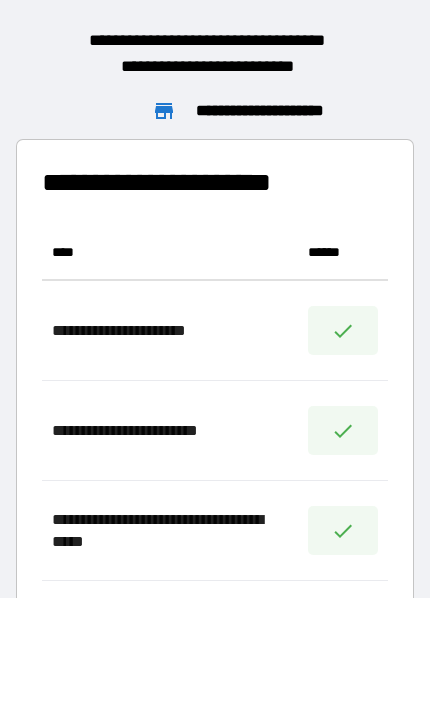 scroll, scrollTop: 1, scrollLeft: 1, axis: both 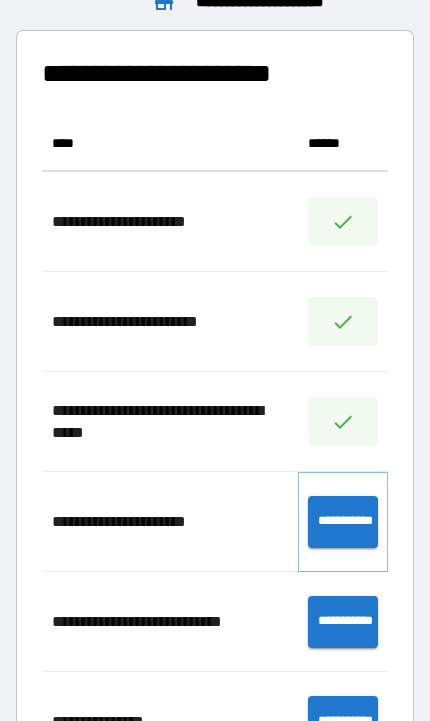 click on "**********" at bounding box center [343, 522] 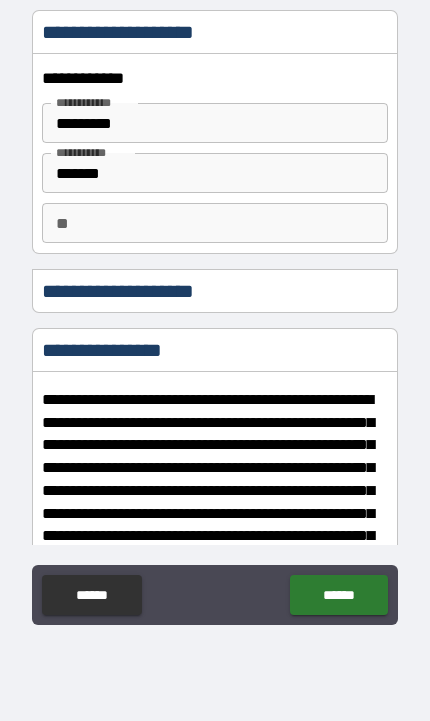 click on "**" at bounding box center [214, 223] 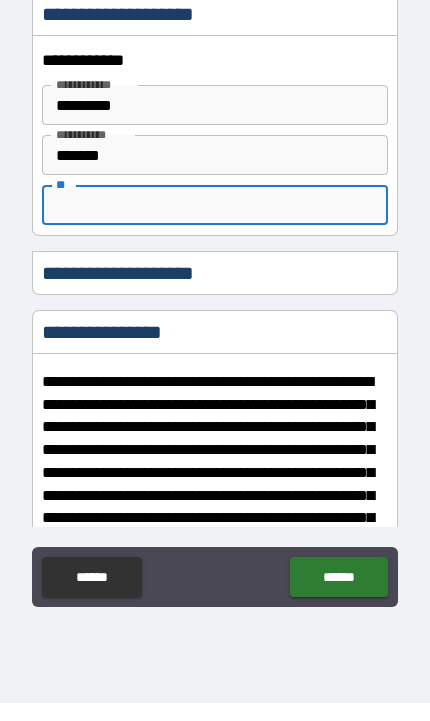 type on "*" 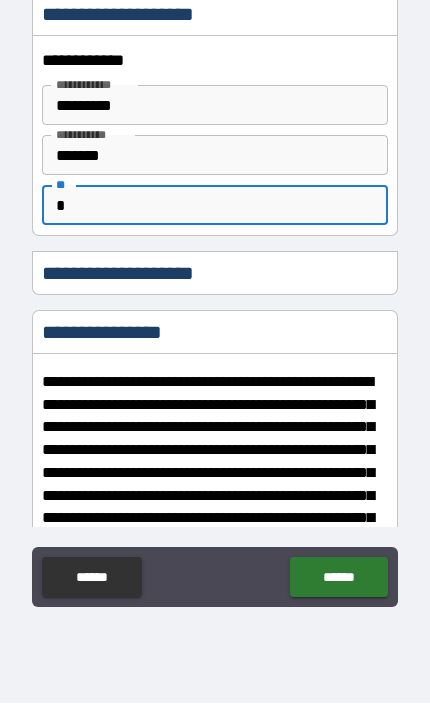 type on "*" 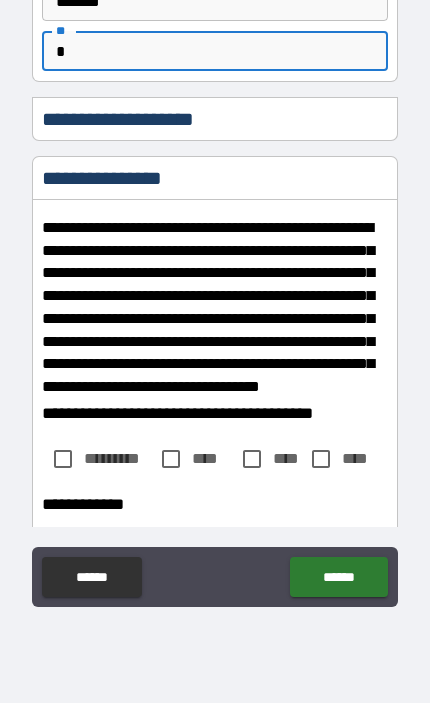 scroll, scrollTop: 155, scrollLeft: 0, axis: vertical 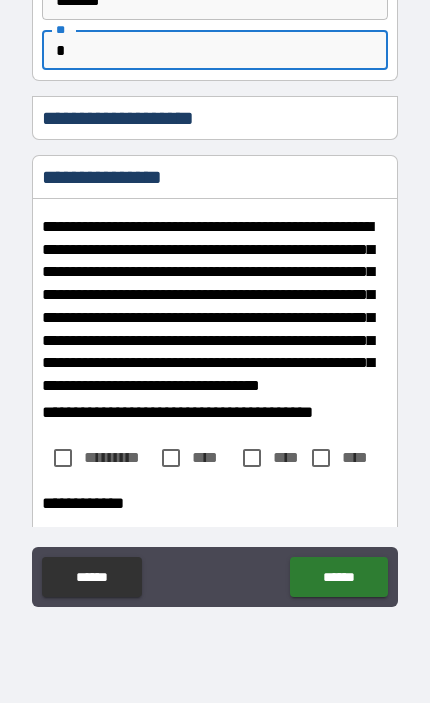 type on "*" 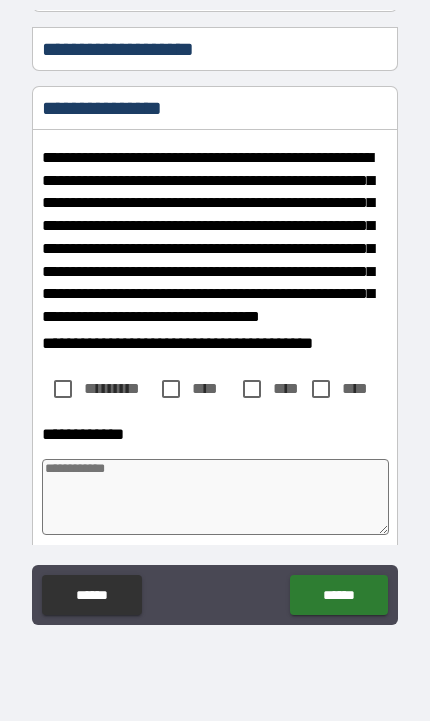 scroll, scrollTop: 249, scrollLeft: 0, axis: vertical 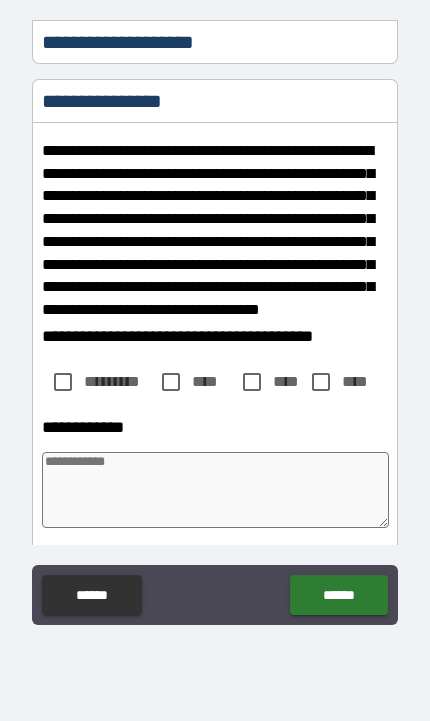 type on "*" 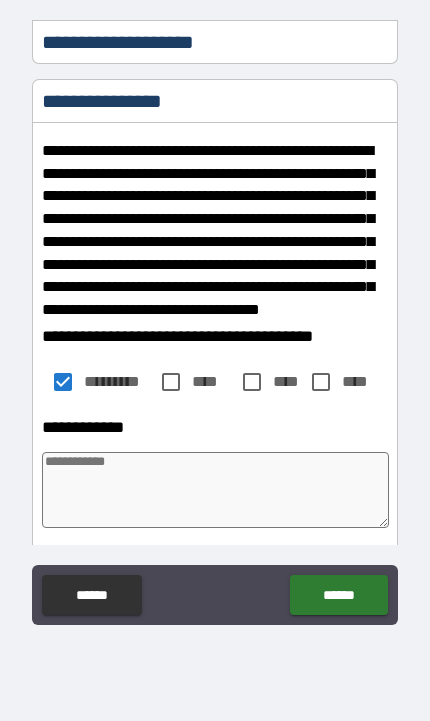 type on "*" 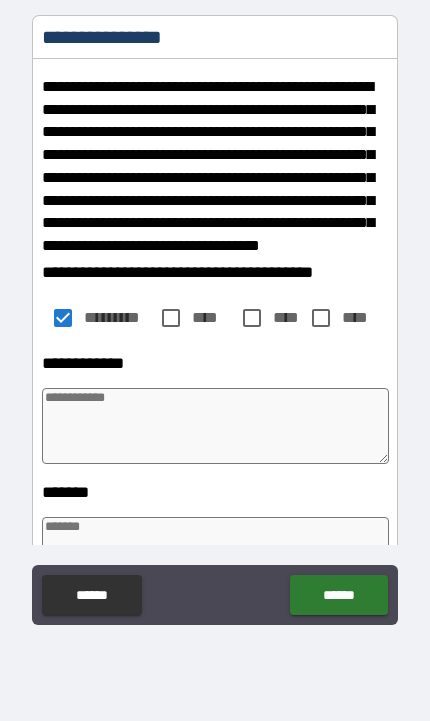 scroll, scrollTop: 325, scrollLeft: 0, axis: vertical 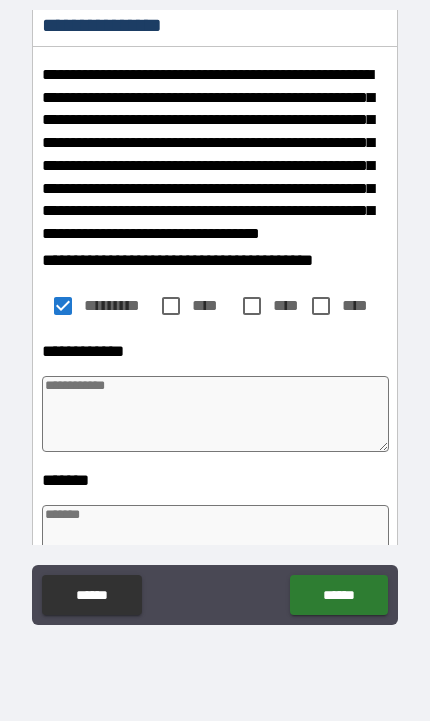 click at bounding box center (215, 414) 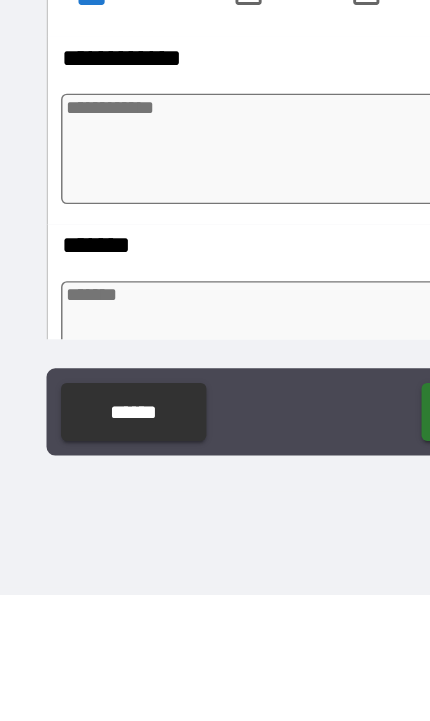 type on "*" 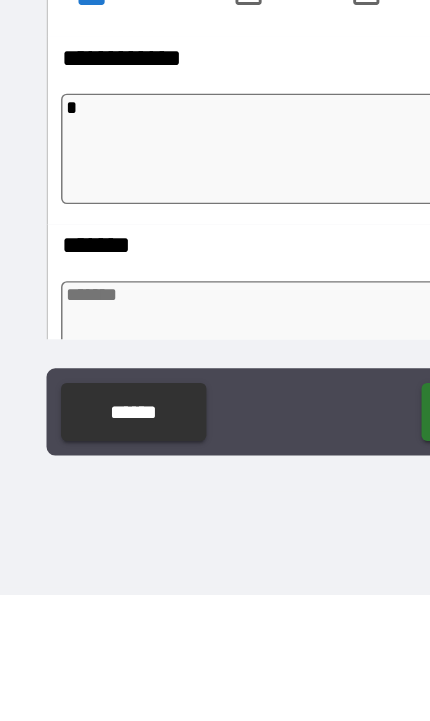 type on "*" 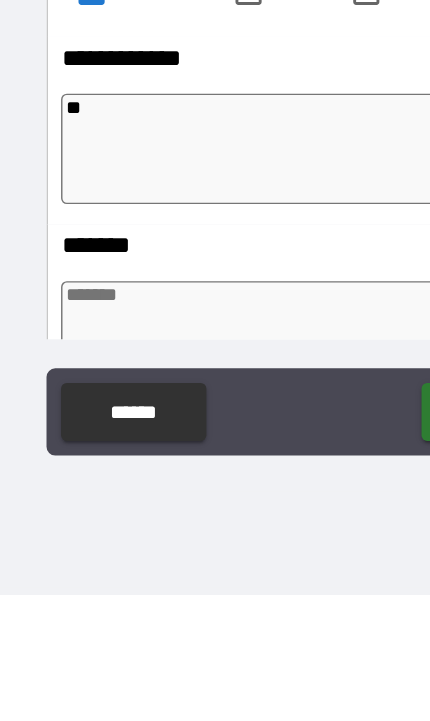 type on "*" 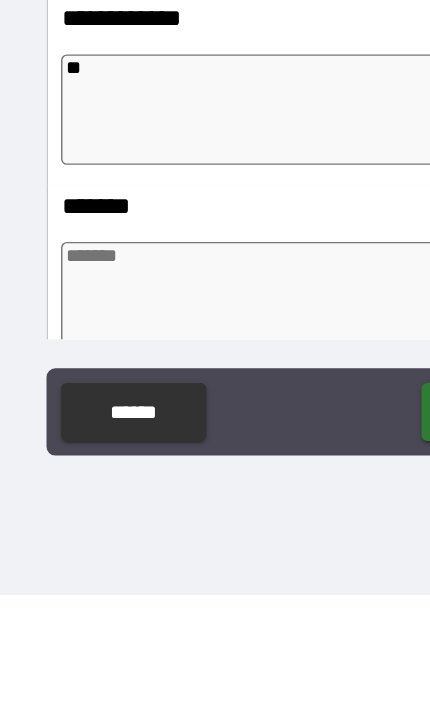 scroll, scrollTop: 376, scrollLeft: 0, axis: vertical 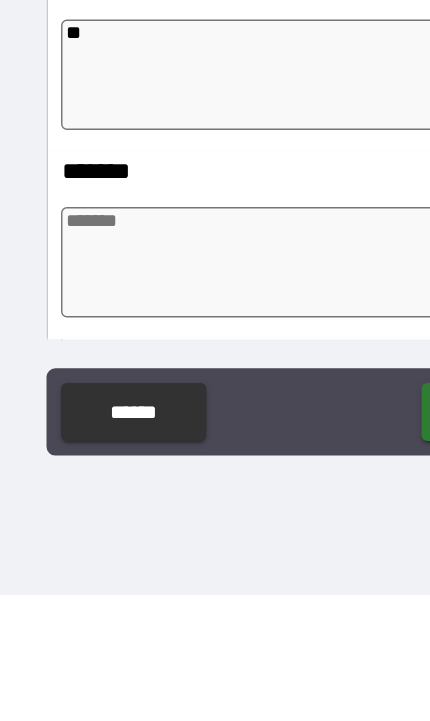 type on "**" 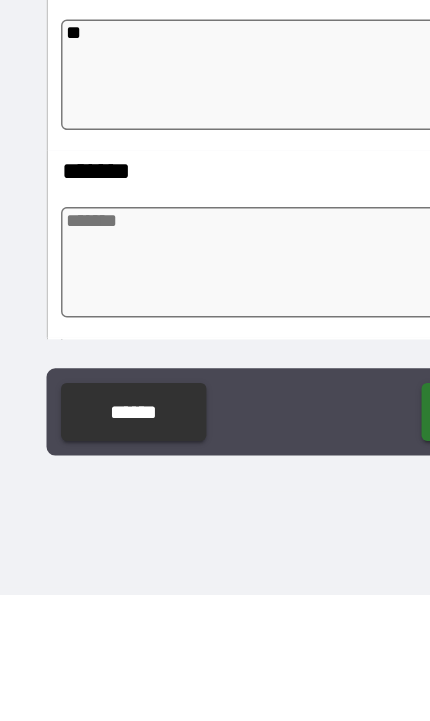 click at bounding box center [215, 492] 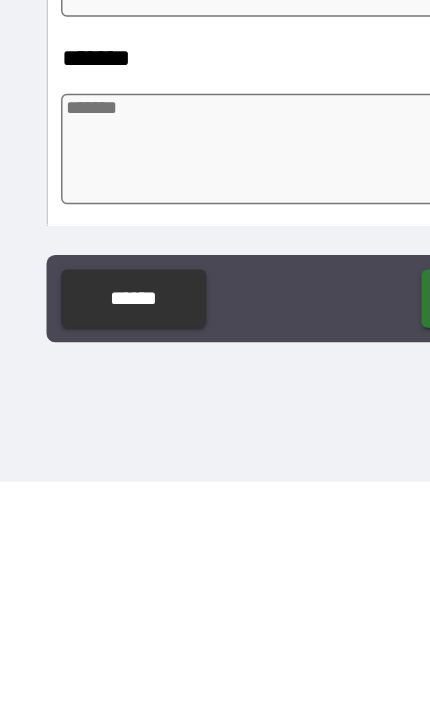 type on "*" 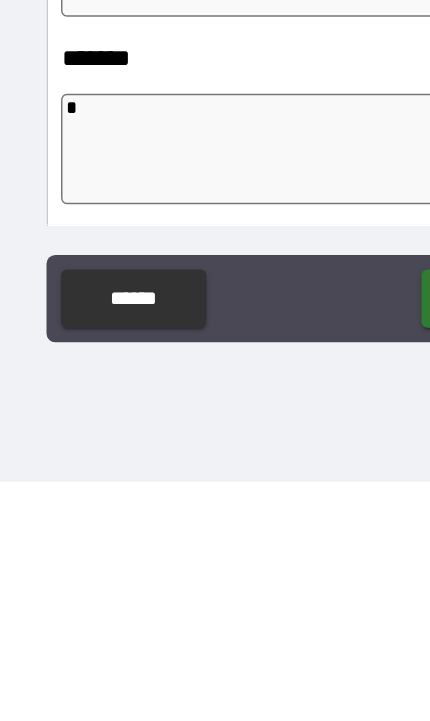 type on "*" 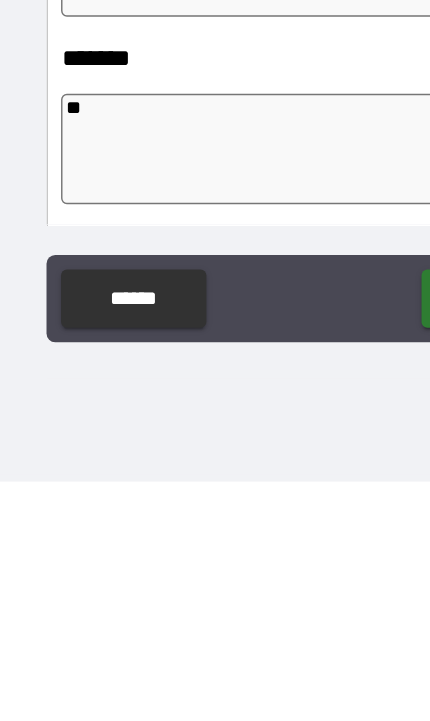 type on "*" 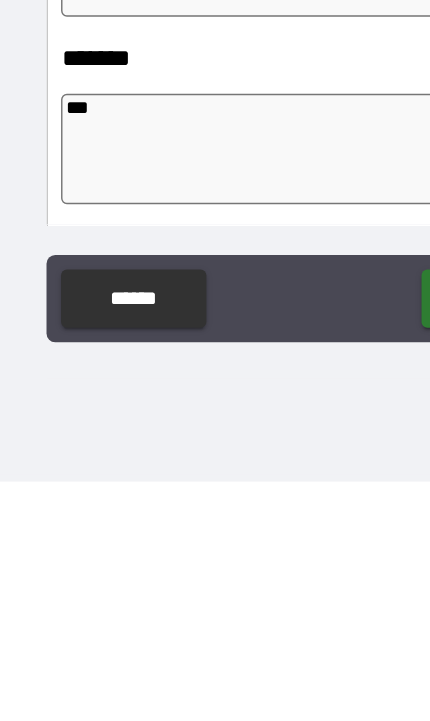 type on "*" 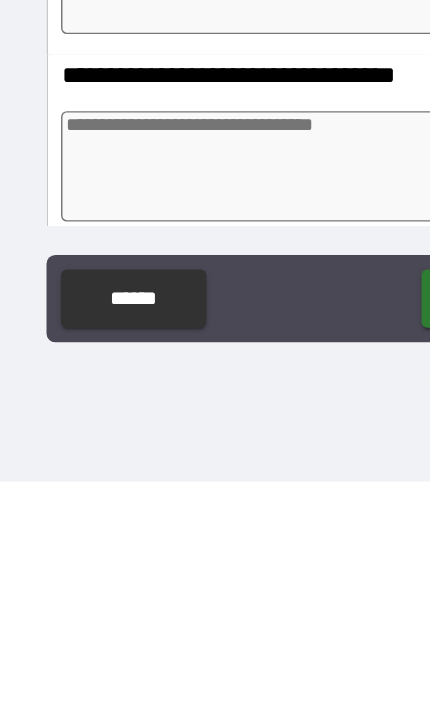 scroll, scrollTop: 498, scrollLeft: 0, axis: vertical 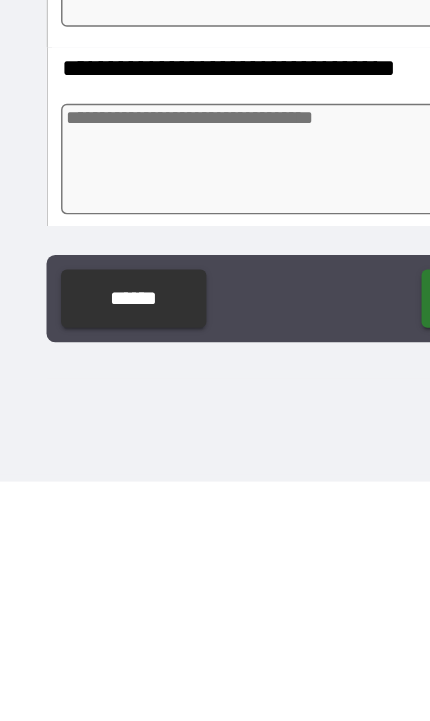 click at bounding box center (215, 499) 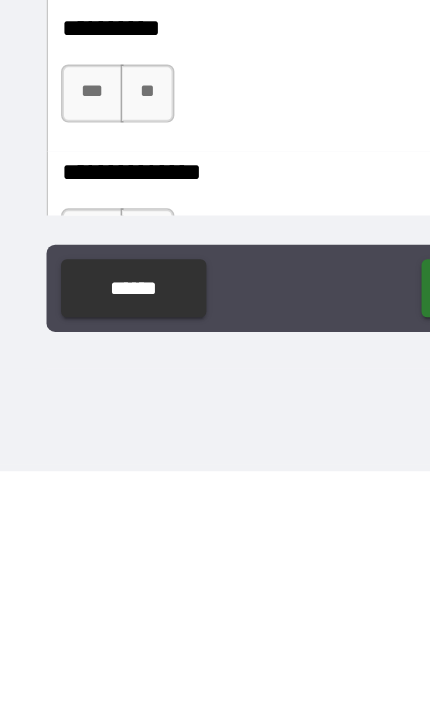 scroll, scrollTop: 747, scrollLeft: 0, axis: vertical 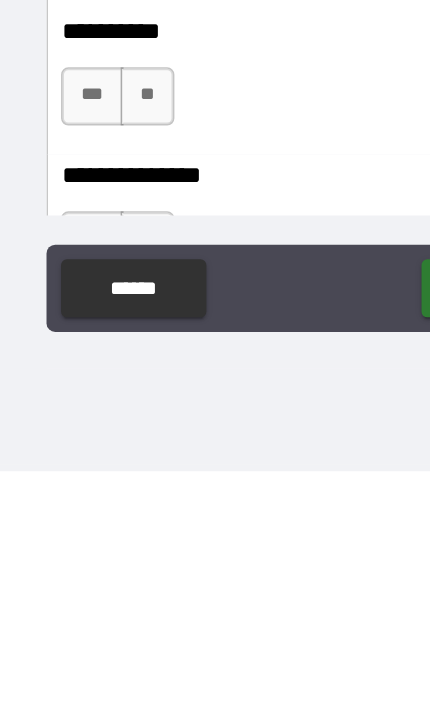 click on "**" at bounding box center [101, 463] 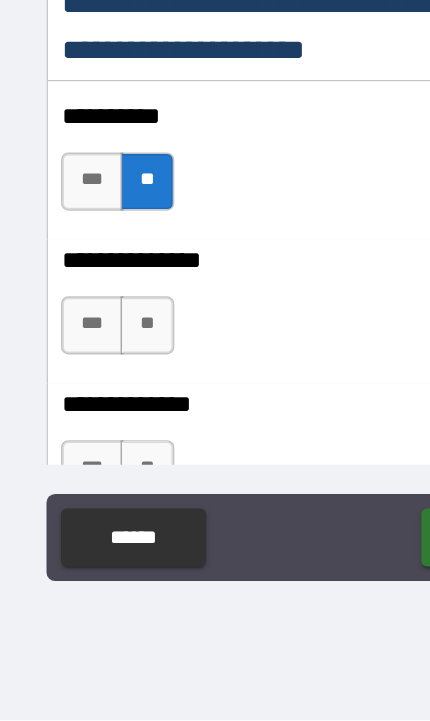 scroll, scrollTop: 886, scrollLeft: 0, axis: vertical 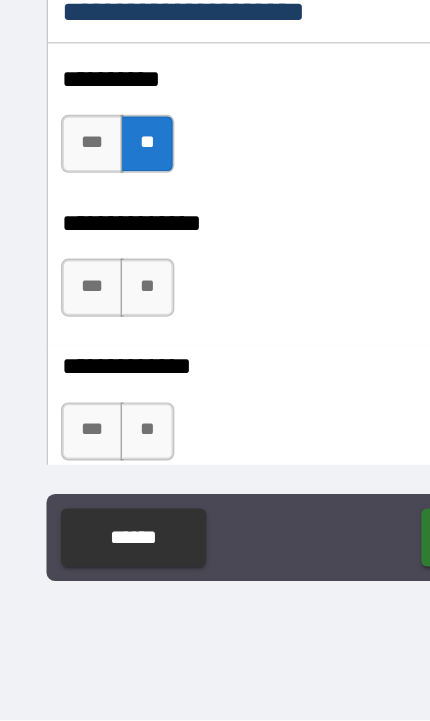 click on "**" at bounding box center [101, 423] 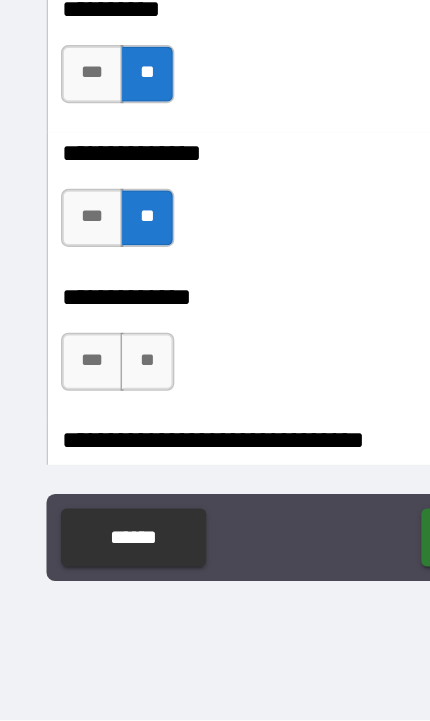scroll, scrollTop: 964, scrollLeft: 0, axis: vertical 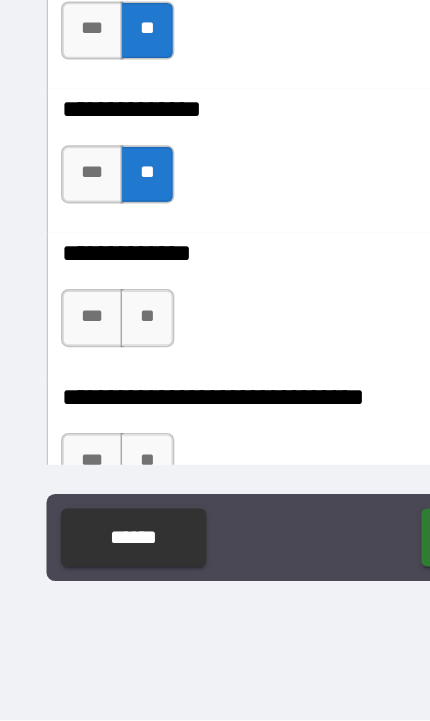 click on "**" at bounding box center (101, 444) 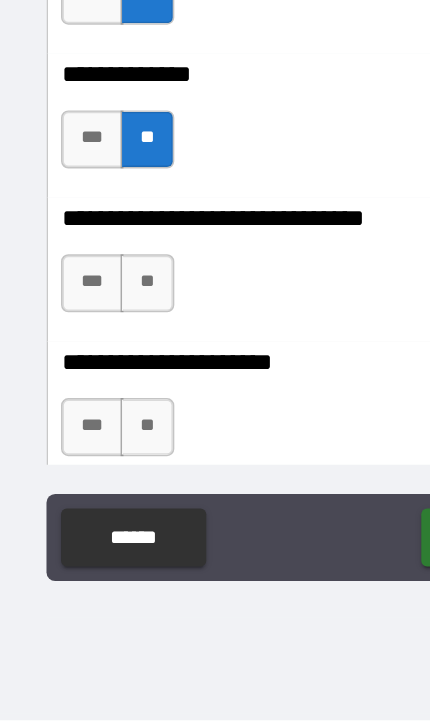 scroll, scrollTop: 1114, scrollLeft: 0, axis: vertical 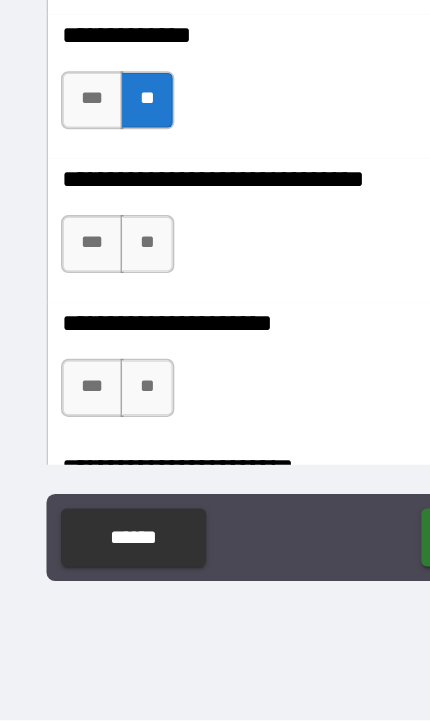 click on "**" at bounding box center [101, 393] 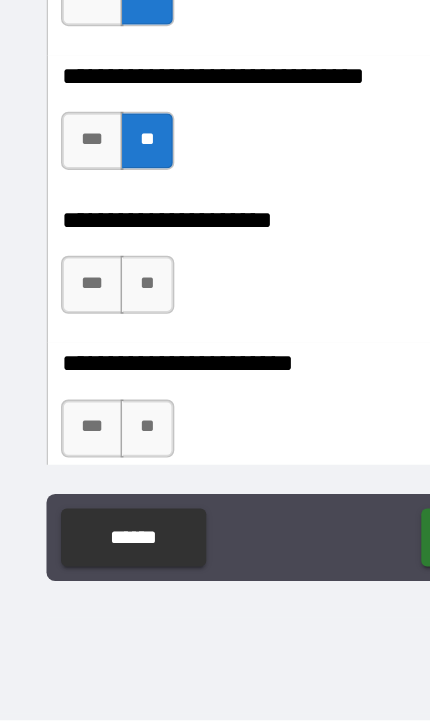 click on "**" at bounding box center (101, 421) 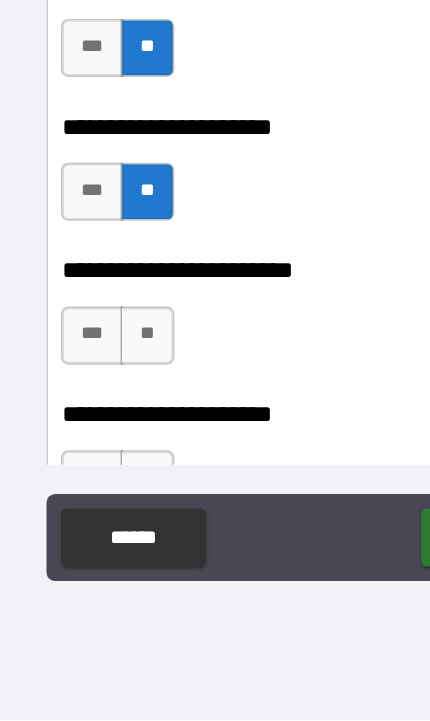 scroll, scrollTop: 1268, scrollLeft: 0, axis: vertical 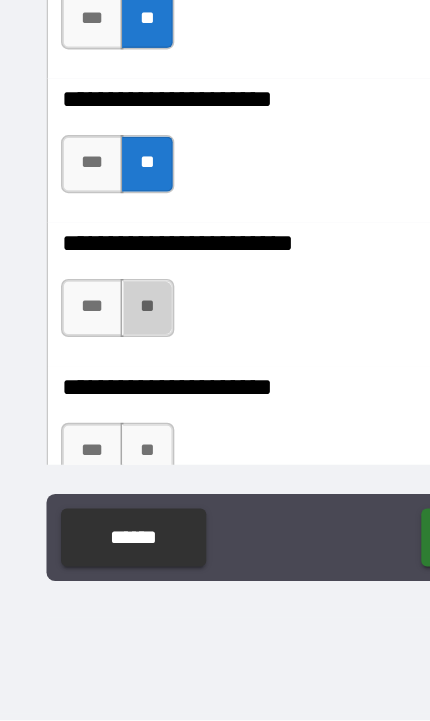 click on "**" at bounding box center (101, 437) 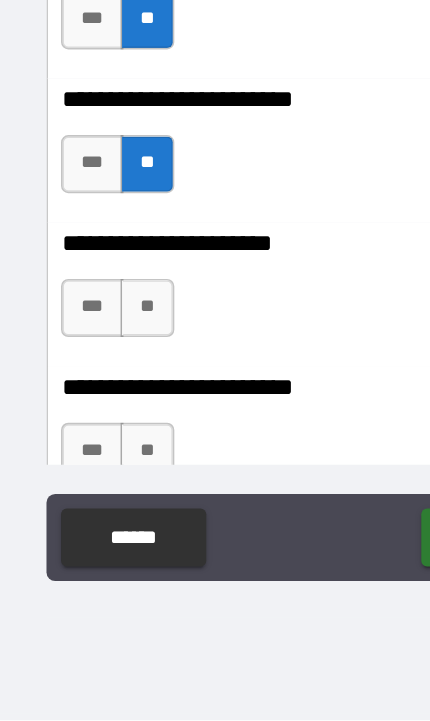 scroll, scrollTop: 1372, scrollLeft: 0, axis: vertical 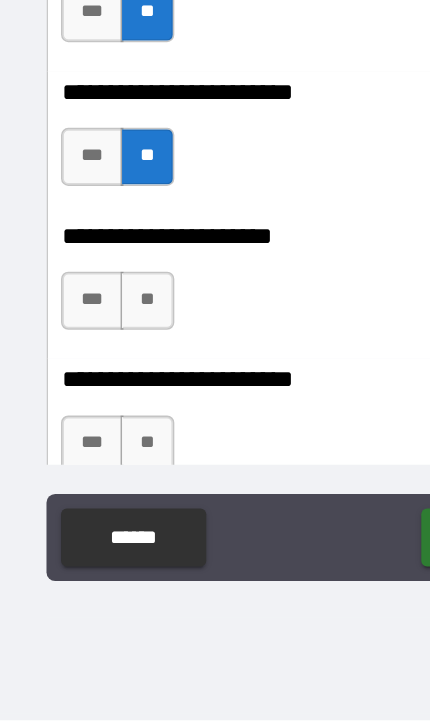 click on "**" at bounding box center (101, 432) 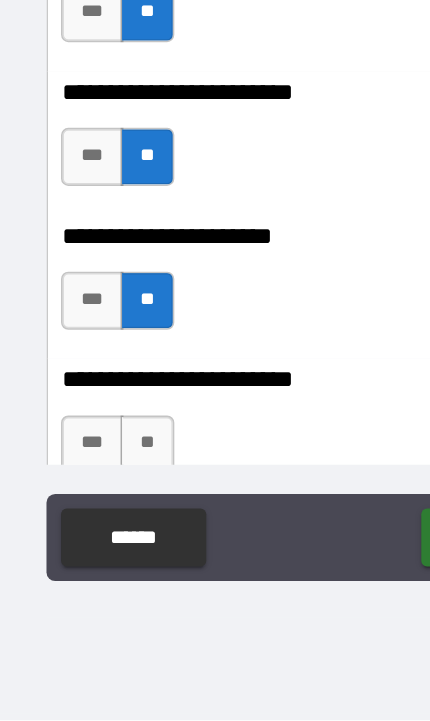 scroll, scrollTop: 1467, scrollLeft: 0, axis: vertical 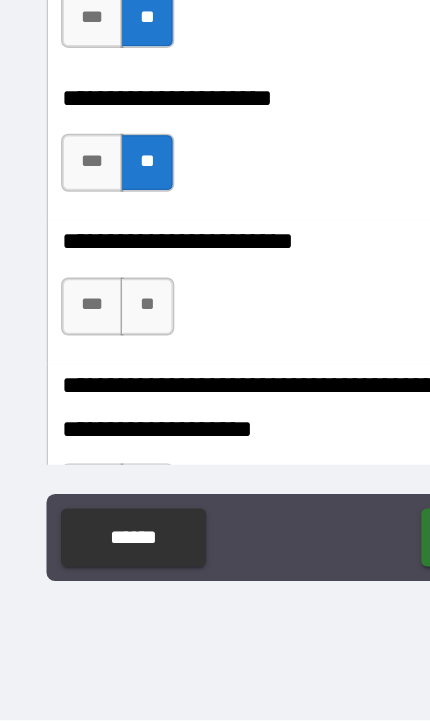 click on "**" at bounding box center (101, 436) 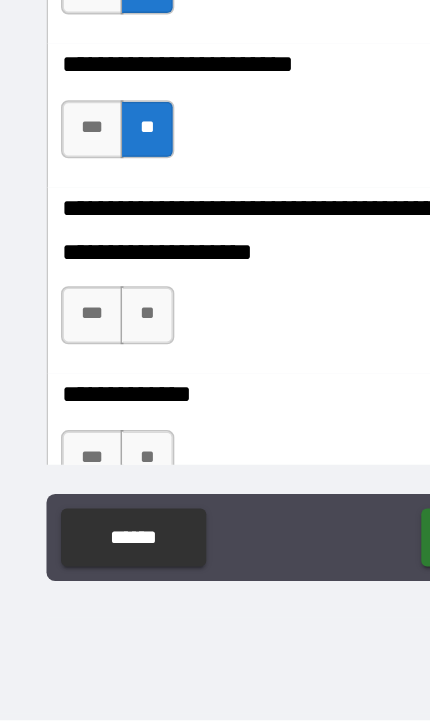 scroll, scrollTop: 1591, scrollLeft: 0, axis: vertical 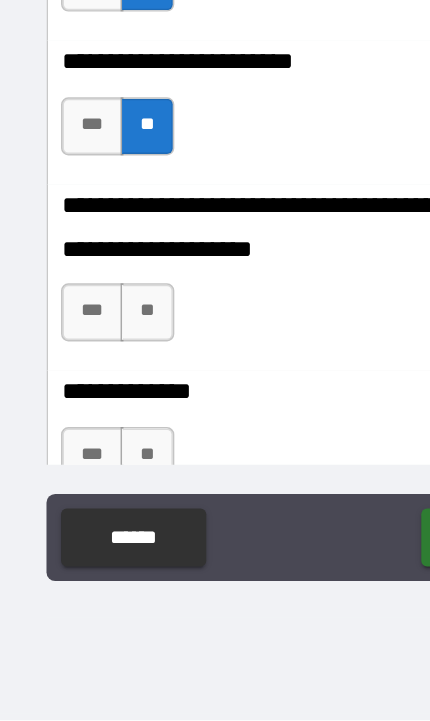 click on "**" at bounding box center [101, 440] 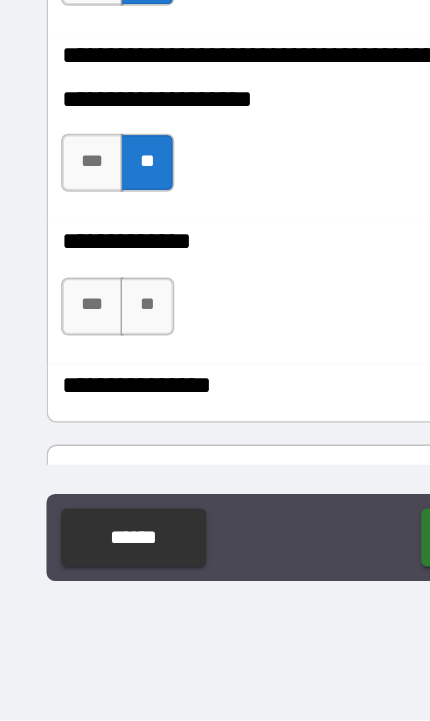 scroll, scrollTop: 1695, scrollLeft: 0, axis: vertical 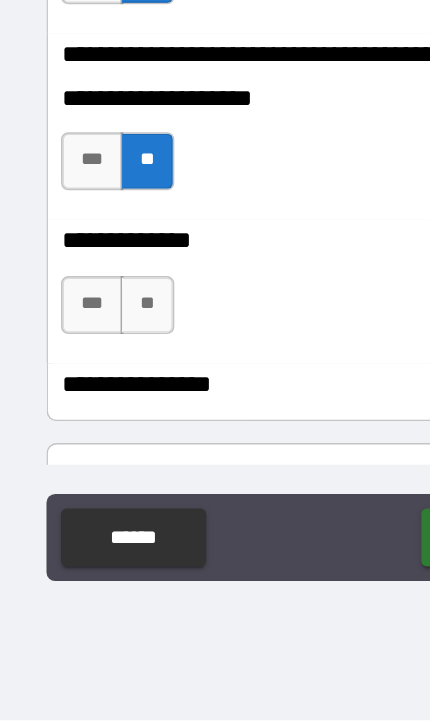 click on "**" at bounding box center [101, 435] 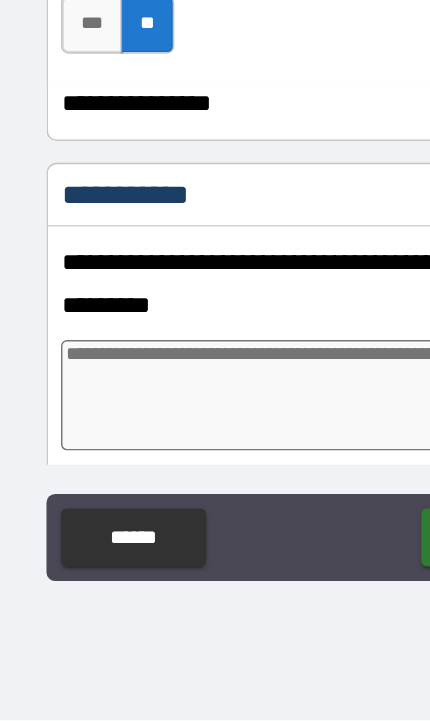 scroll, scrollTop: 1890, scrollLeft: 0, axis: vertical 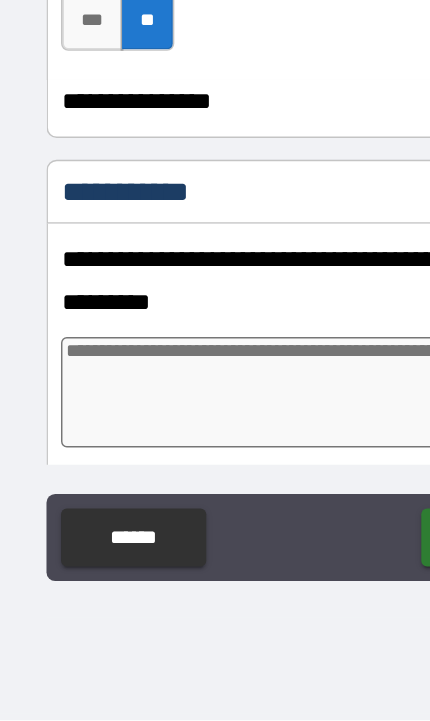 click at bounding box center [215, 495] 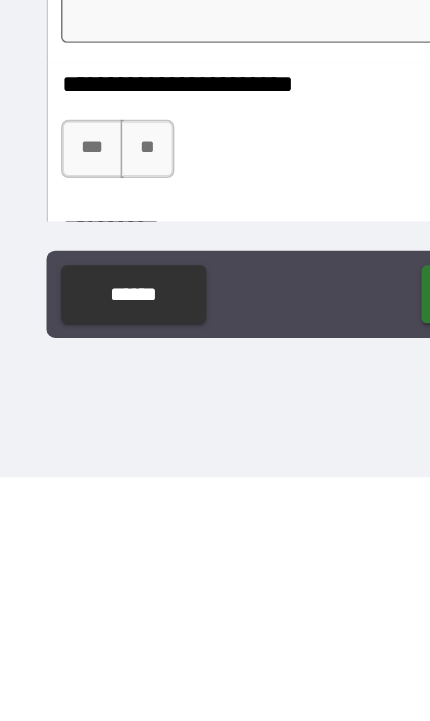 scroll, scrollTop: 2008, scrollLeft: 0, axis: vertical 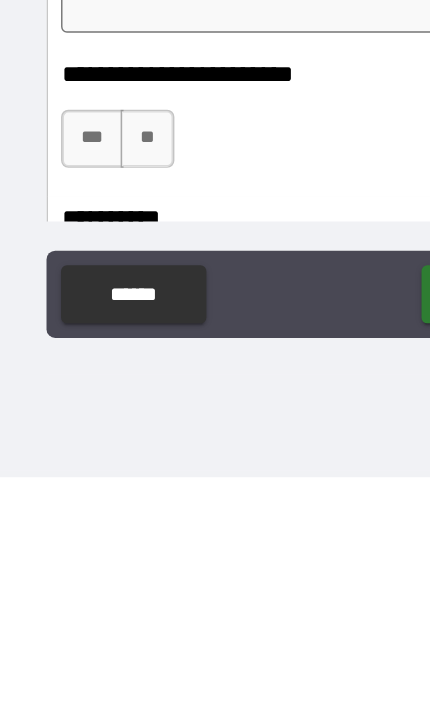 click on "***" at bounding box center [63, 488] 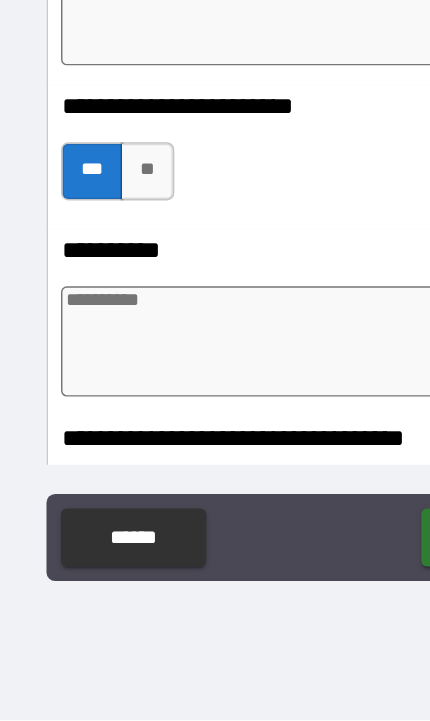 scroll, scrollTop: 2155, scrollLeft: 0, axis: vertical 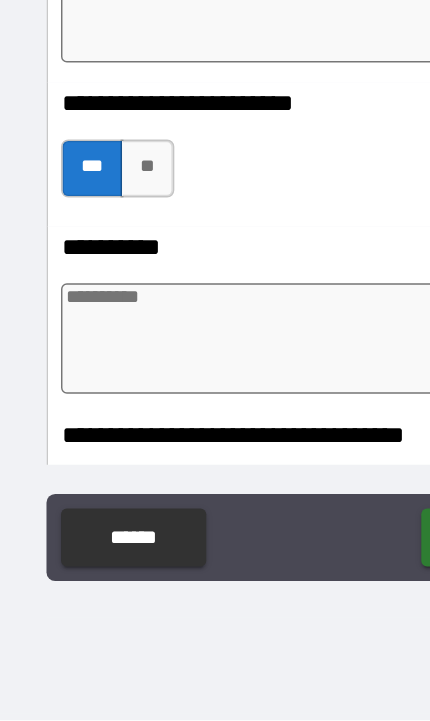 click at bounding box center (215, 458) 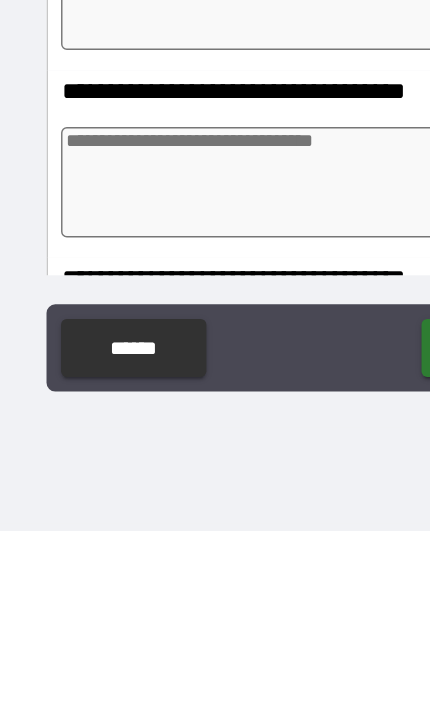 scroll, scrollTop: 2269, scrollLeft: 0, axis: vertical 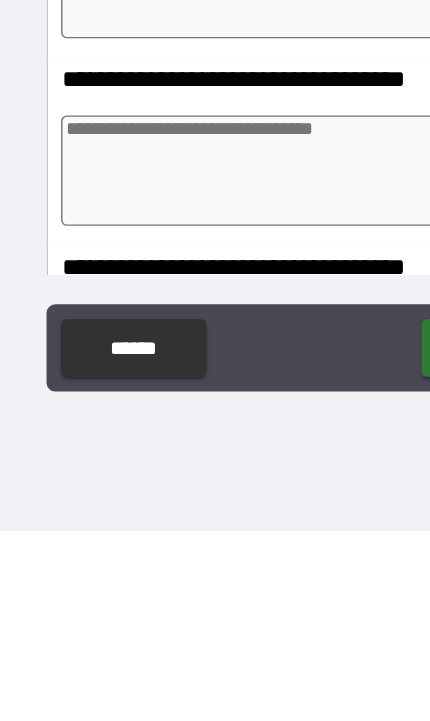 click at bounding box center [215, 473] 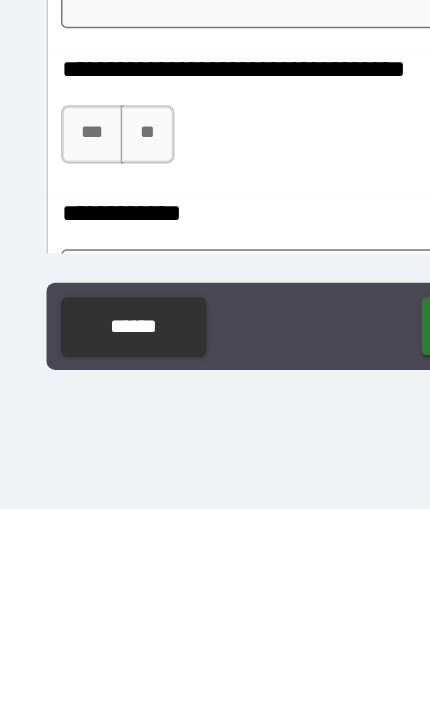scroll, scrollTop: 2395, scrollLeft: 0, axis: vertical 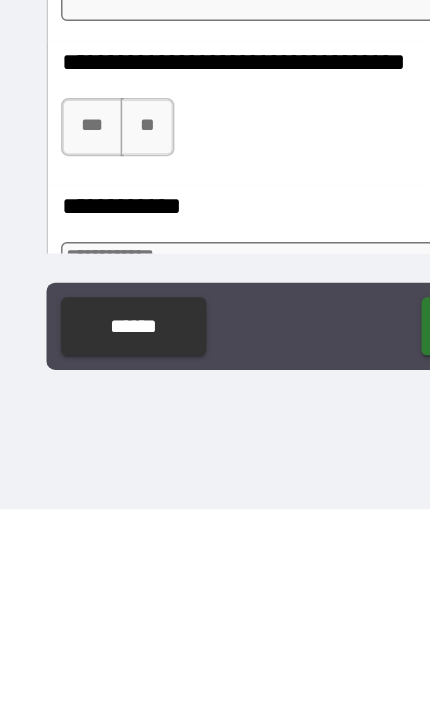 click on "**" at bounding box center (101, 458) 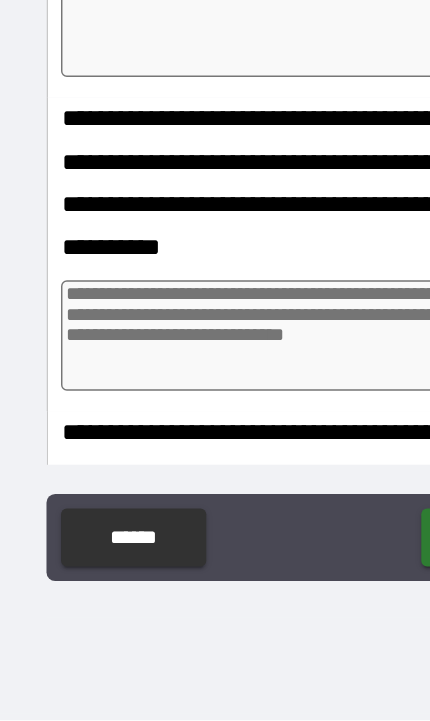 scroll, scrollTop: 2733, scrollLeft: 0, axis: vertical 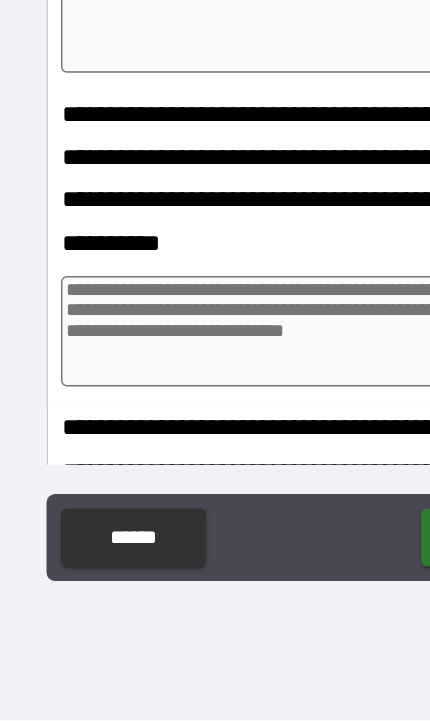 click at bounding box center [215, 453] 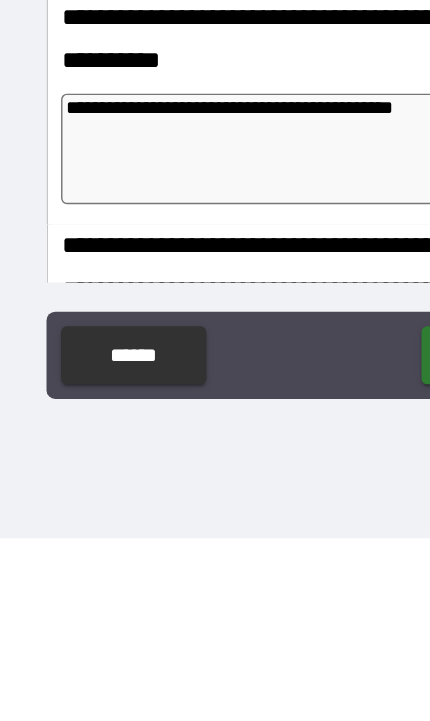 click on "**********" at bounding box center (218, 453) 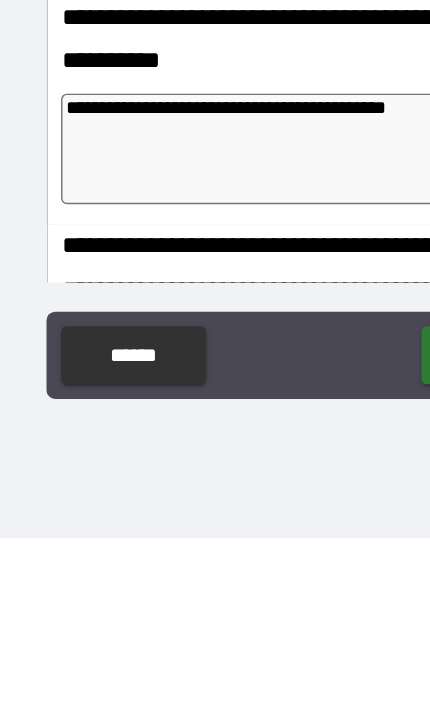 click on "**********" at bounding box center [218, 453] 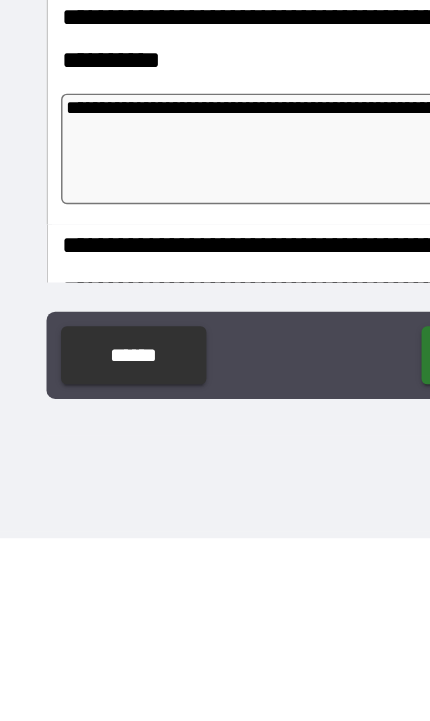 click on "**********" at bounding box center (218, 453) 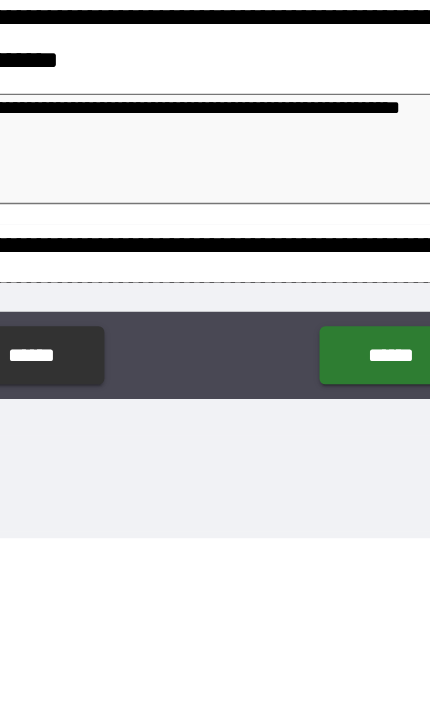 click on "******" at bounding box center [338, 595] 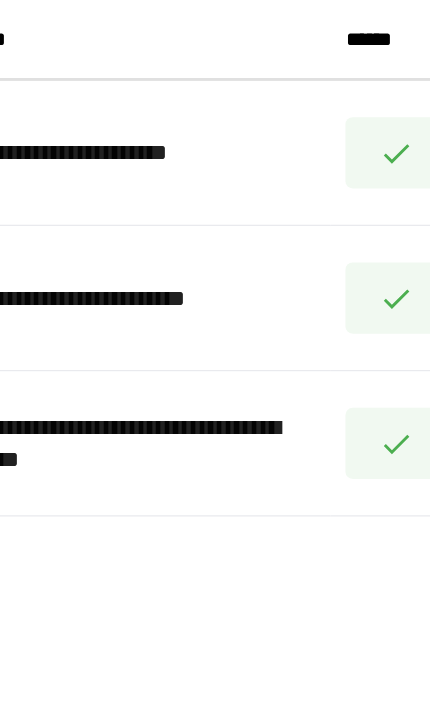 scroll, scrollTop: 1, scrollLeft: 1, axis: both 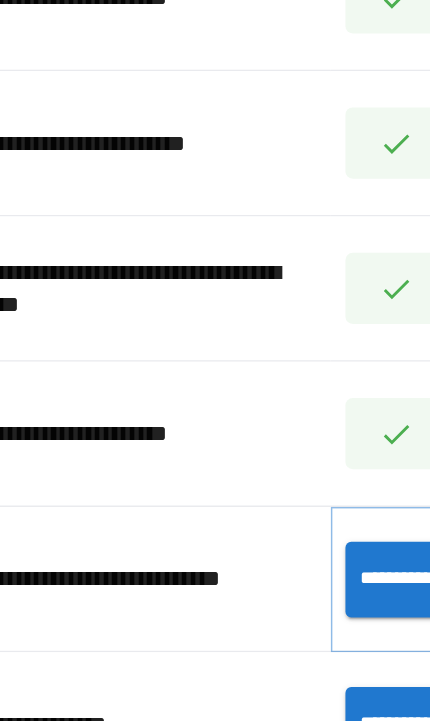 click on "**********" at bounding box center (343, 624) 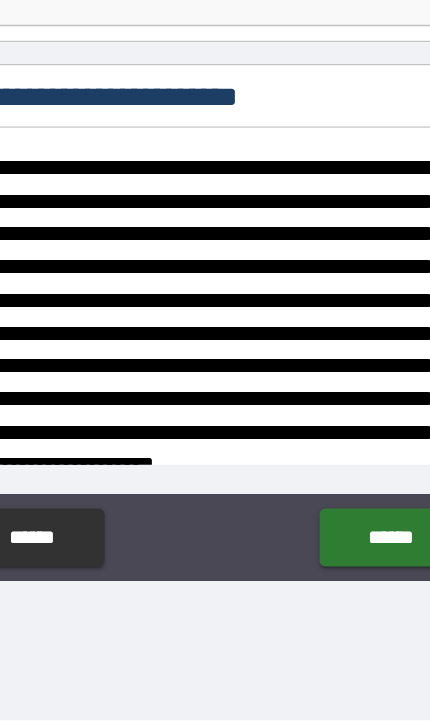 click on "******" at bounding box center (338, 595) 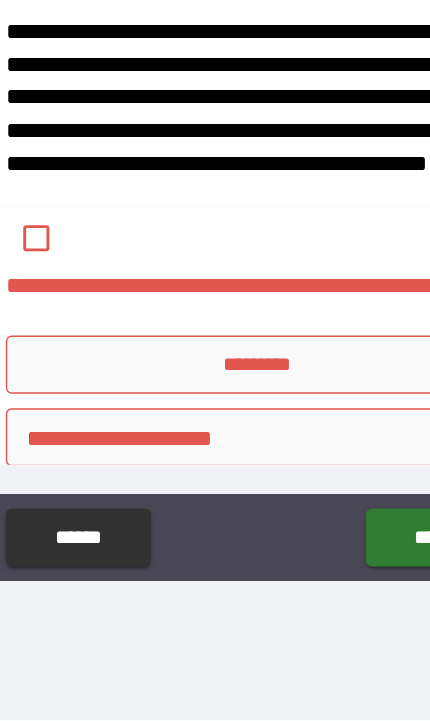 scroll, scrollTop: 1806, scrollLeft: 0, axis: vertical 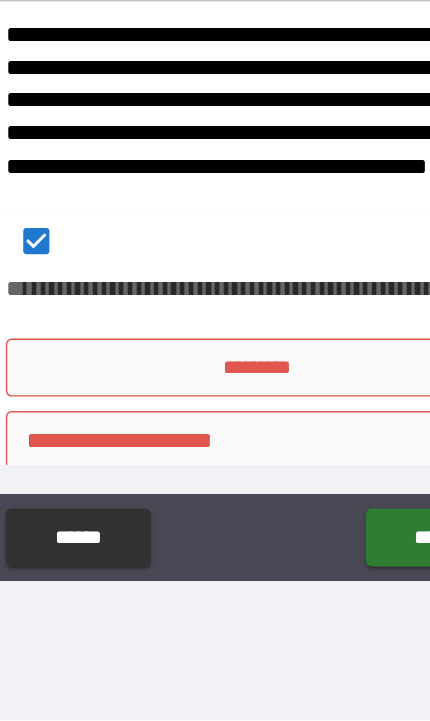 click on "*********" at bounding box center (214, 478) 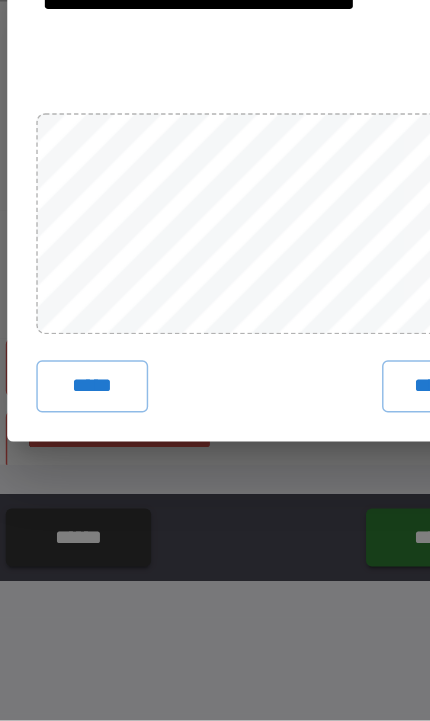 click on "****" at bounding box center [334, 491] 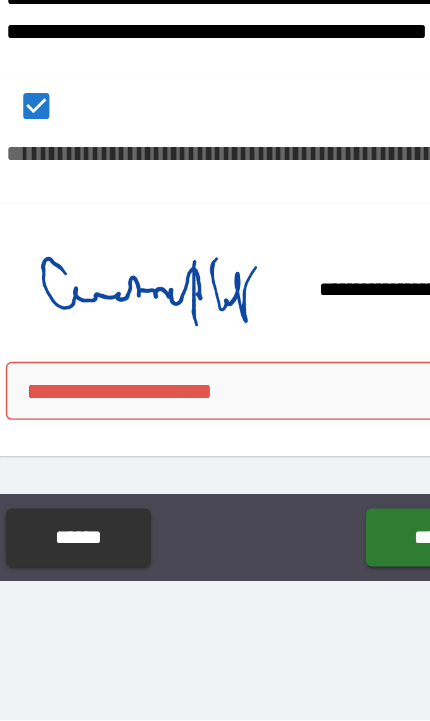 scroll, scrollTop: 1899, scrollLeft: 0, axis: vertical 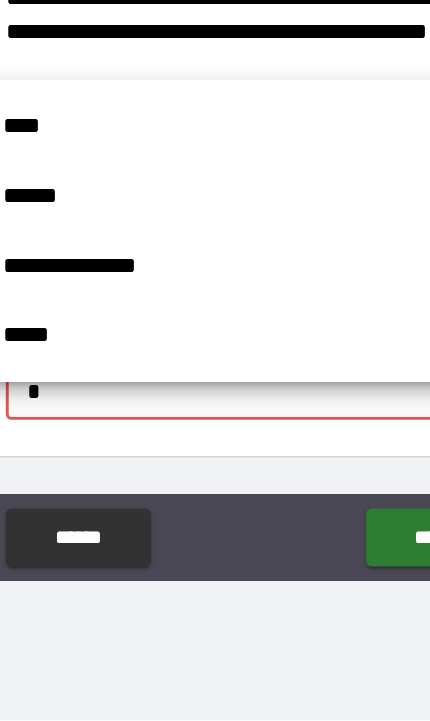 click on "****" at bounding box center [196, 312] 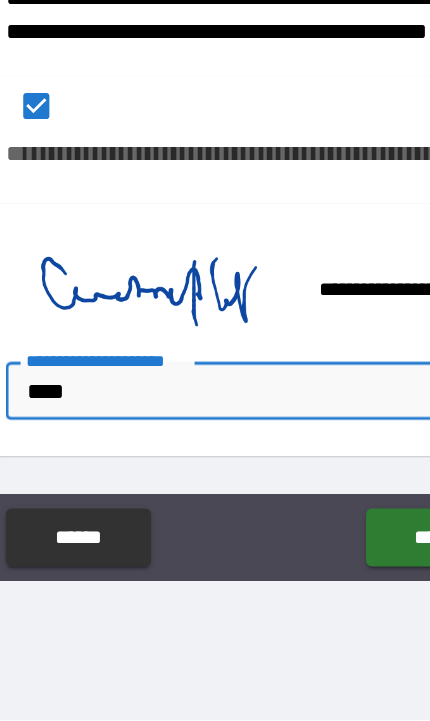 click on "******" at bounding box center (338, 595) 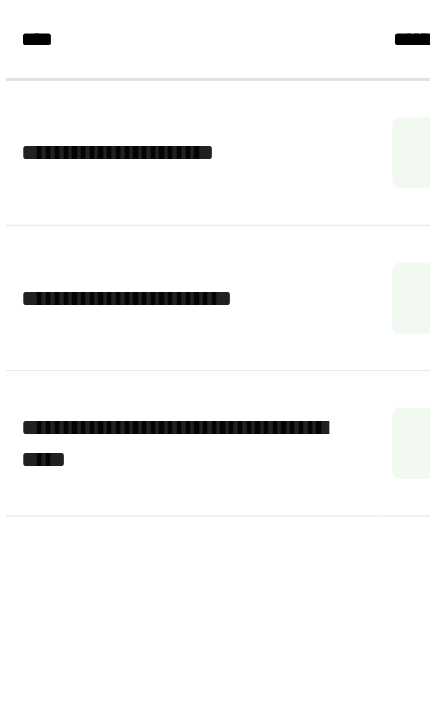 scroll, scrollTop: 1, scrollLeft: 1, axis: both 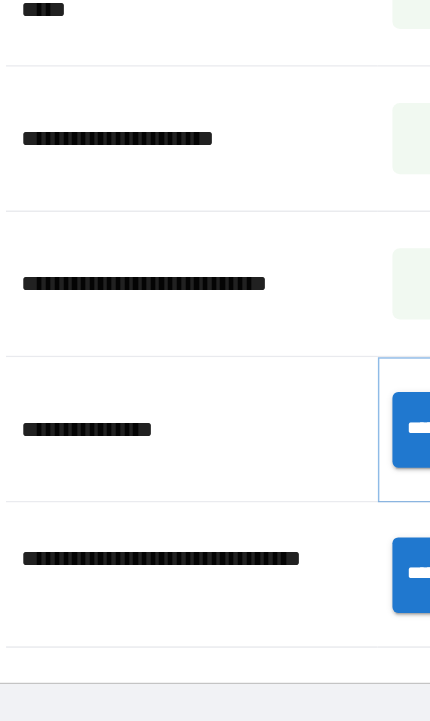 click on "**********" at bounding box center (343, 521) 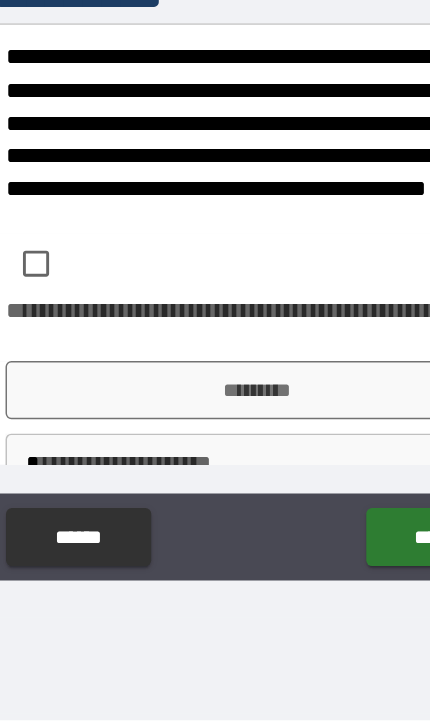 scroll, scrollTop: 5597, scrollLeft: 0, axis: vertical 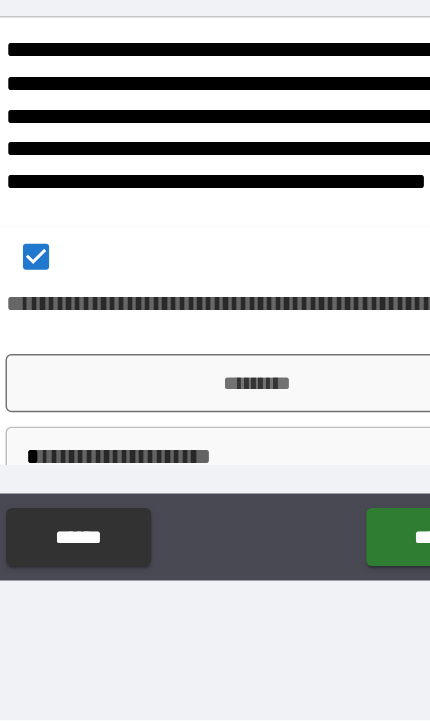 click on "*********" at bounding box center [214, 489] 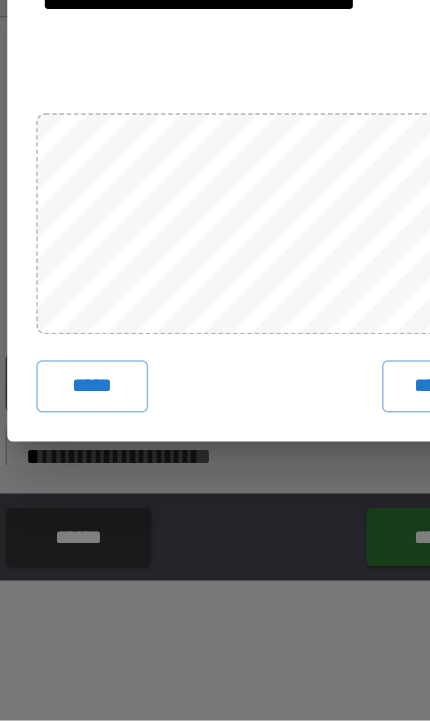 click on "****" at bounding box center [334, 491] 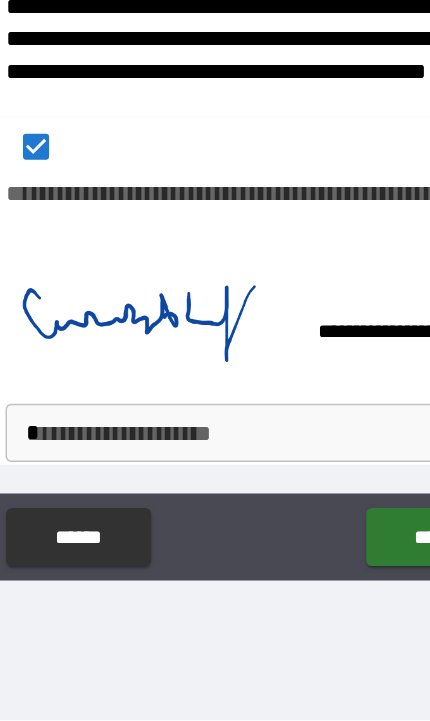 scroll, scrollTop: 5671, scrollLeft: 0, axis: vertical 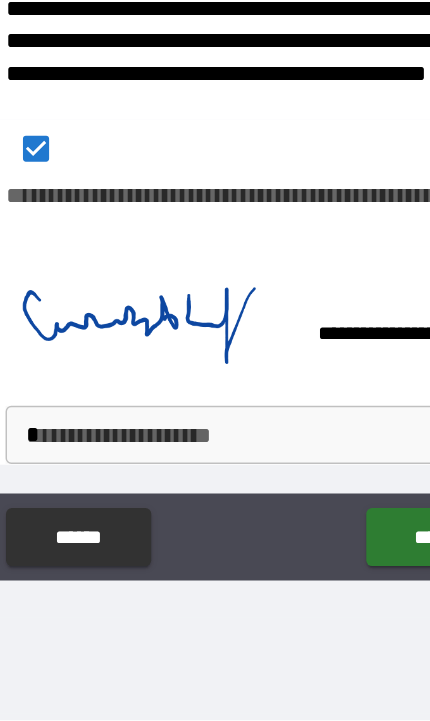 click on "**********" at bounding box center (215, 299) 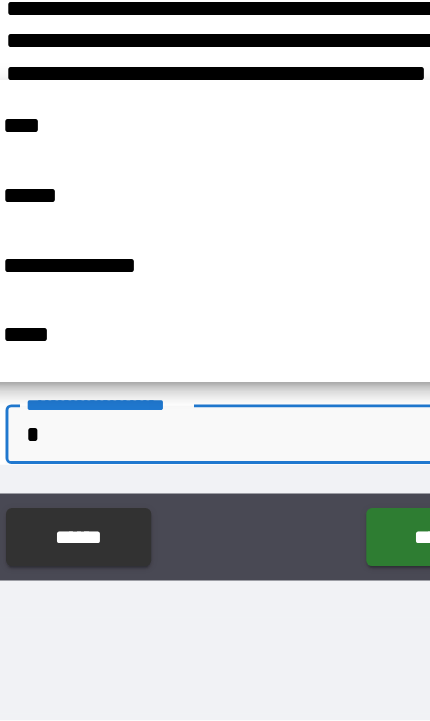 click on "****" at bounding box center (196, 312) 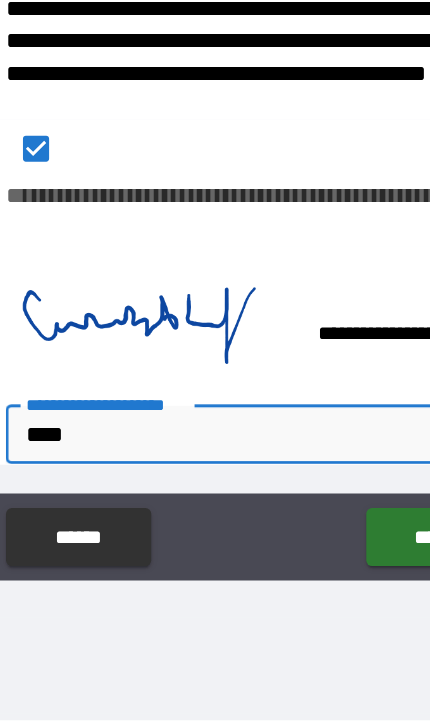 click on "******" at bounding box center (338, 595) 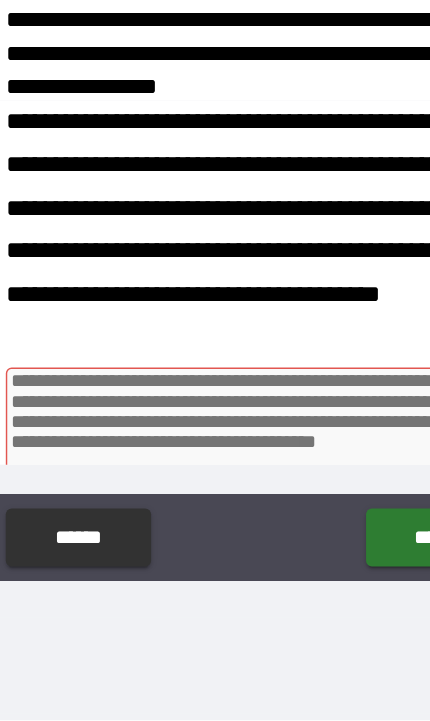scroll, scrollTop: 5192, scrollLeft: 0, axis: vertical 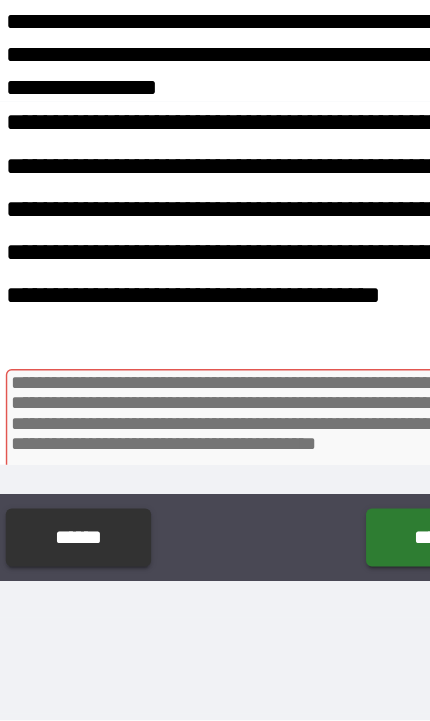 click at bounding box center [215, 517] 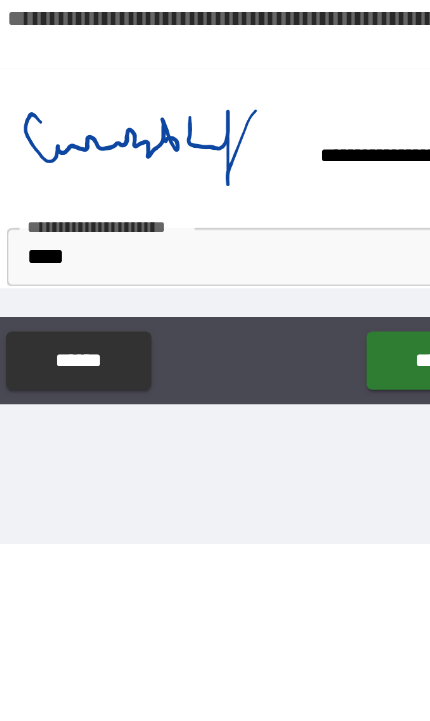 scroll, scrollTop: 5671, scrollLeft: 0, axis: vertical 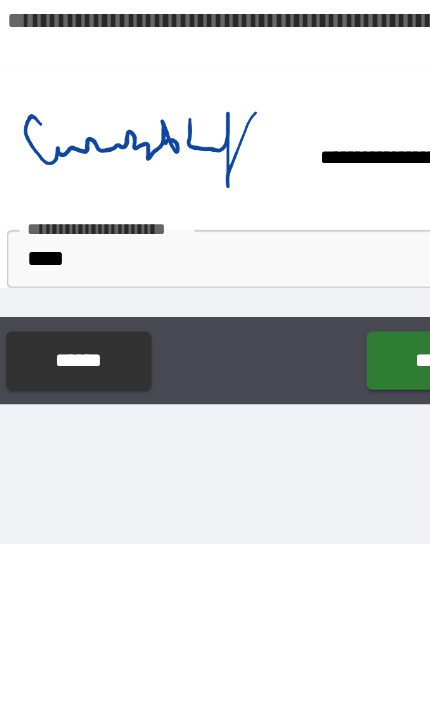 click on "******" at bounding box center (338, 595) 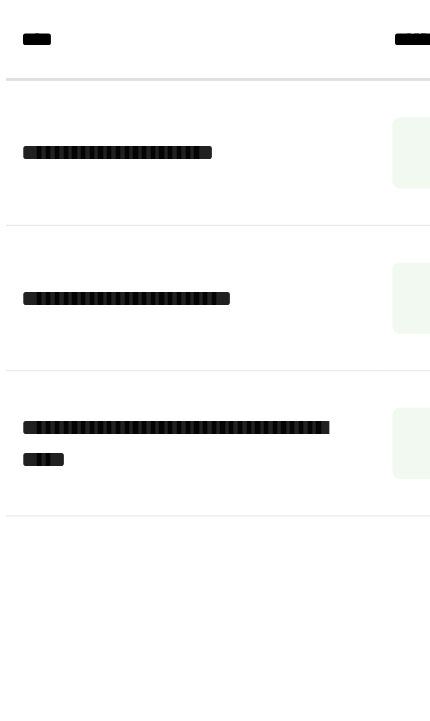 scroll, scrollTop: 756, scrollLeft: 346, axis: both 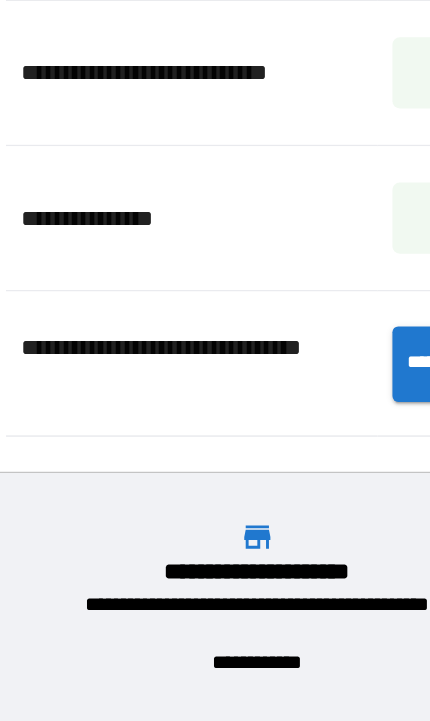 click on "**********" at bounding box center [343, 476] 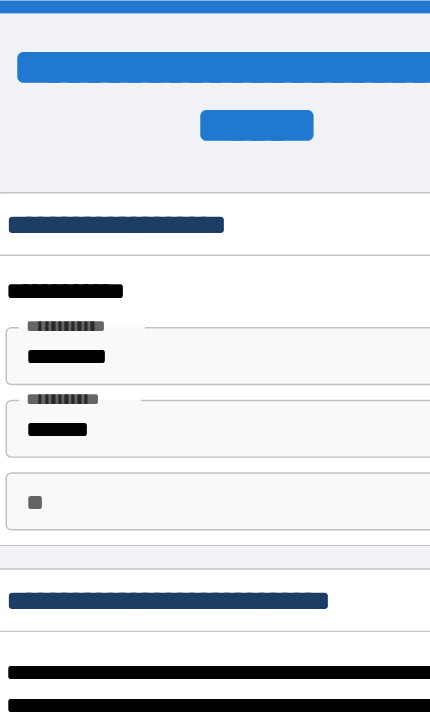 scroll, scrollTop: 0, scrollLeft: 0, axis: both 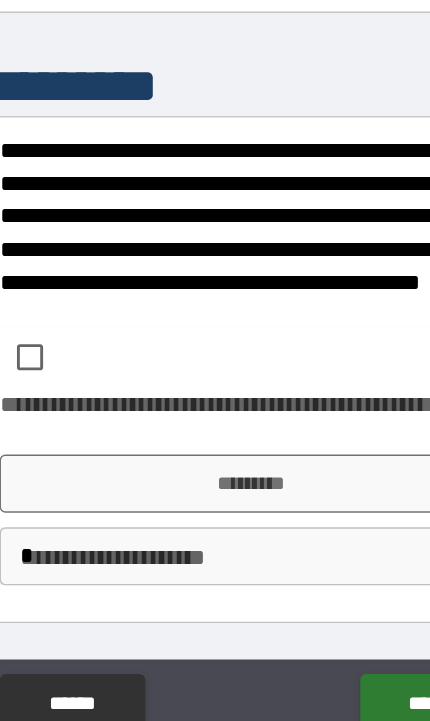 click on "******" at bounding box center (338, 624) 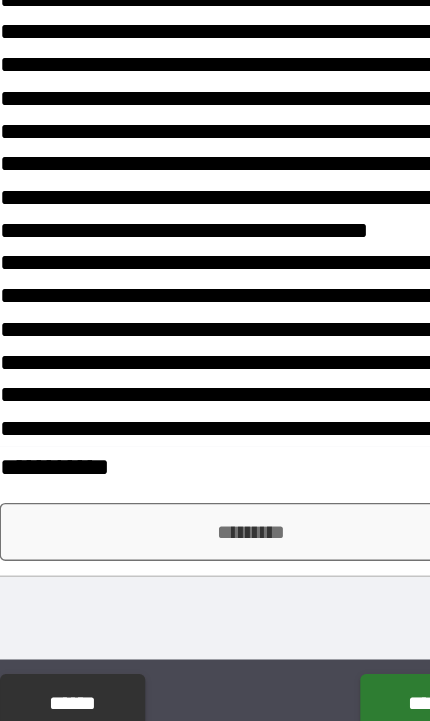 scroll, scrollTop: 200, scrollLeft: 0, axis: vertical 